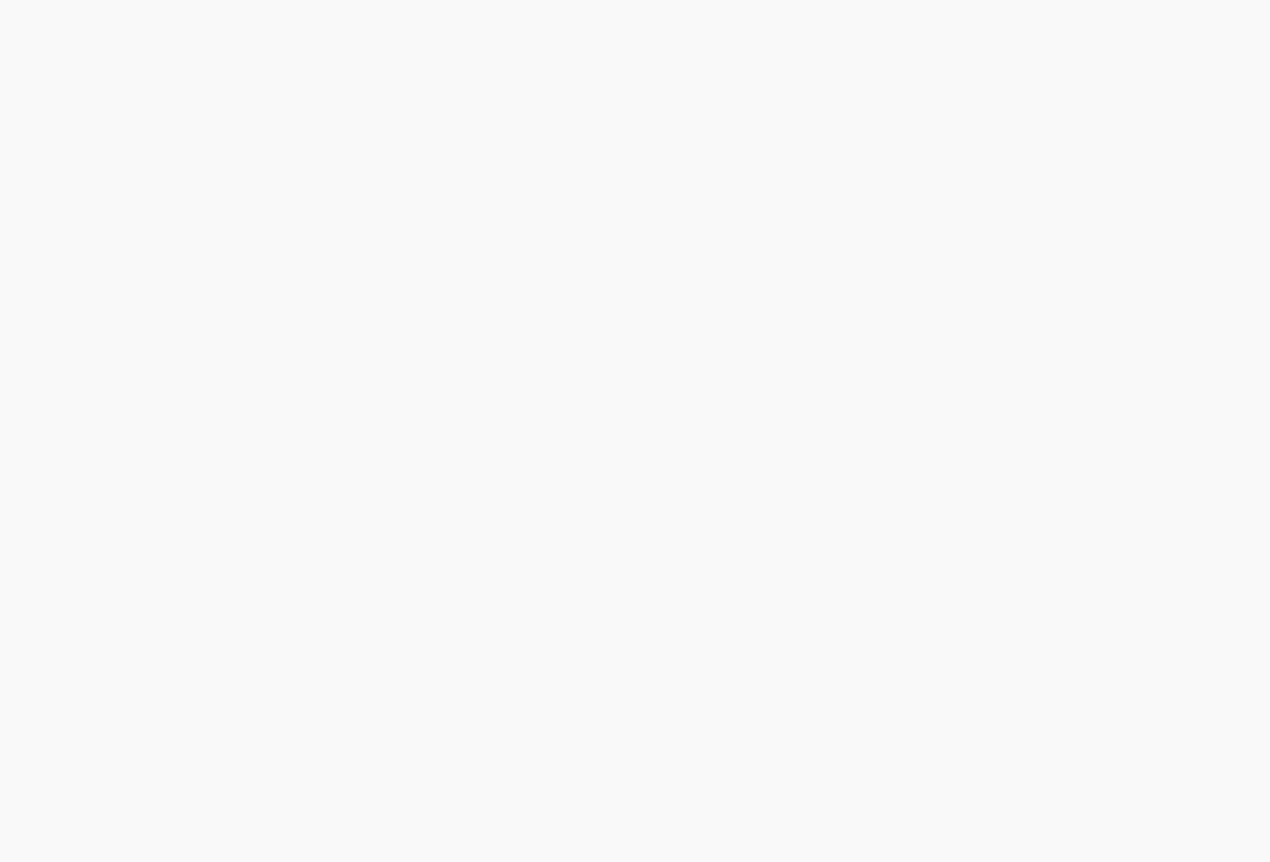 scroll, scrollTop: 0, scrollLeft: 0, axis: both 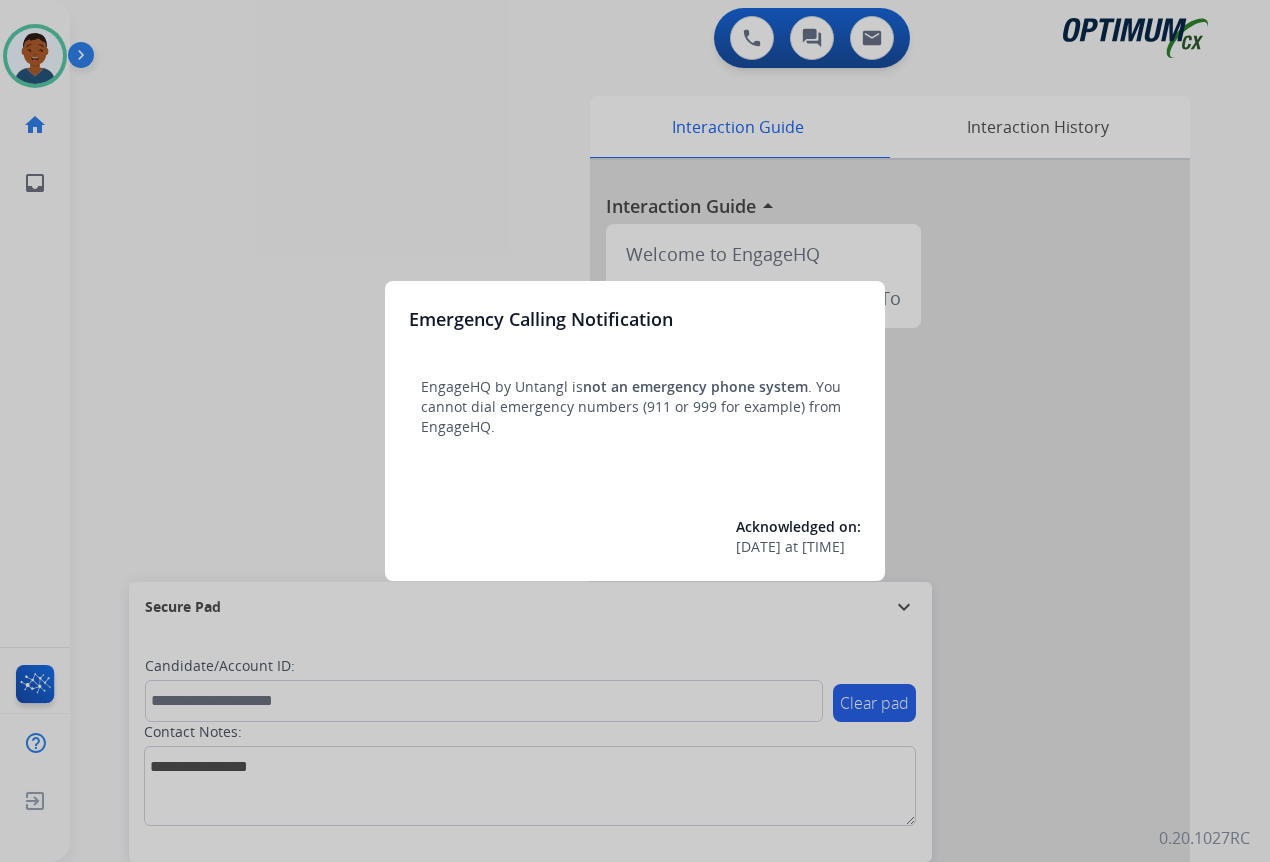 click at bounding box center [635, 431] 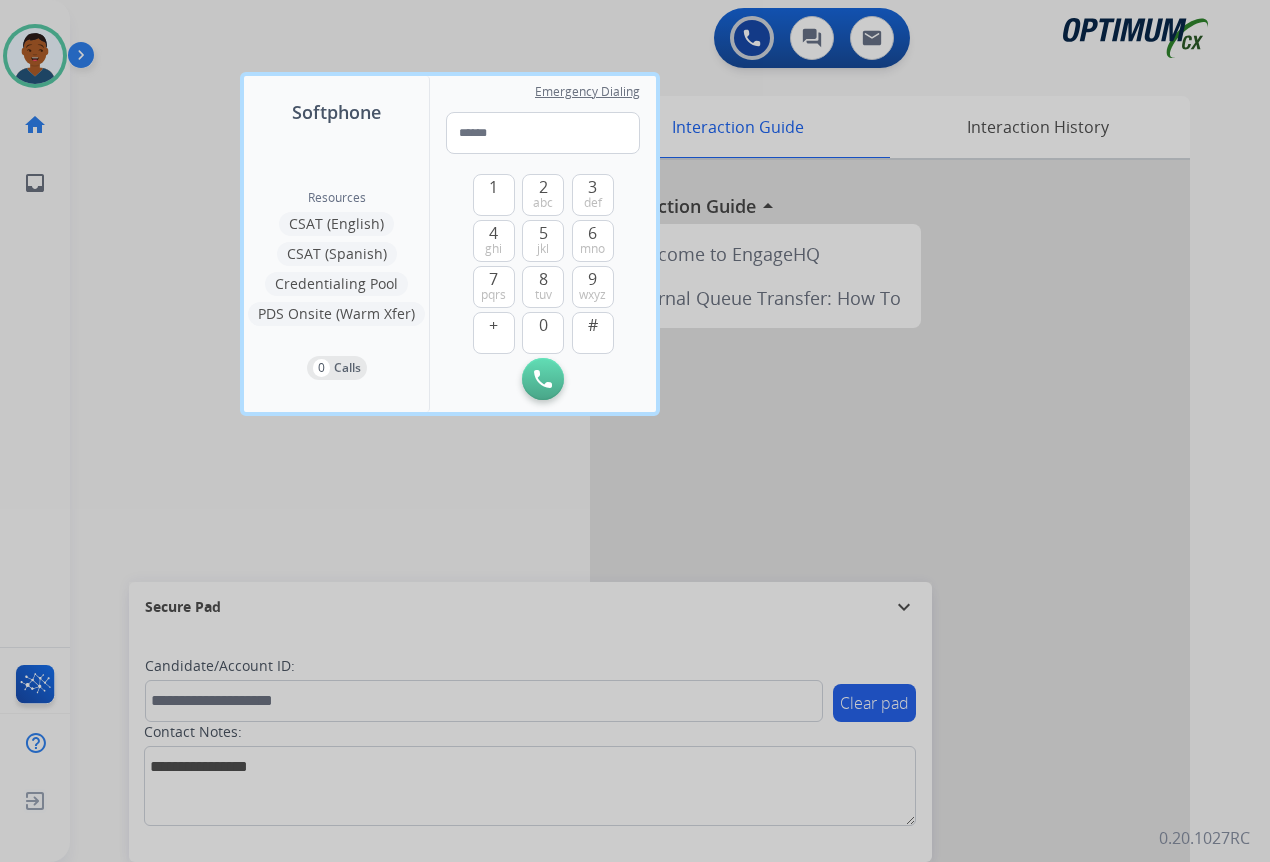 click at bounding box center (635, 431) 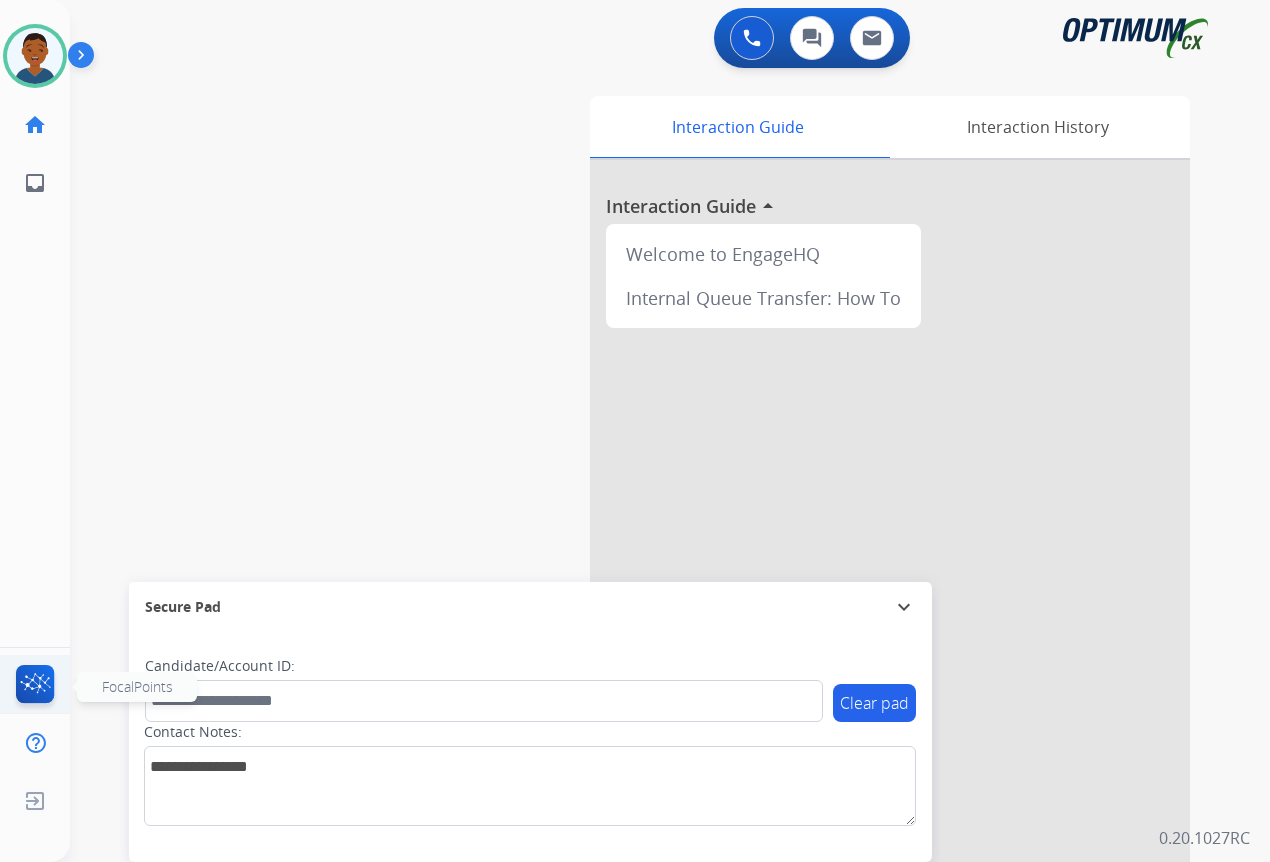 click 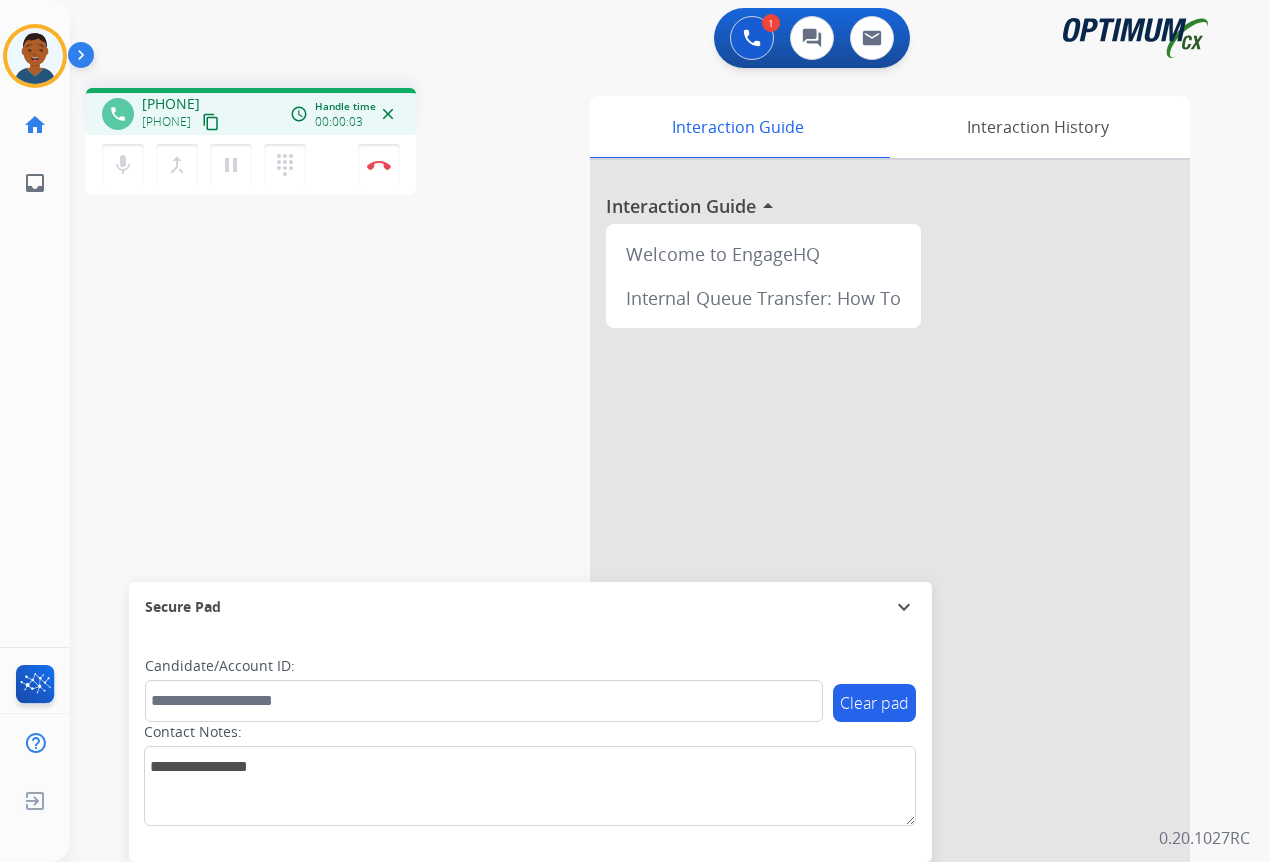 click on "content_copy" at bounding box center [211, 122] 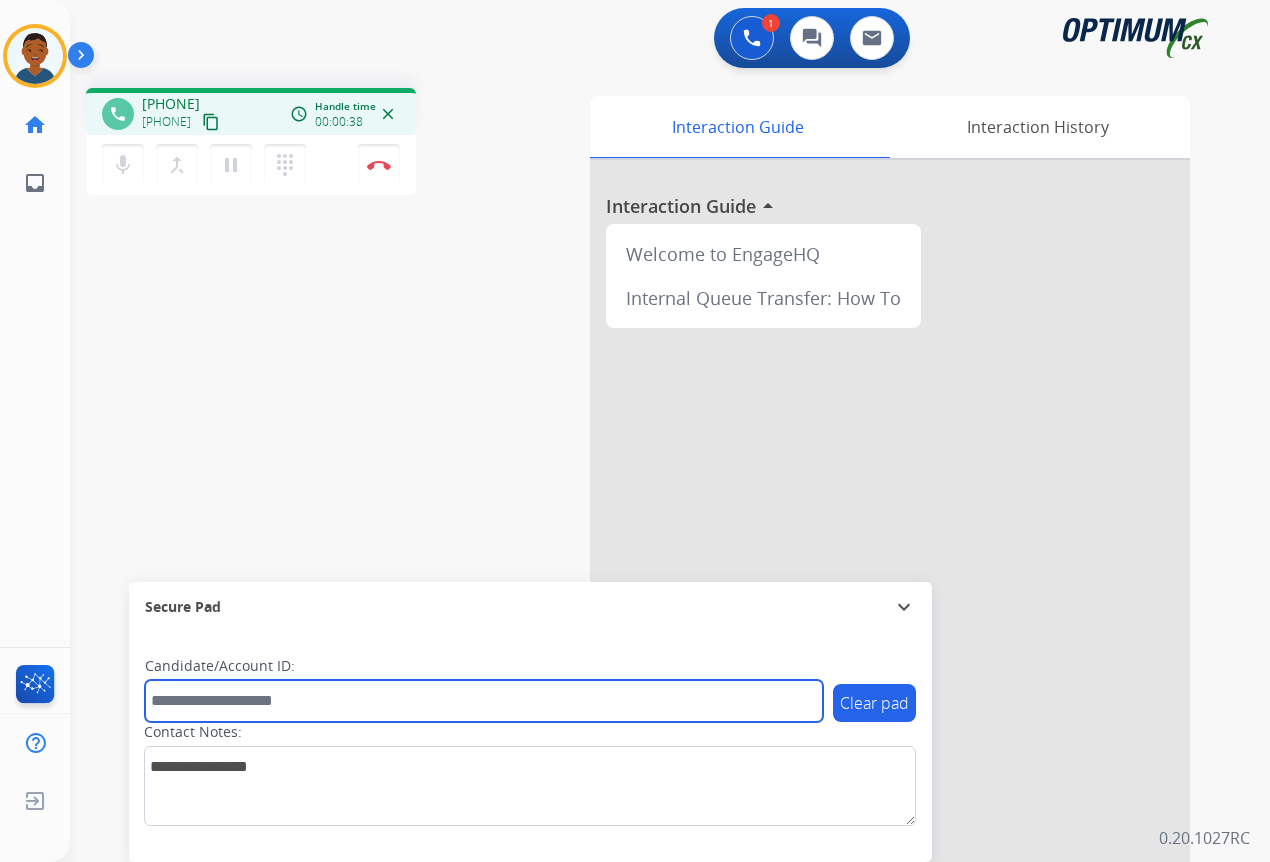 click at bounding box center (484, 701) 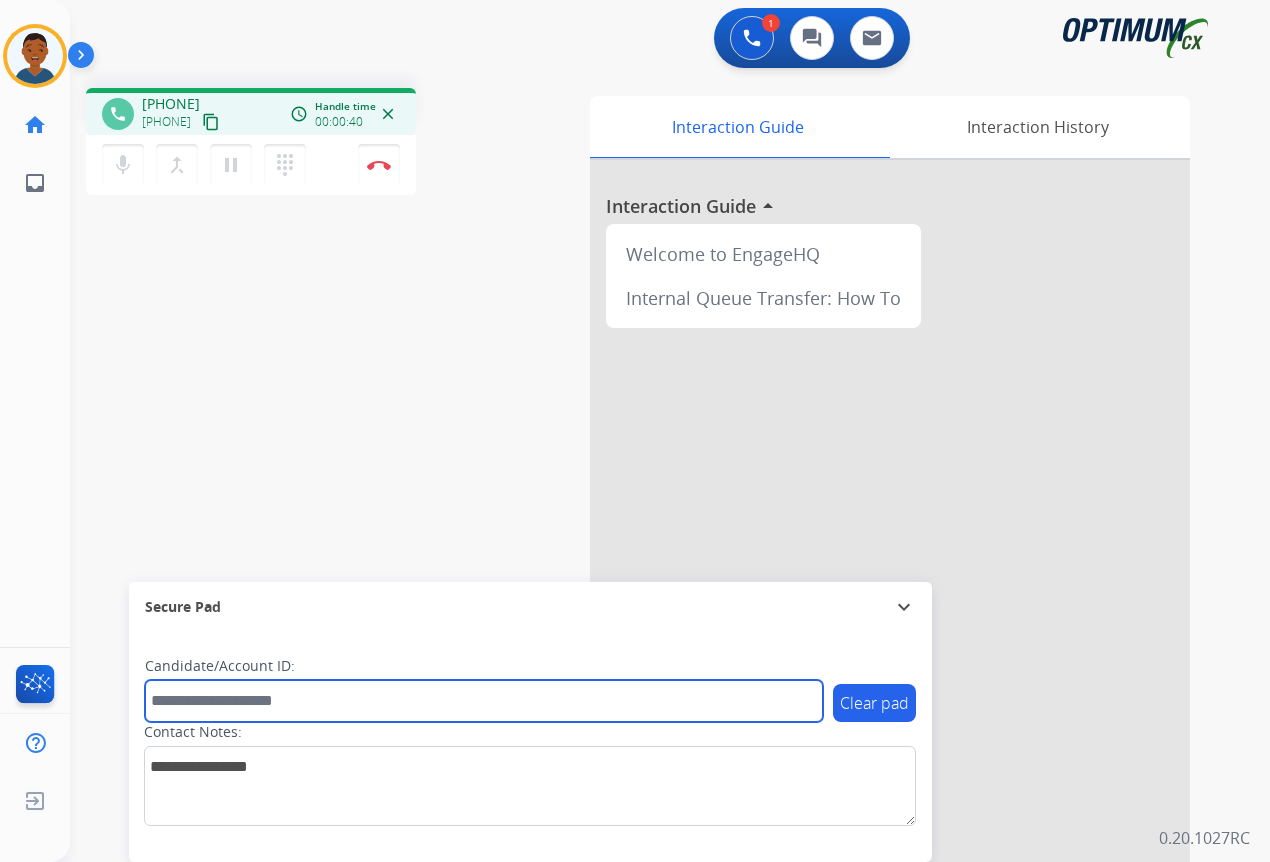 paste on "*********" 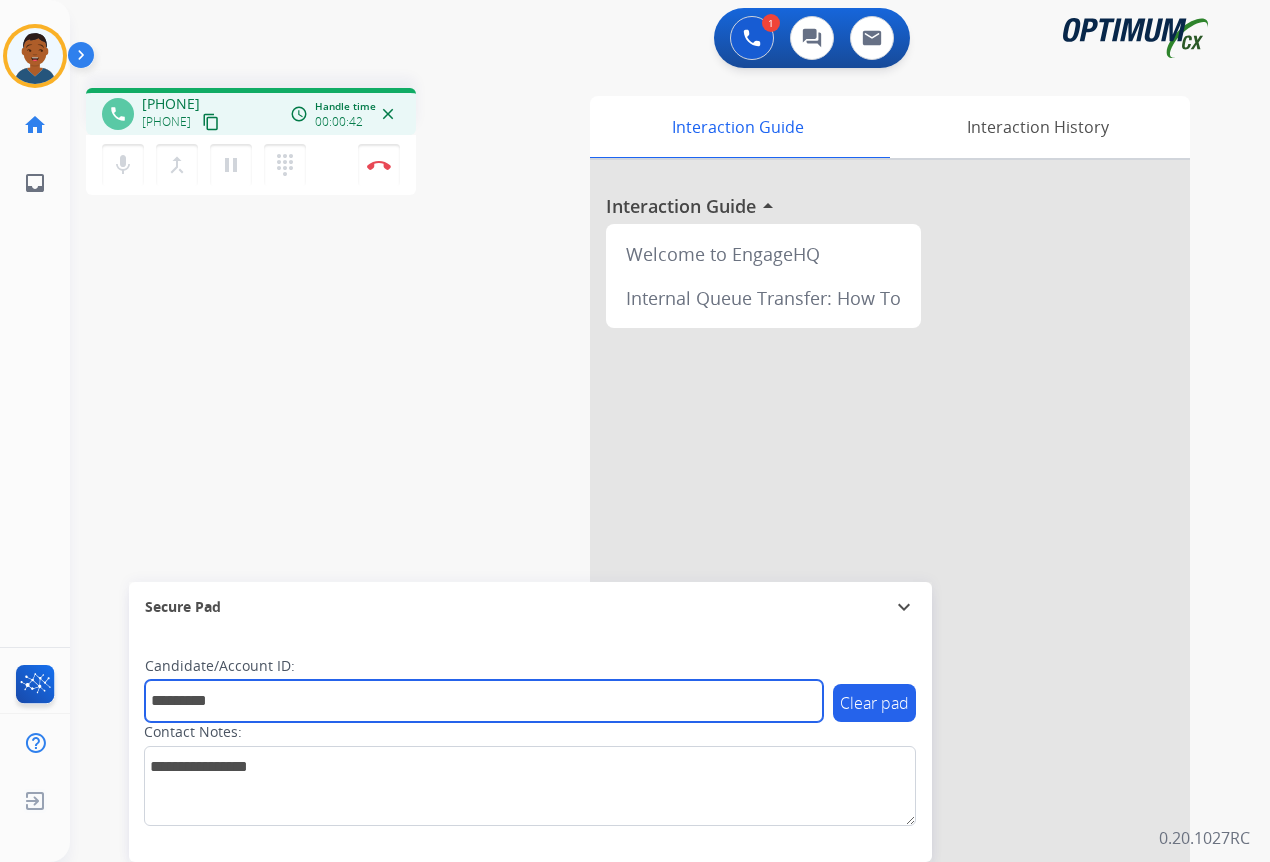 type on "*********" 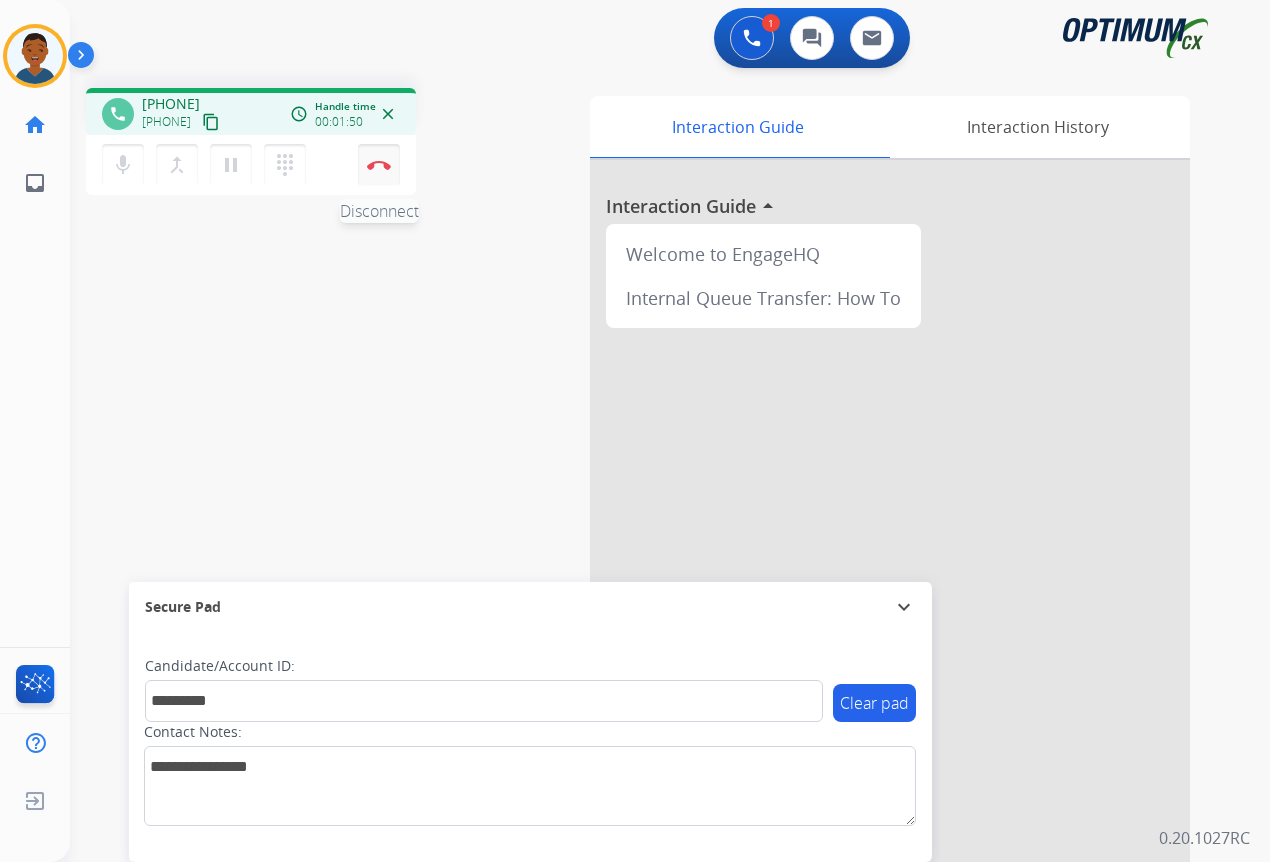 click at bounding box center [379, 165] 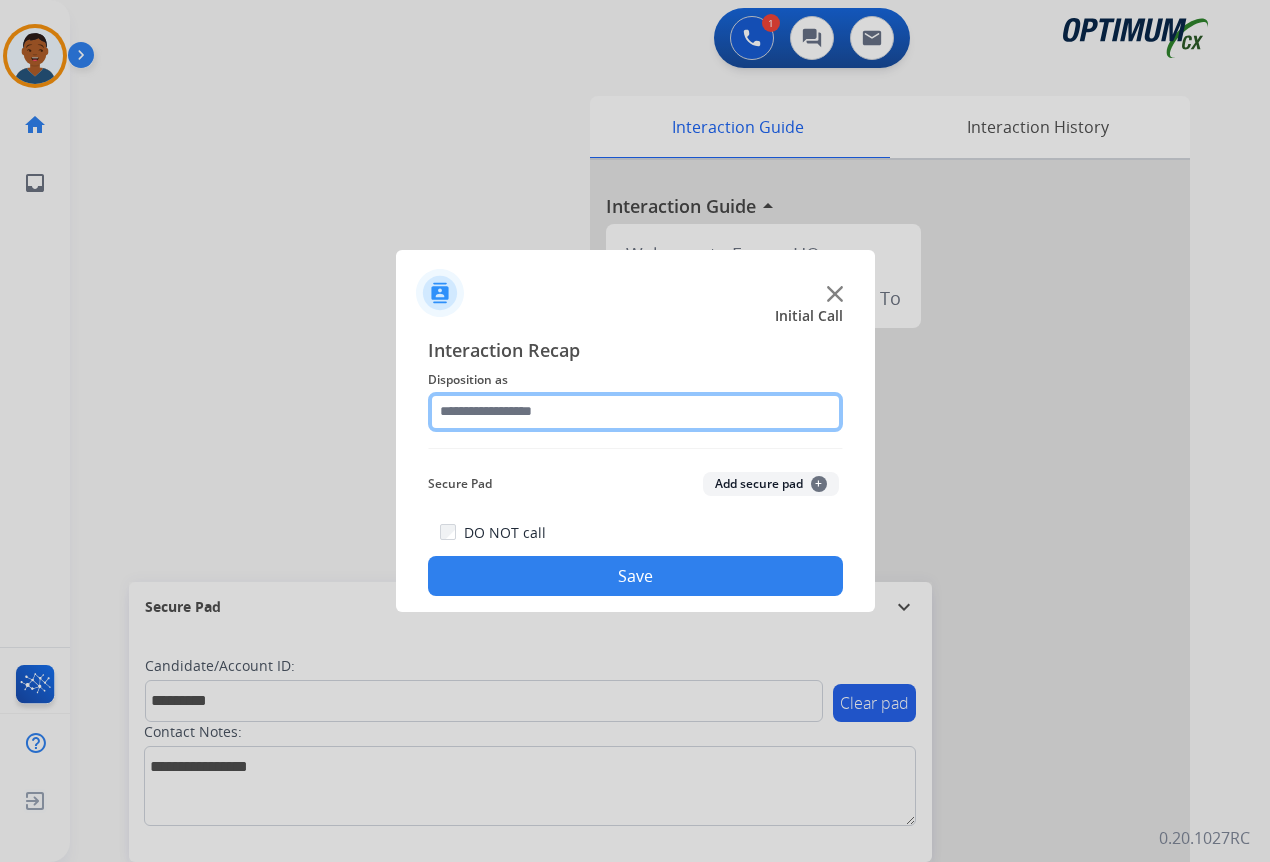 click 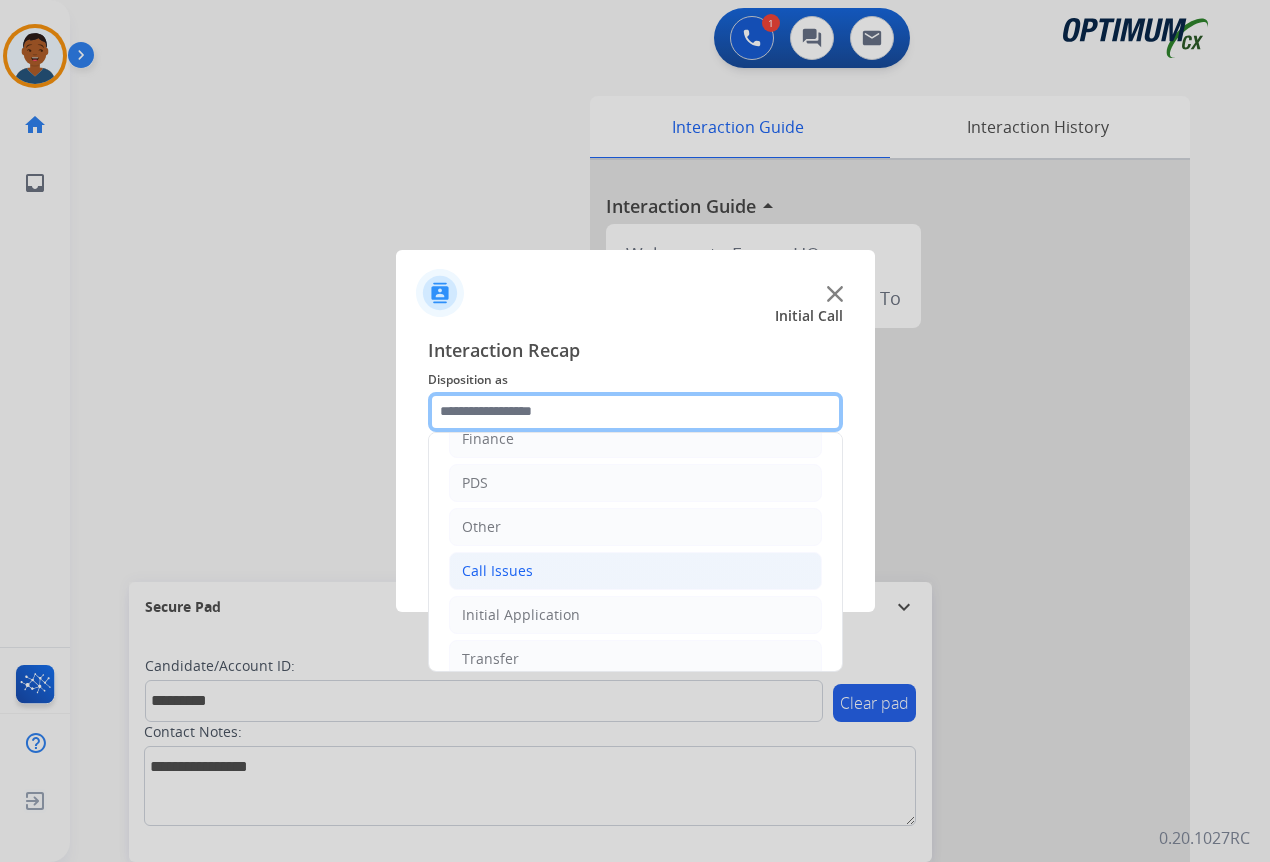 scroll, scrollTop: 100, scrollLeft: 0, axis: vertical 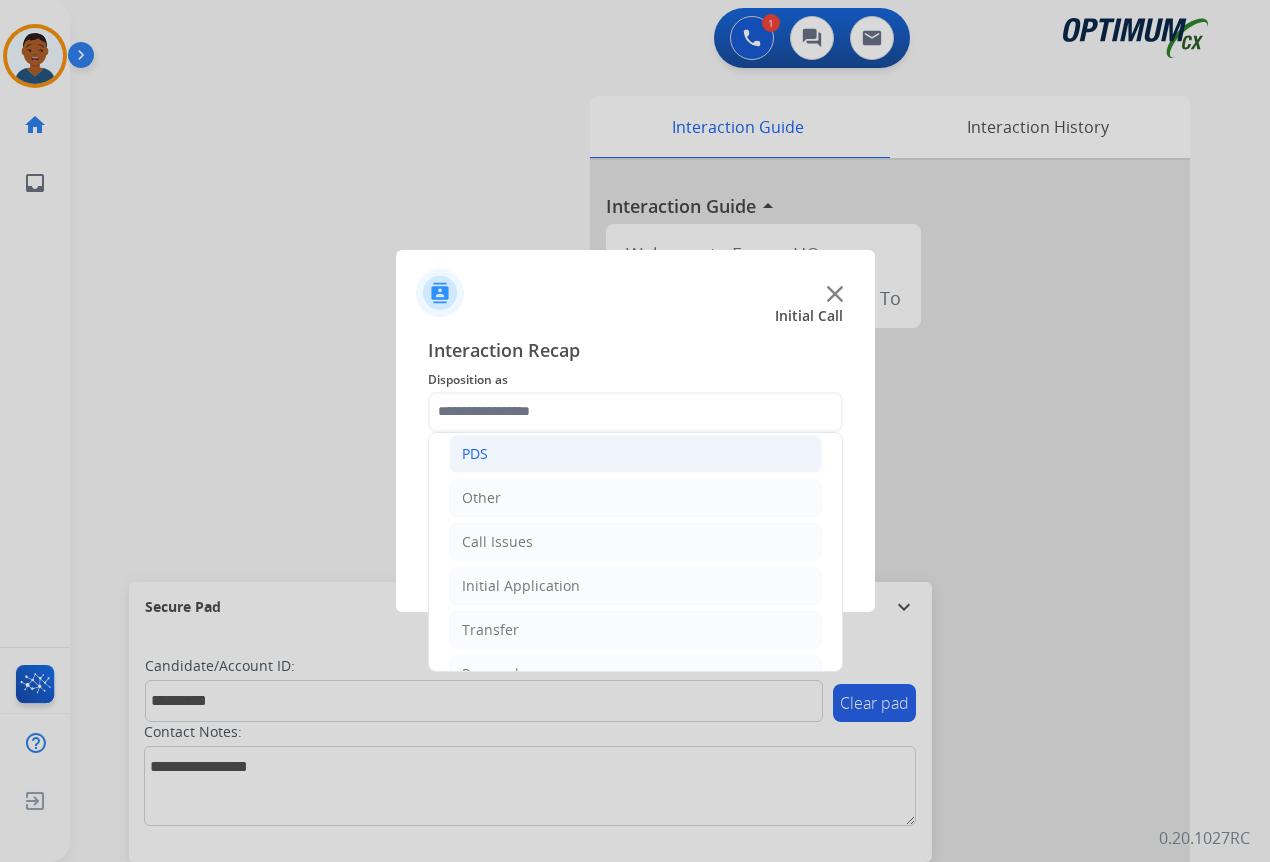 click on "PDS" 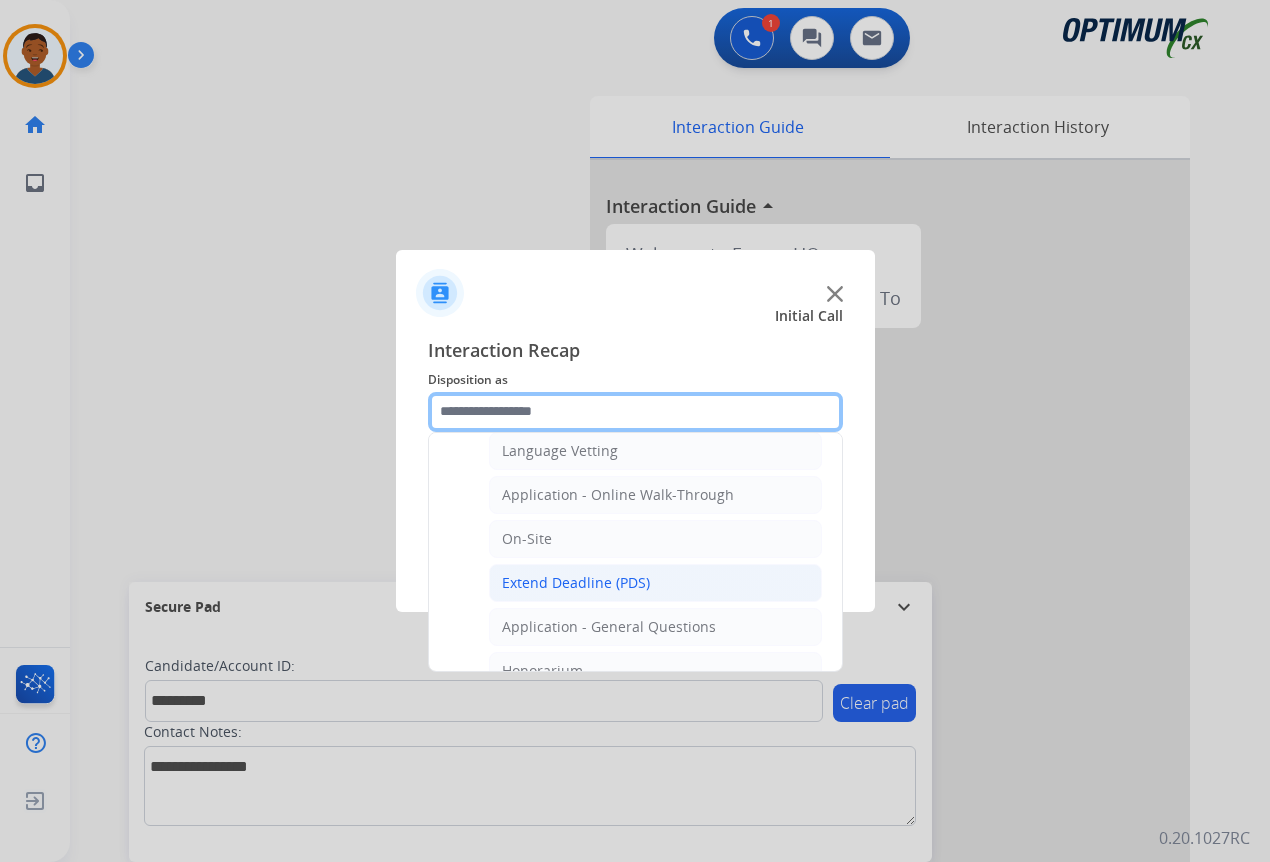 scroll, scrollTop: 500, scrollLeft: 0, axis: vertical 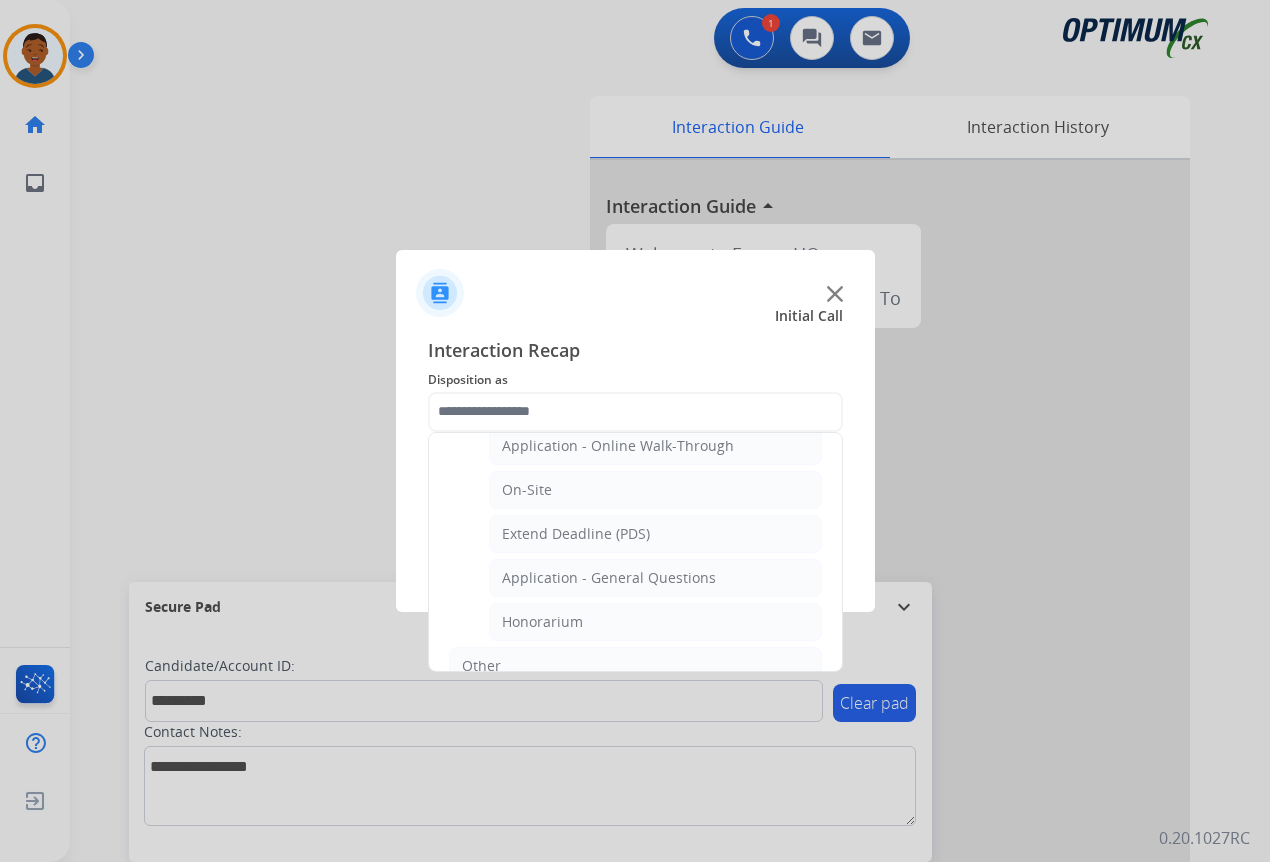 click on "Application - General Questions" 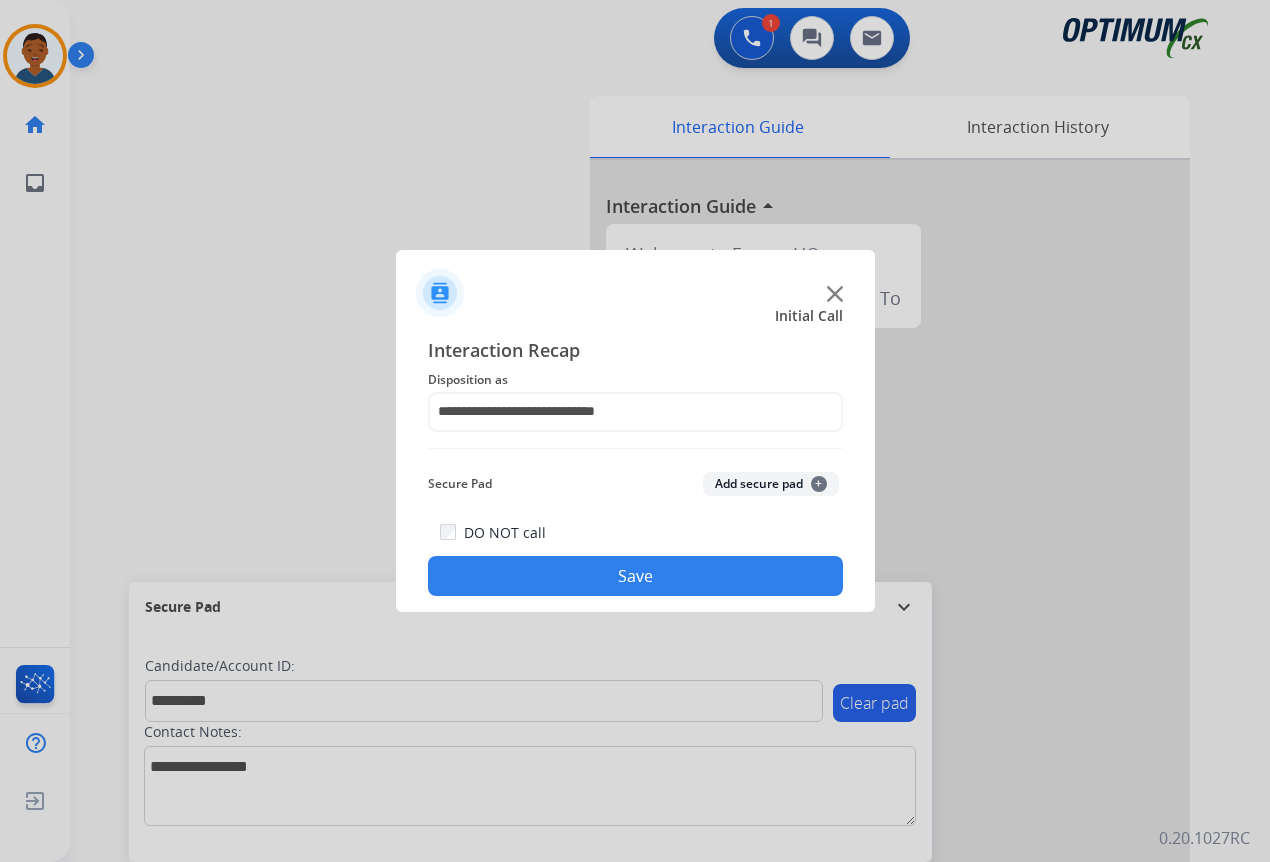 click on "Add secure pad  +" 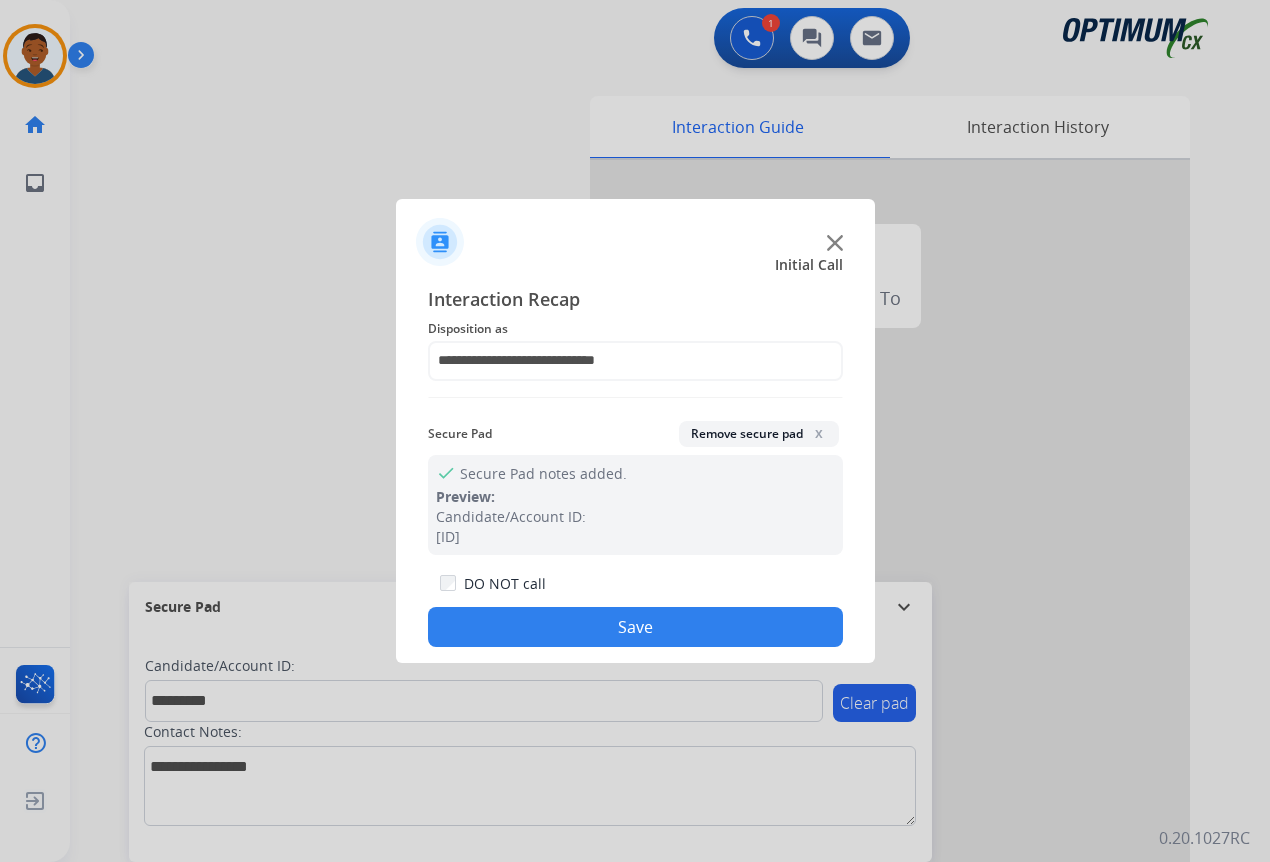 drag, startPoint x: 725, startPoint y: 621, endPoint x: 746, endPoint y: 623, distance: 21.095022 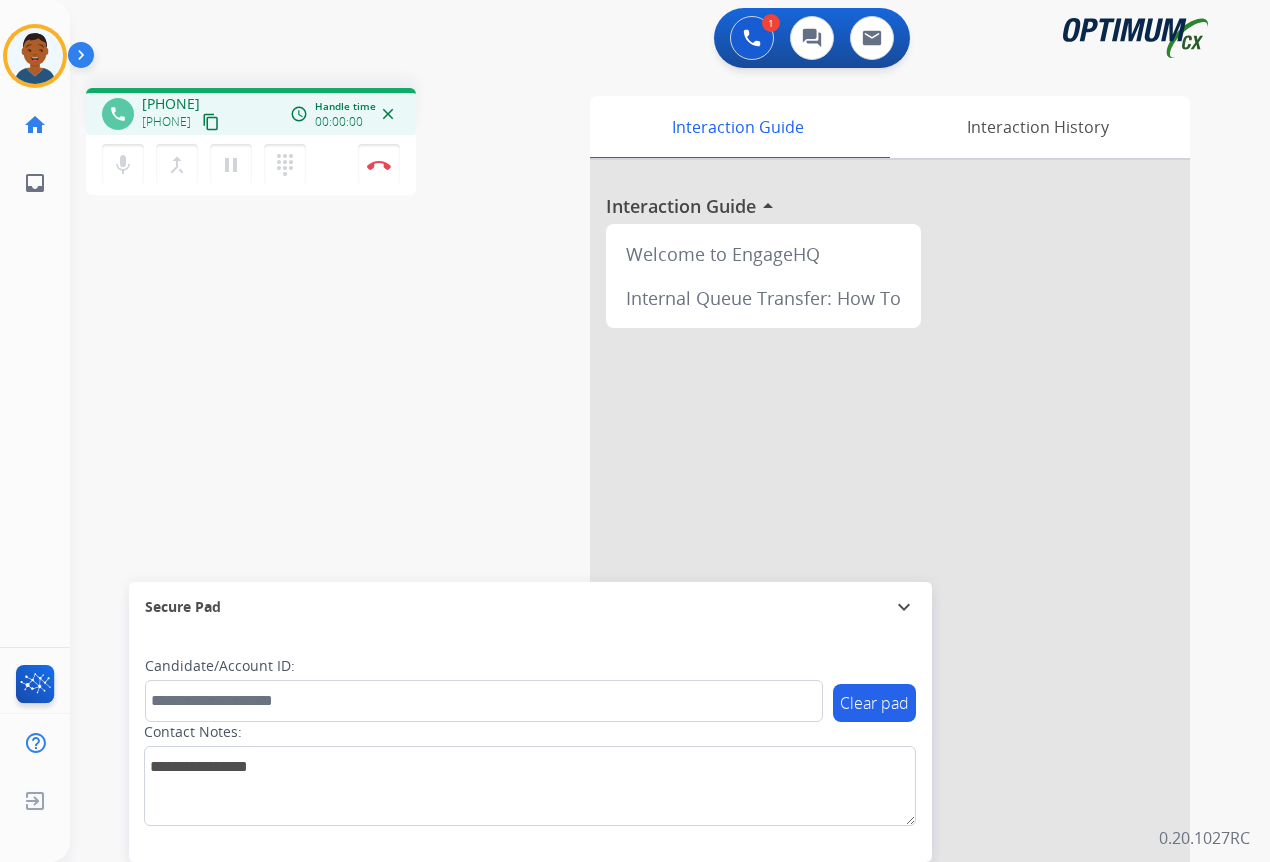 click on "content_copy" at bounding box center (211, 122) 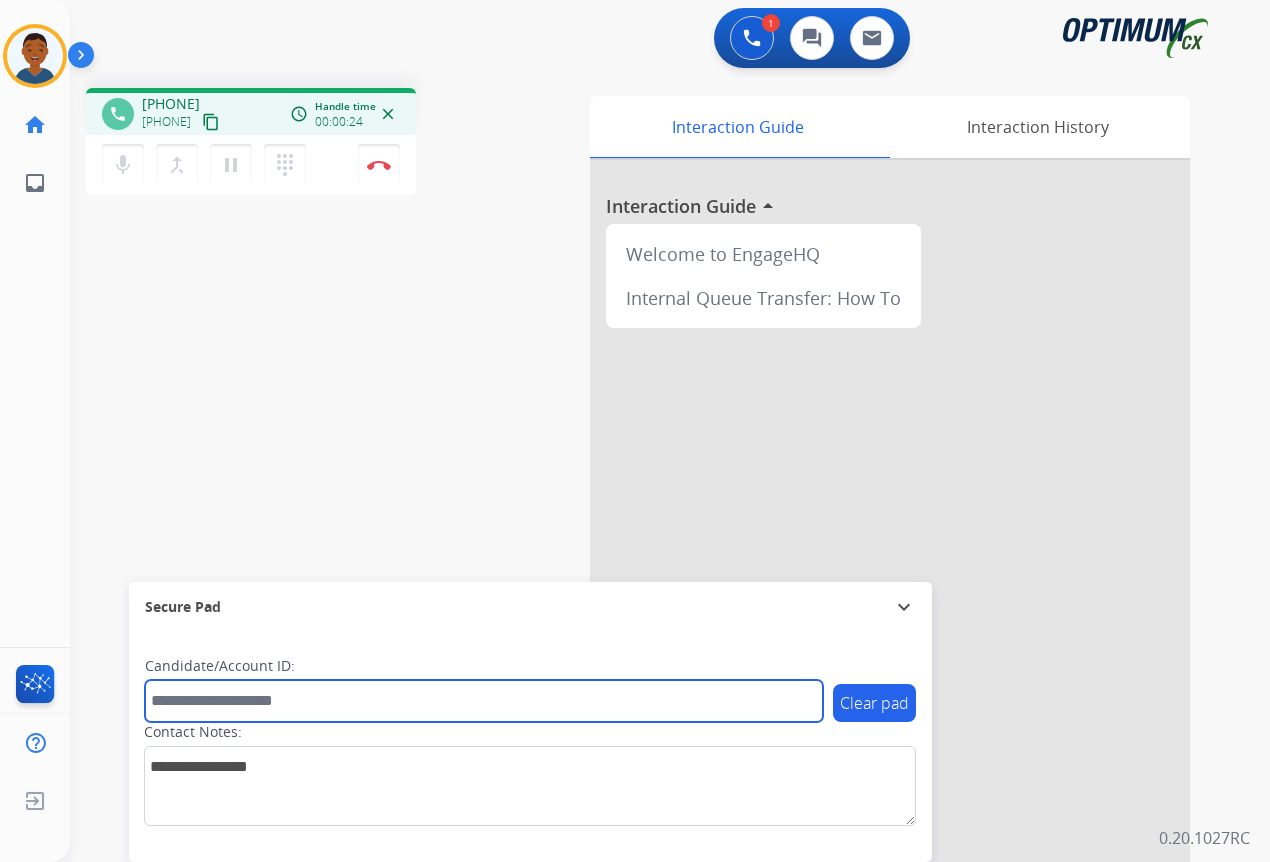 click at bounding box center (484, 701) 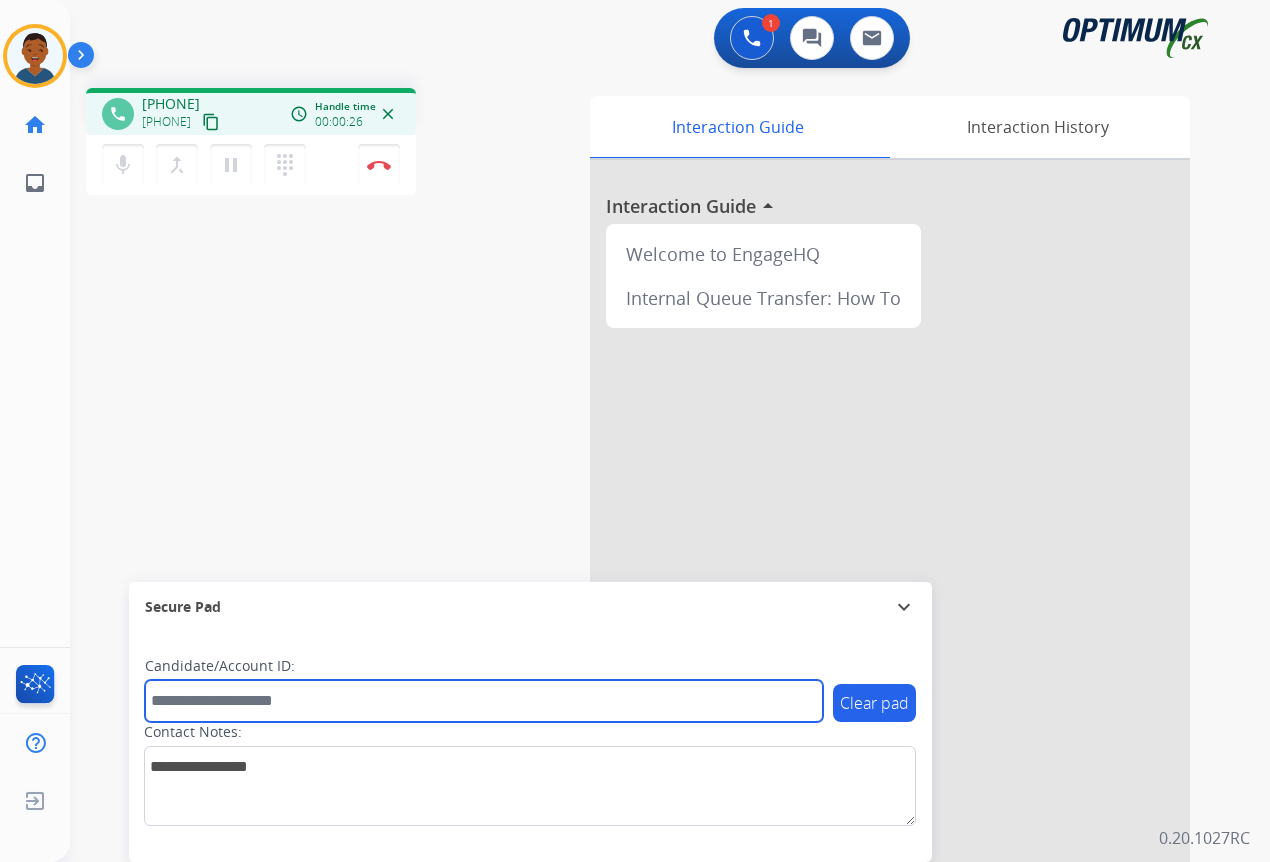 paste on "*******" 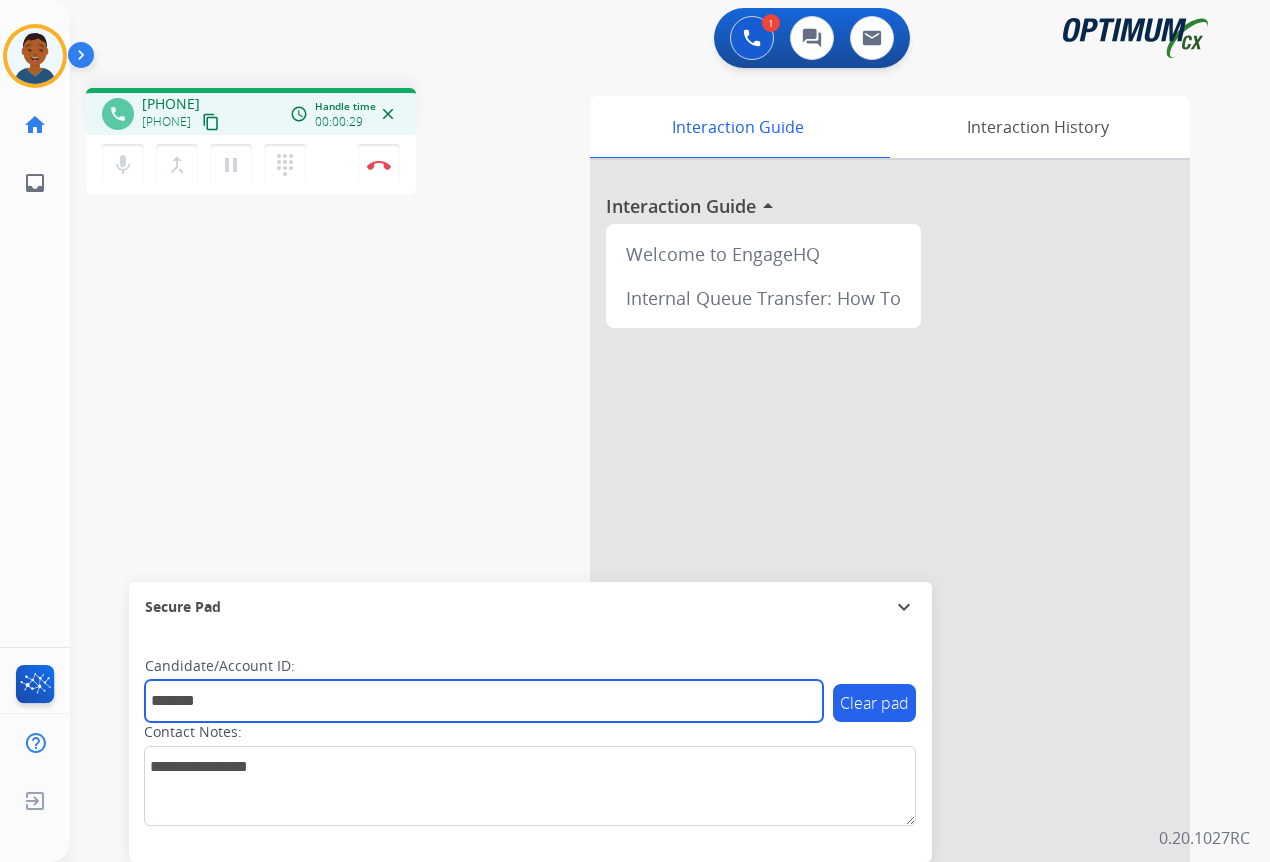 type on "*******" 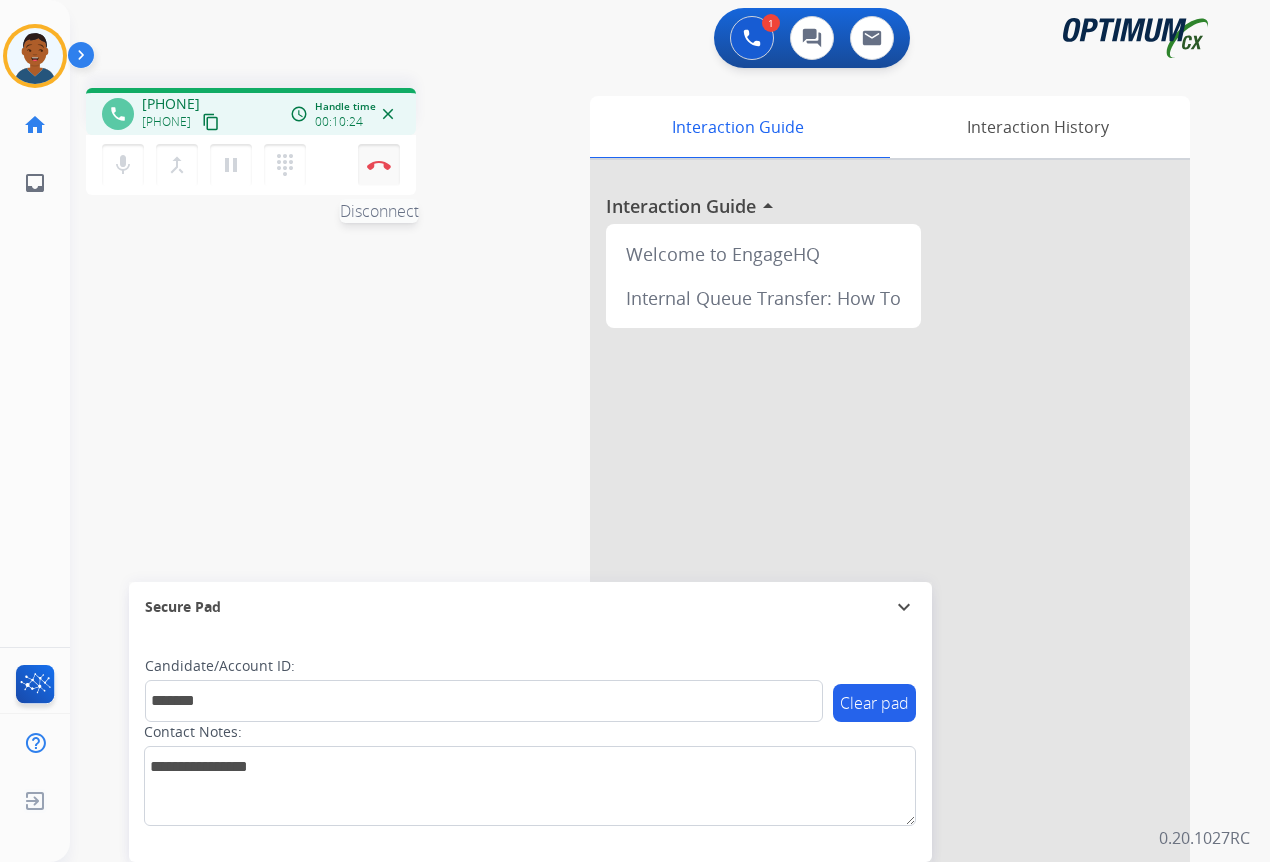 click at bounding box center [379, 165] 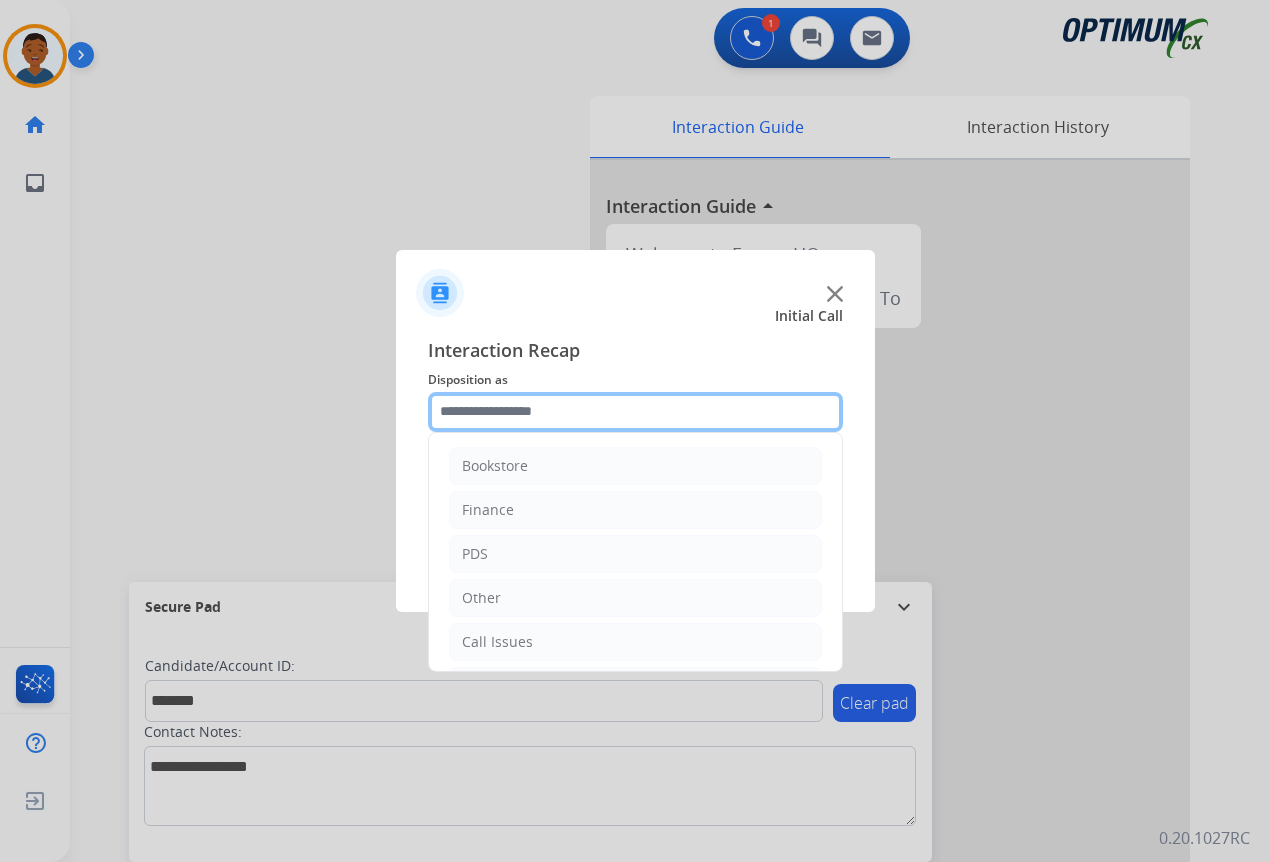 click 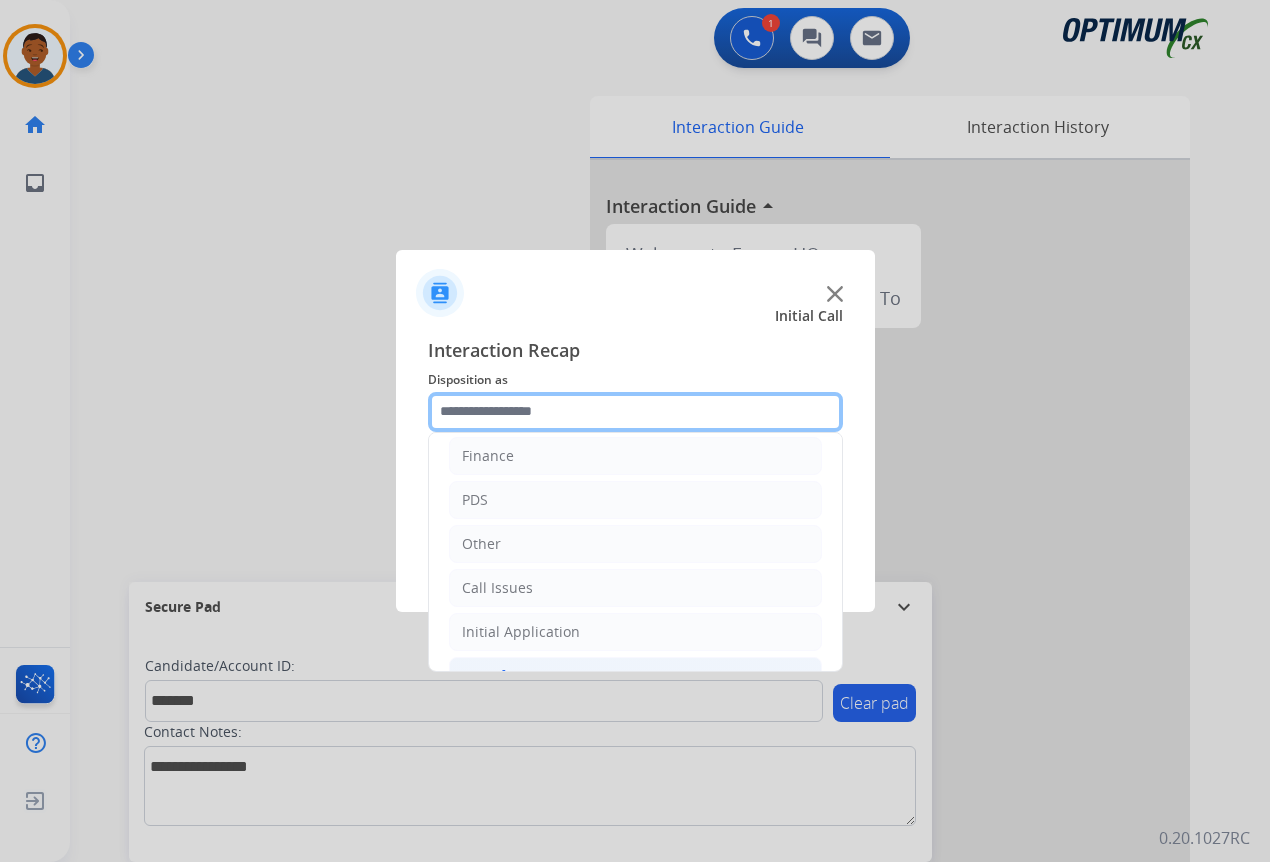 scroll, scrollTop: 136, scrollLeft: 0, axis: vertical 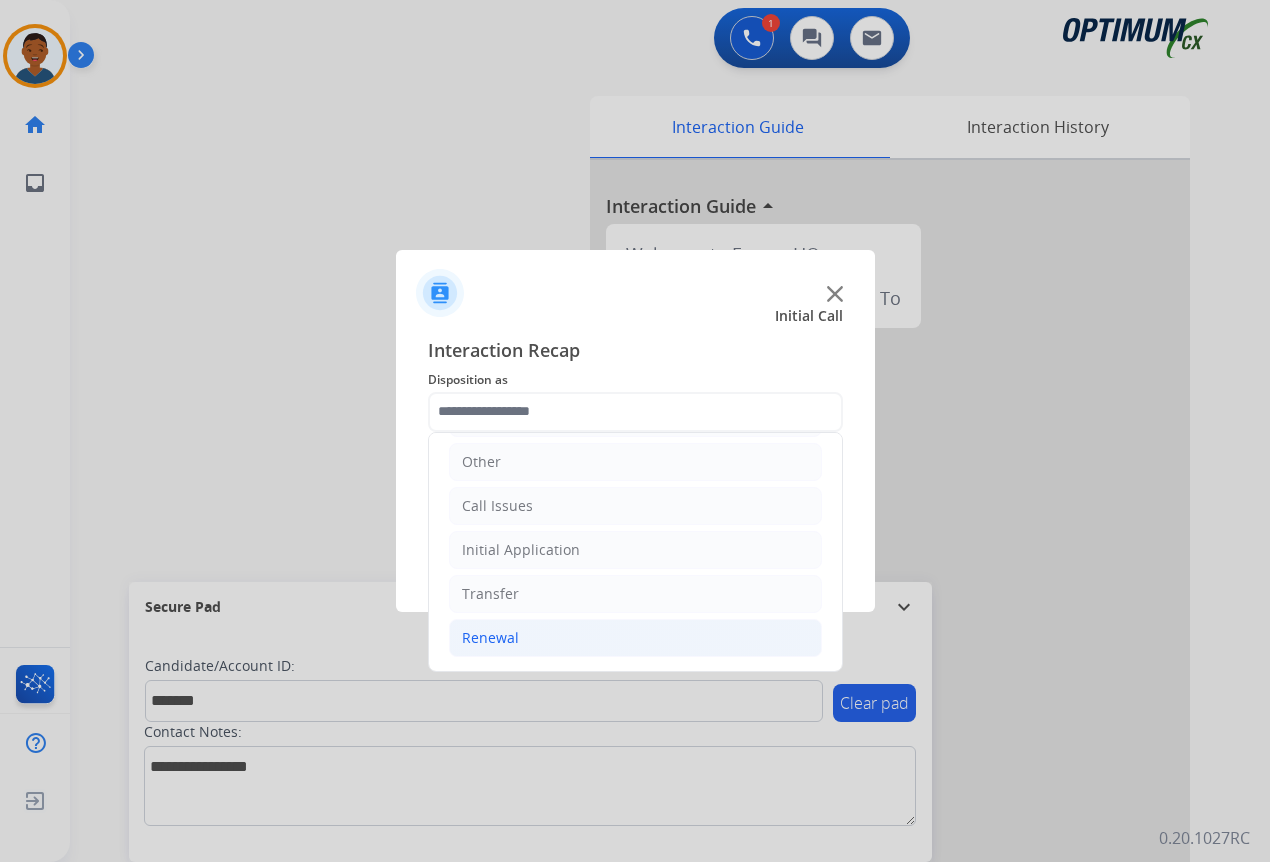 click on "Renewal" 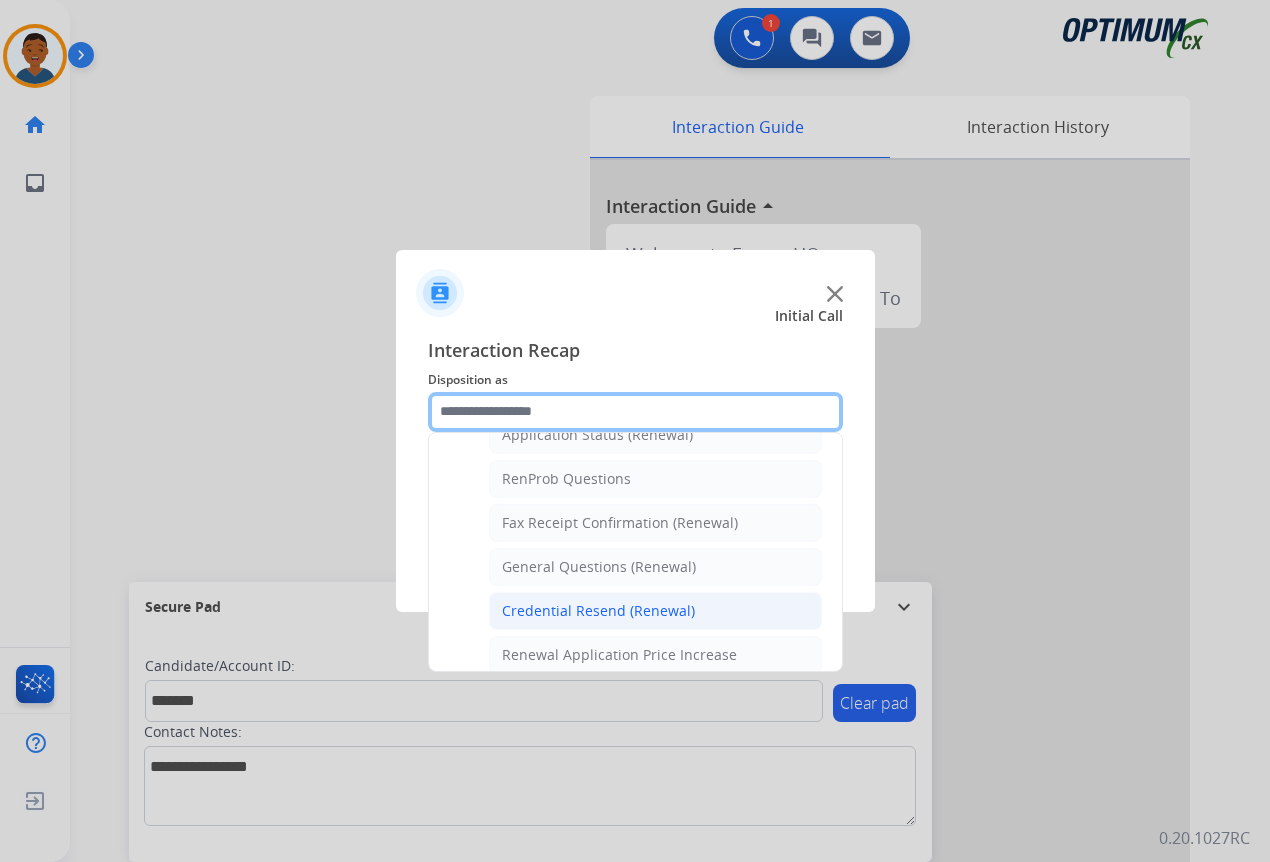 scroll, scrollTop: 536, scrollLeft: 0, axis: vertical 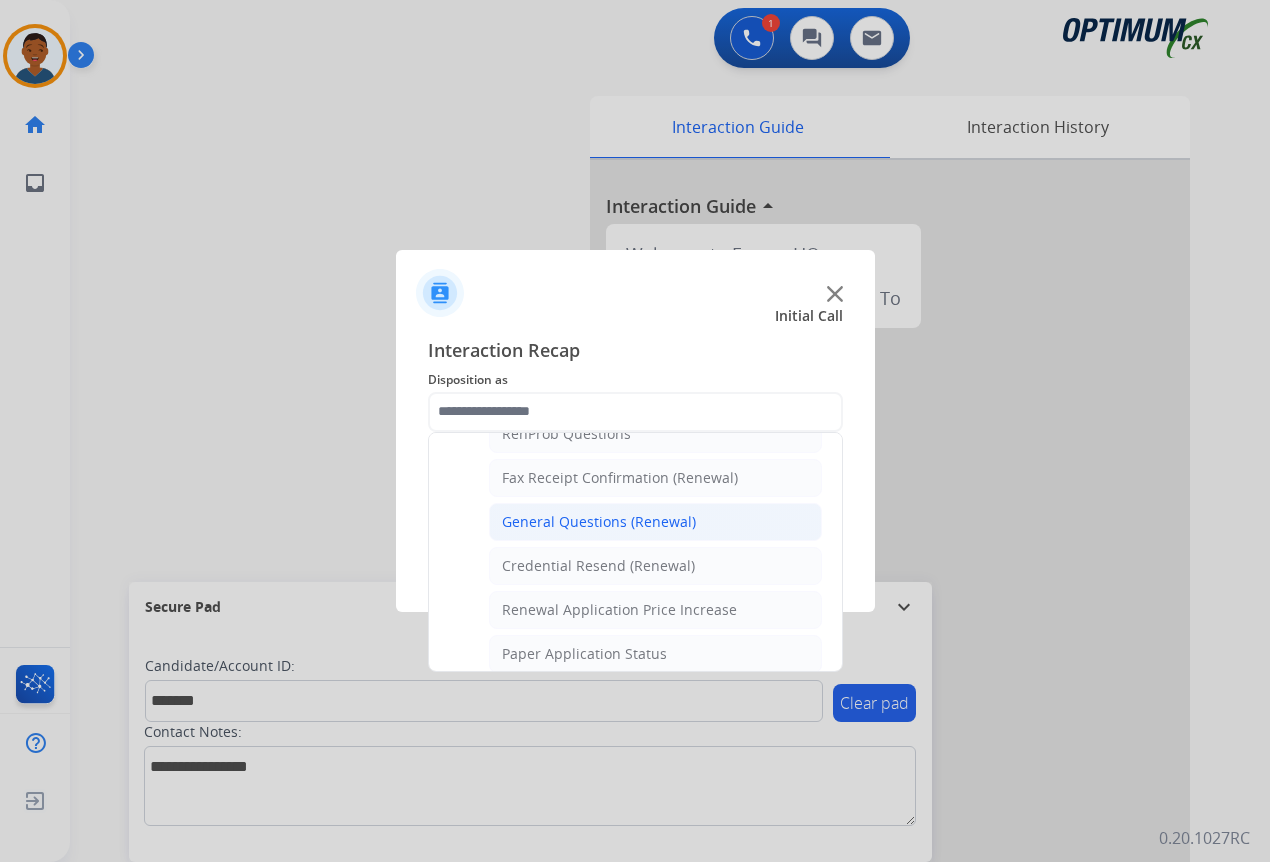 click on "General Questions (Renewal)" 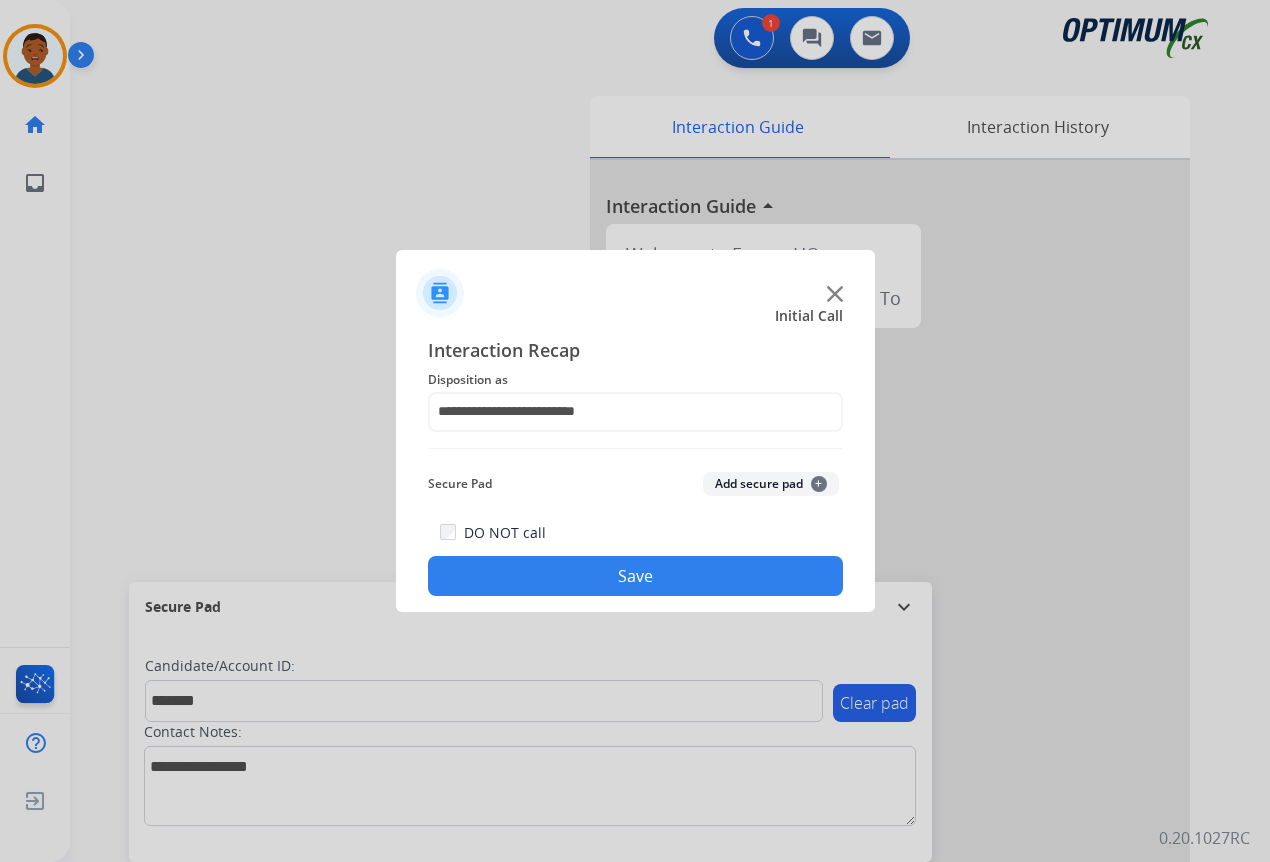 click on "Add secure pad  +" 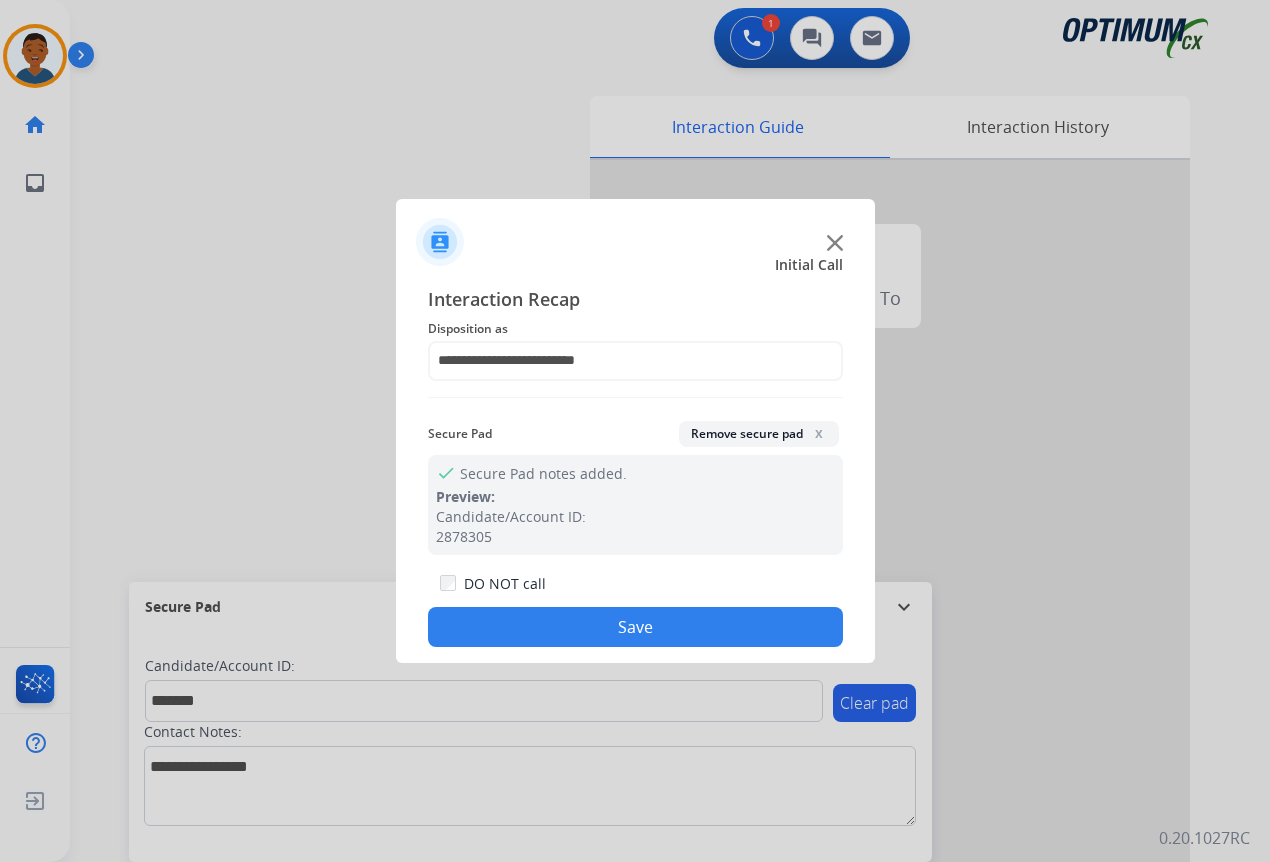 click on "Save" 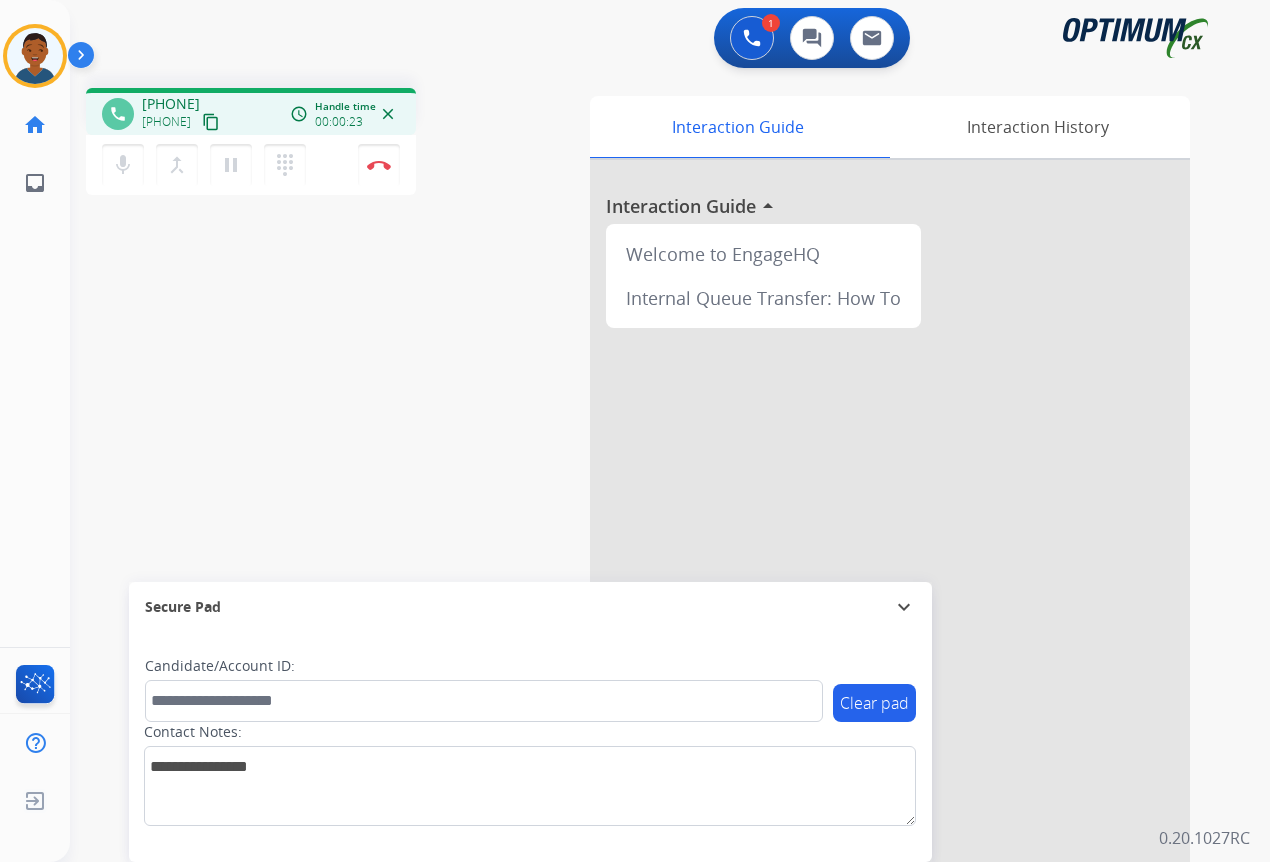 click on "content_copy" at bounding box center (211, 122) 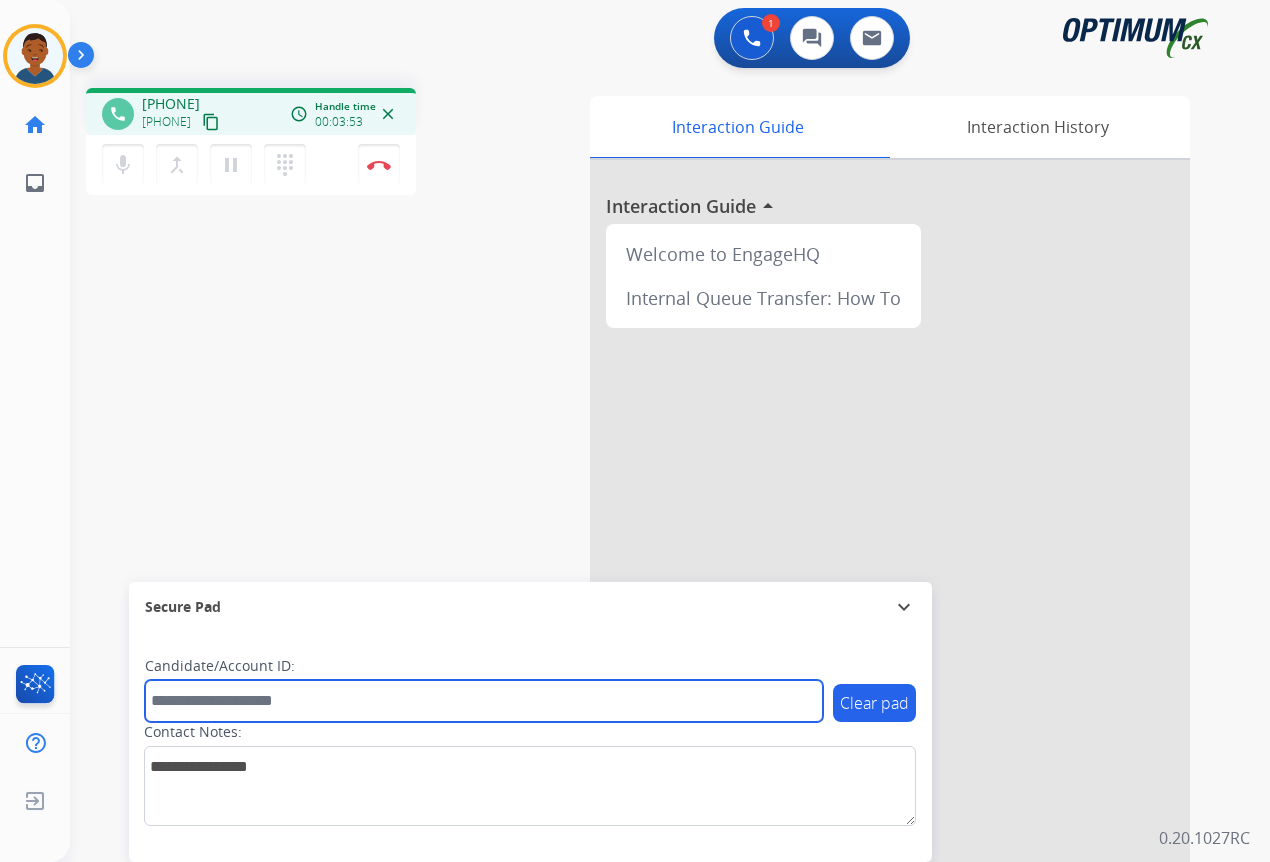 click at bounding box center (484, 701) 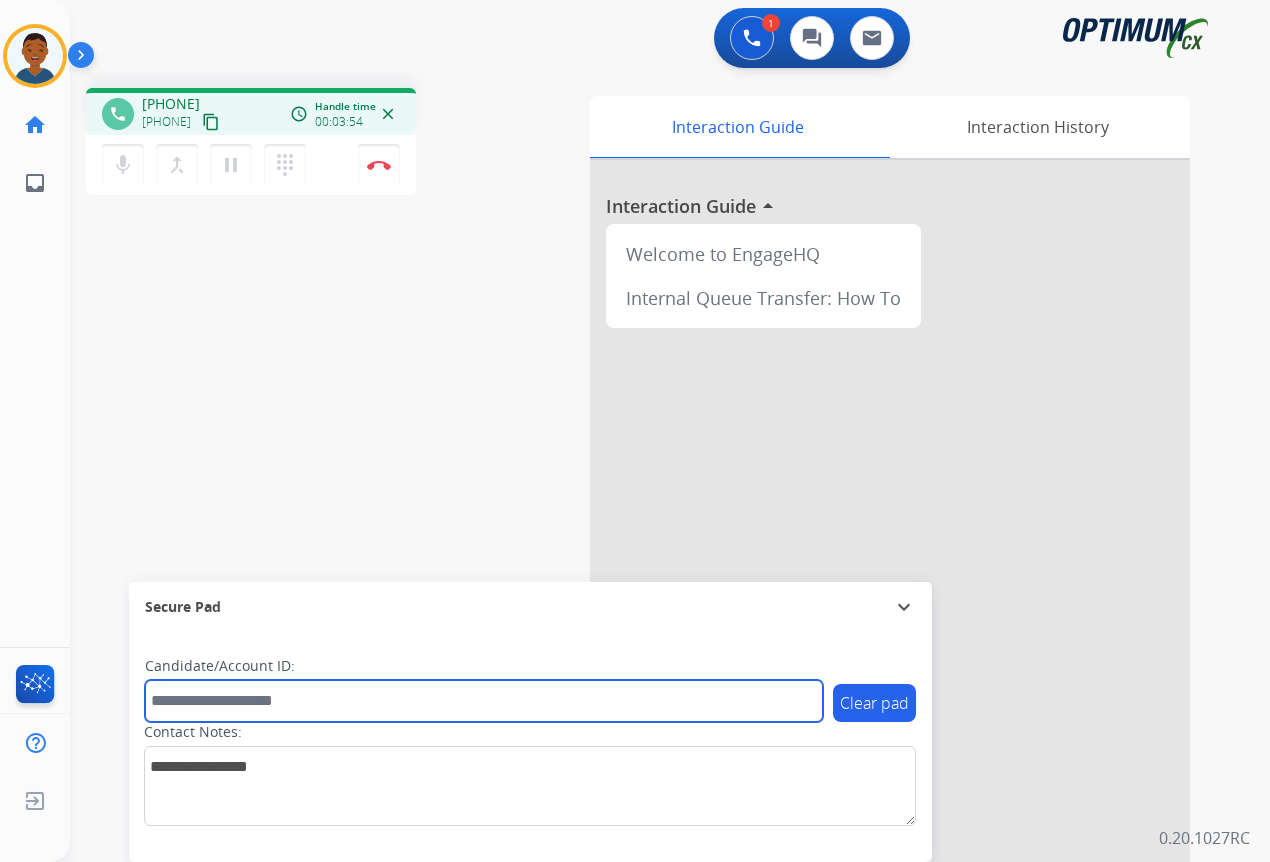 paste on "*******" 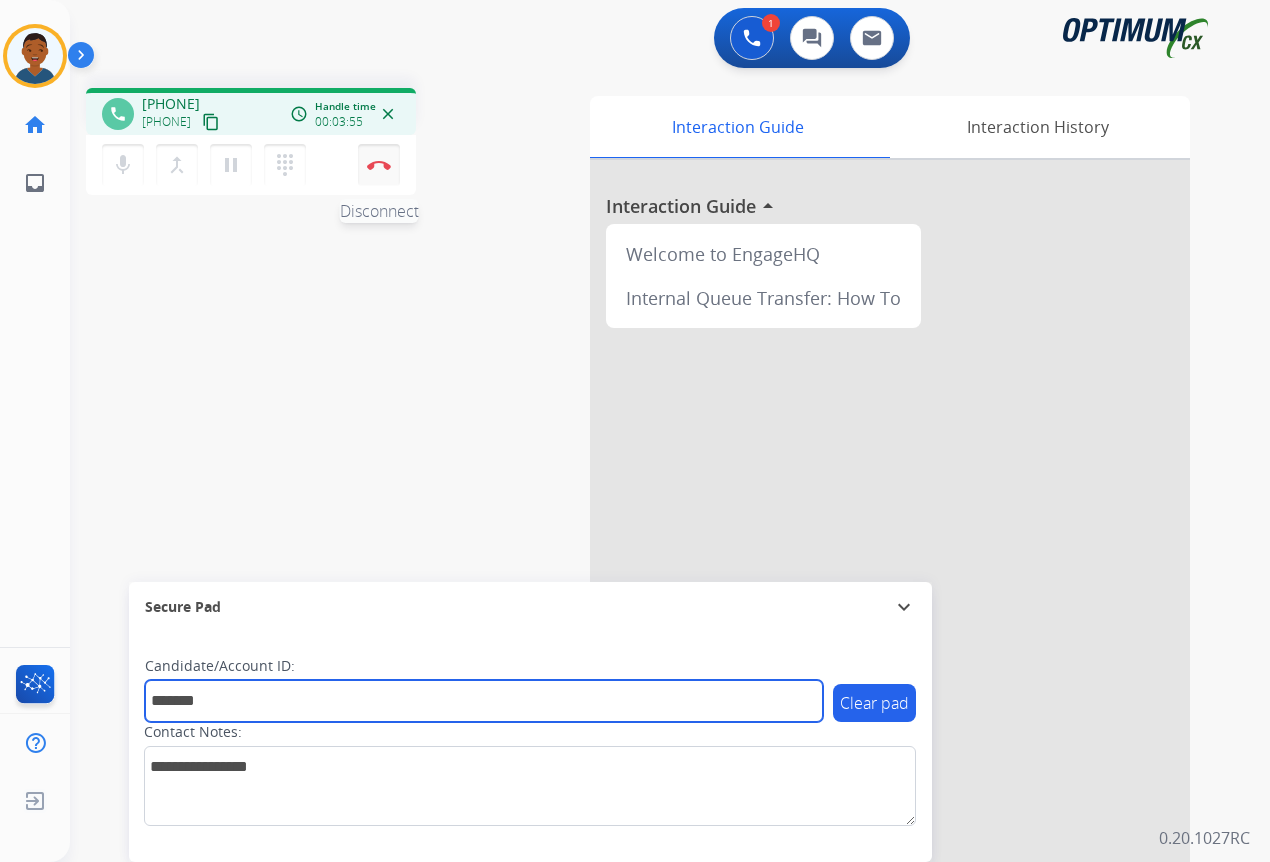 type on "*******" 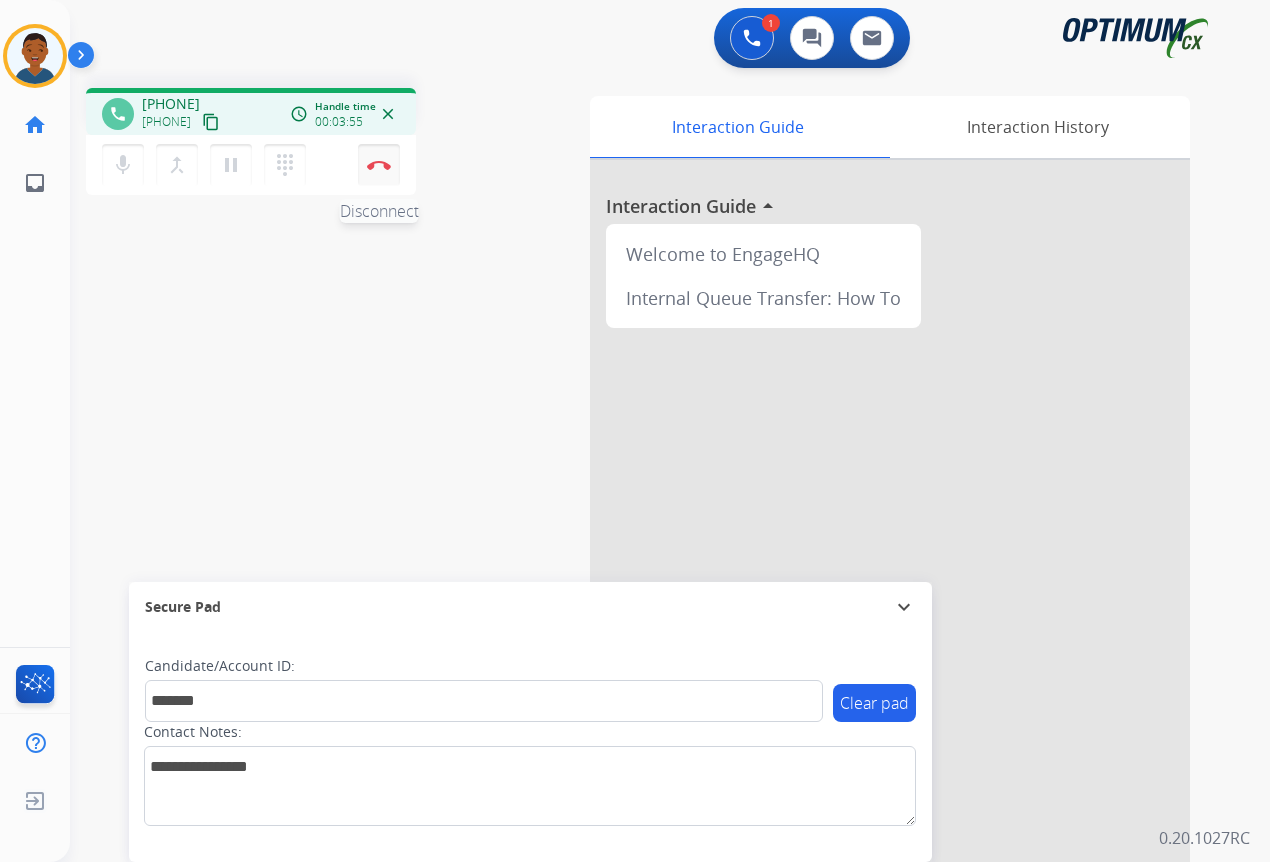 click on "Disconnect" at bounding box center [379, 165] 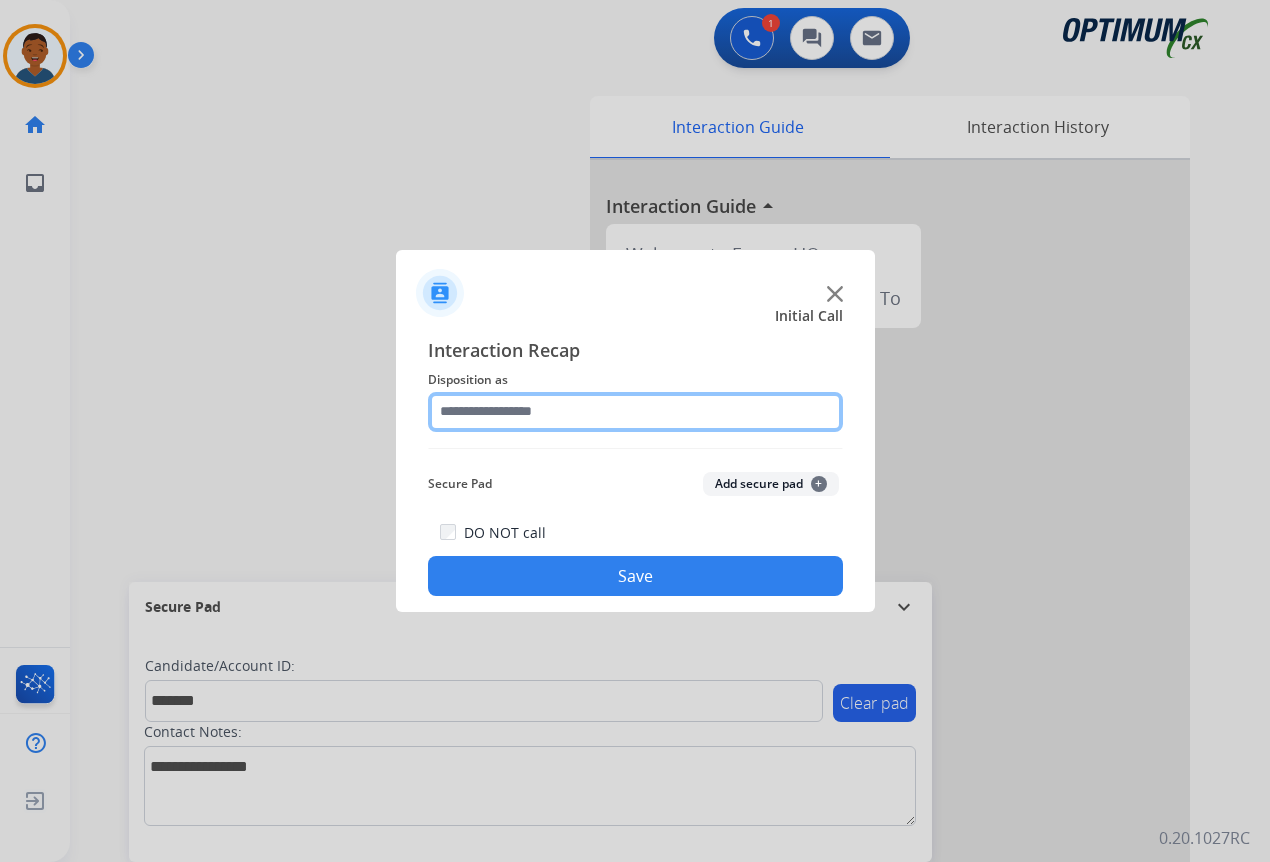 click 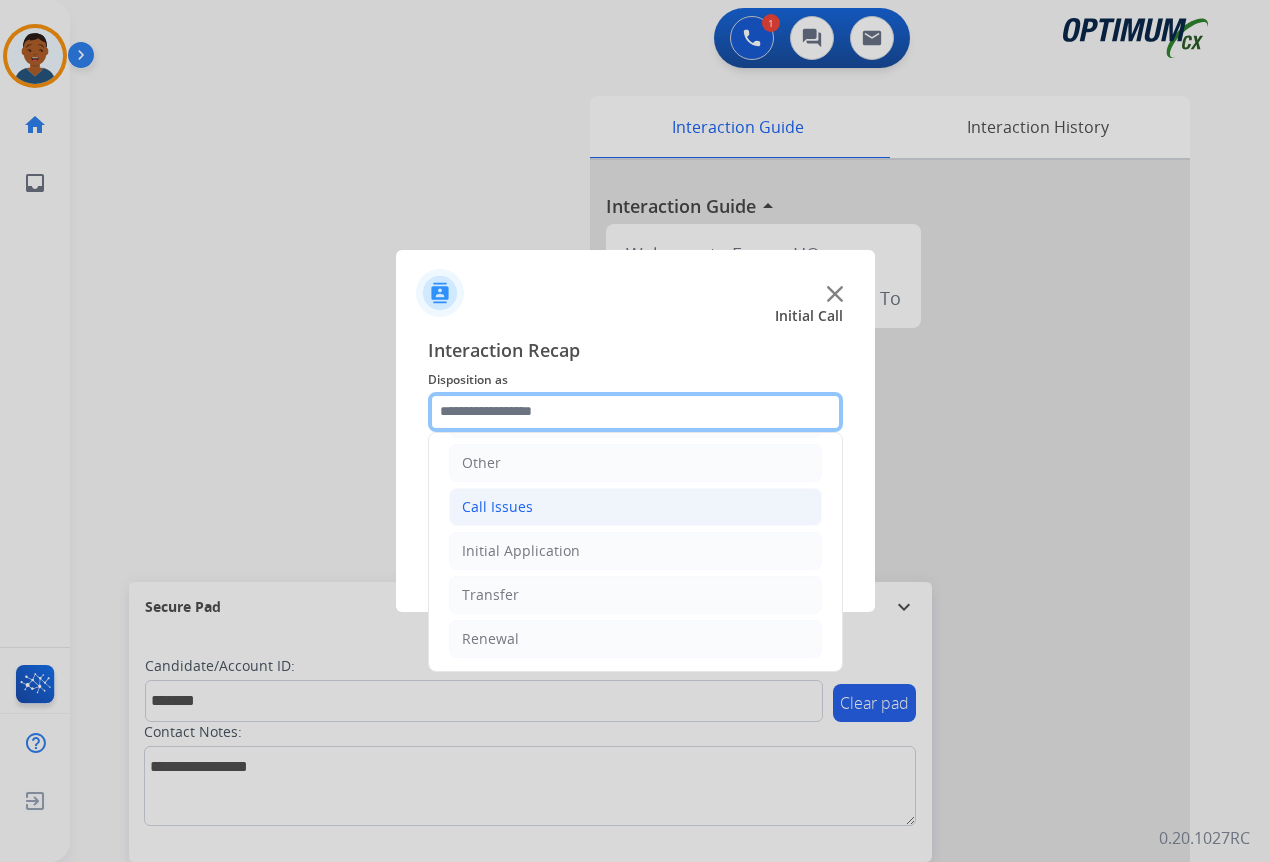 scroll, scrollTop: 136, scrollLeft: 0, axis: vertical 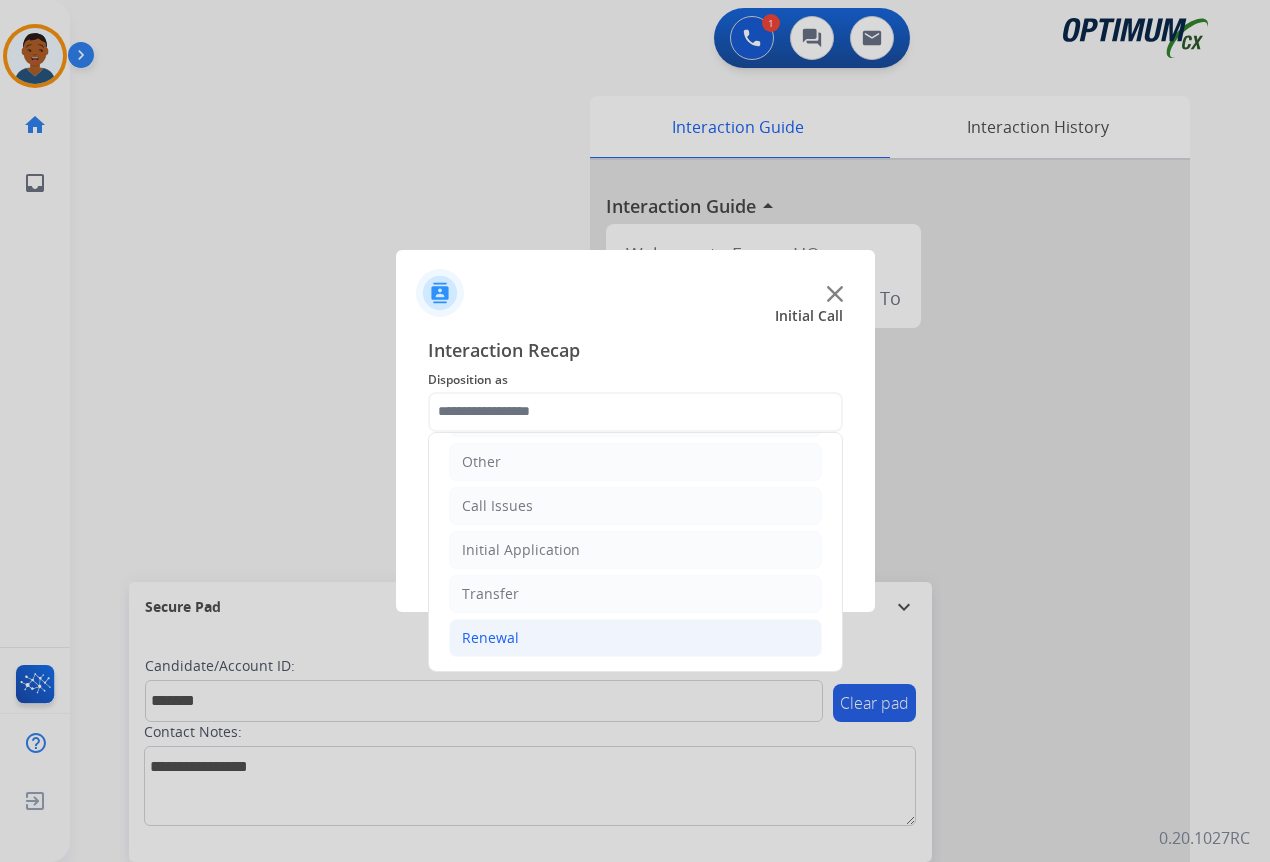 click on "Renewal" 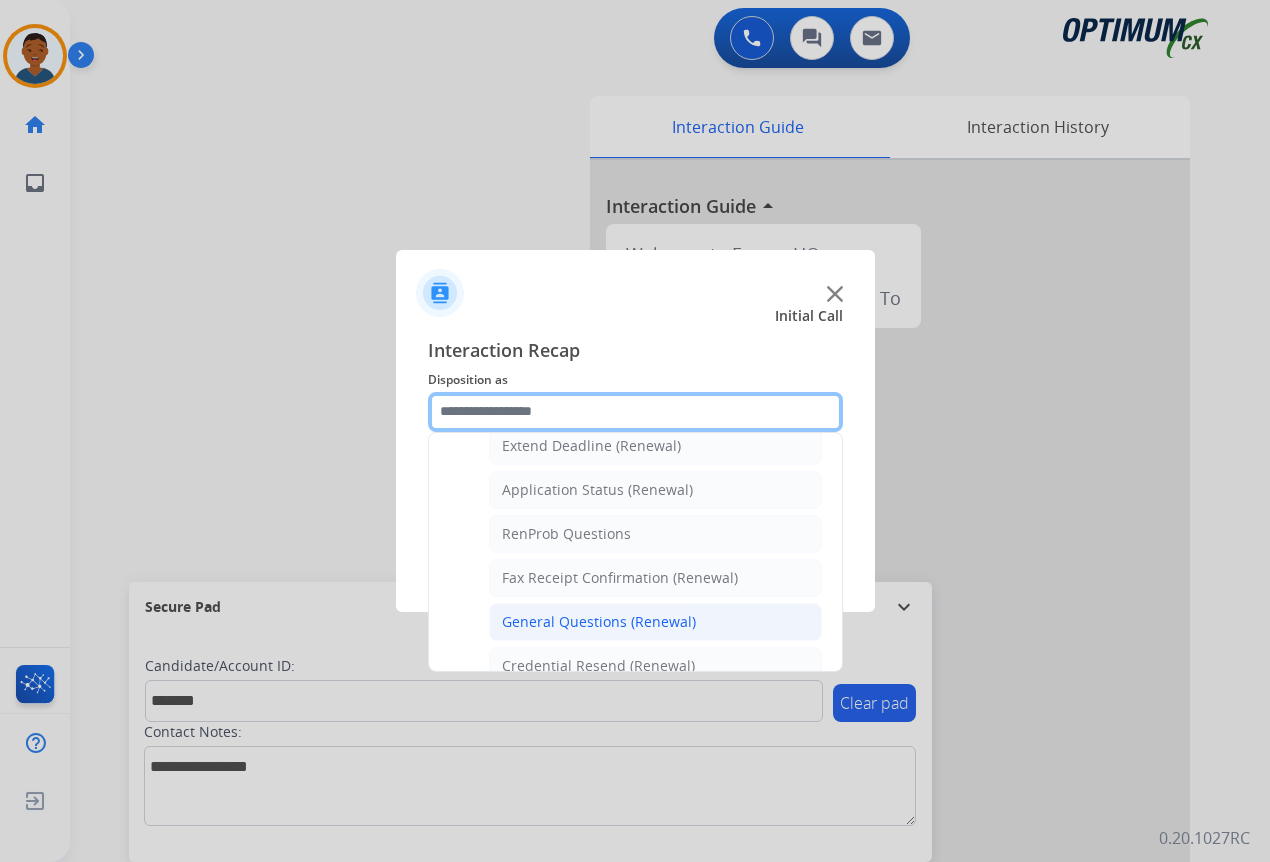 scroll, scrollTop: 536, scrollLeft: 0, axis: vertical 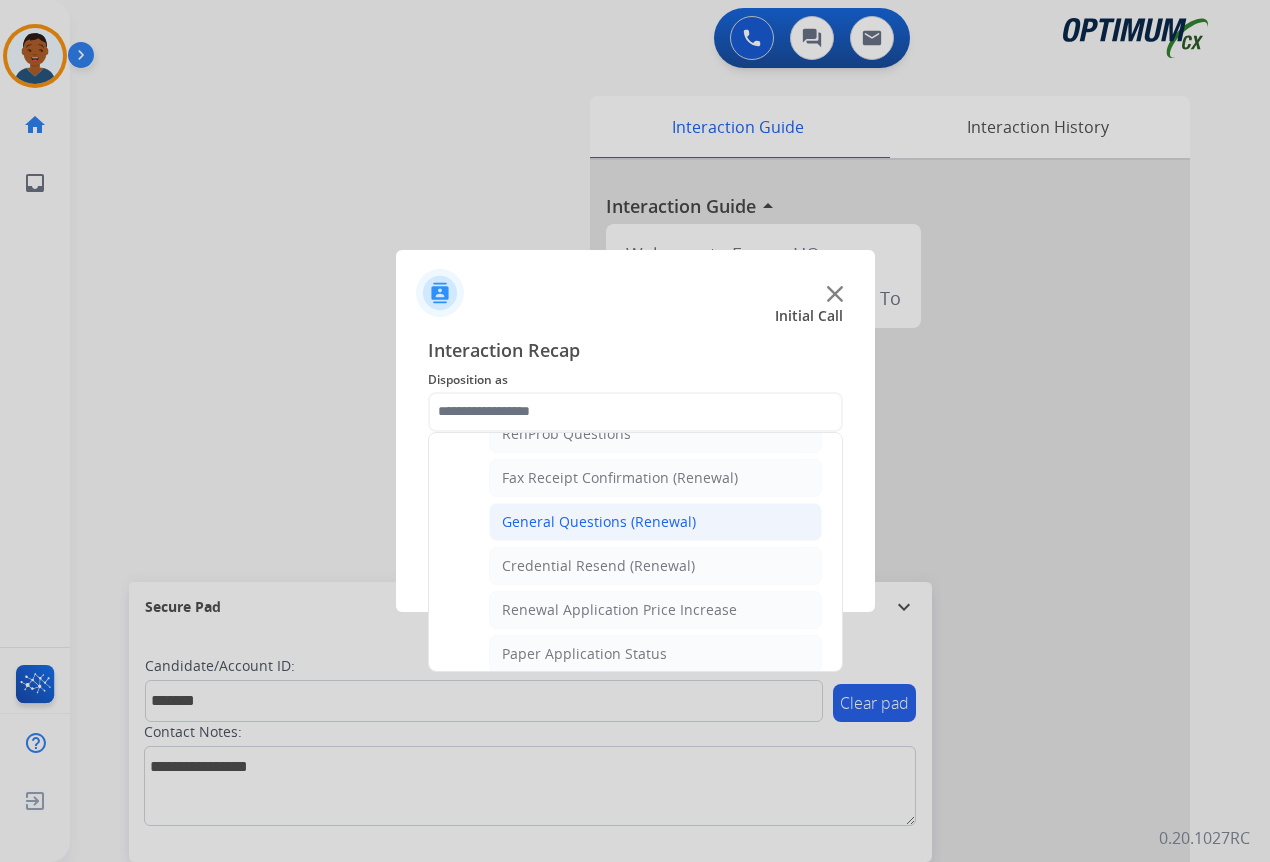 click on "General Questions (Renewal)" 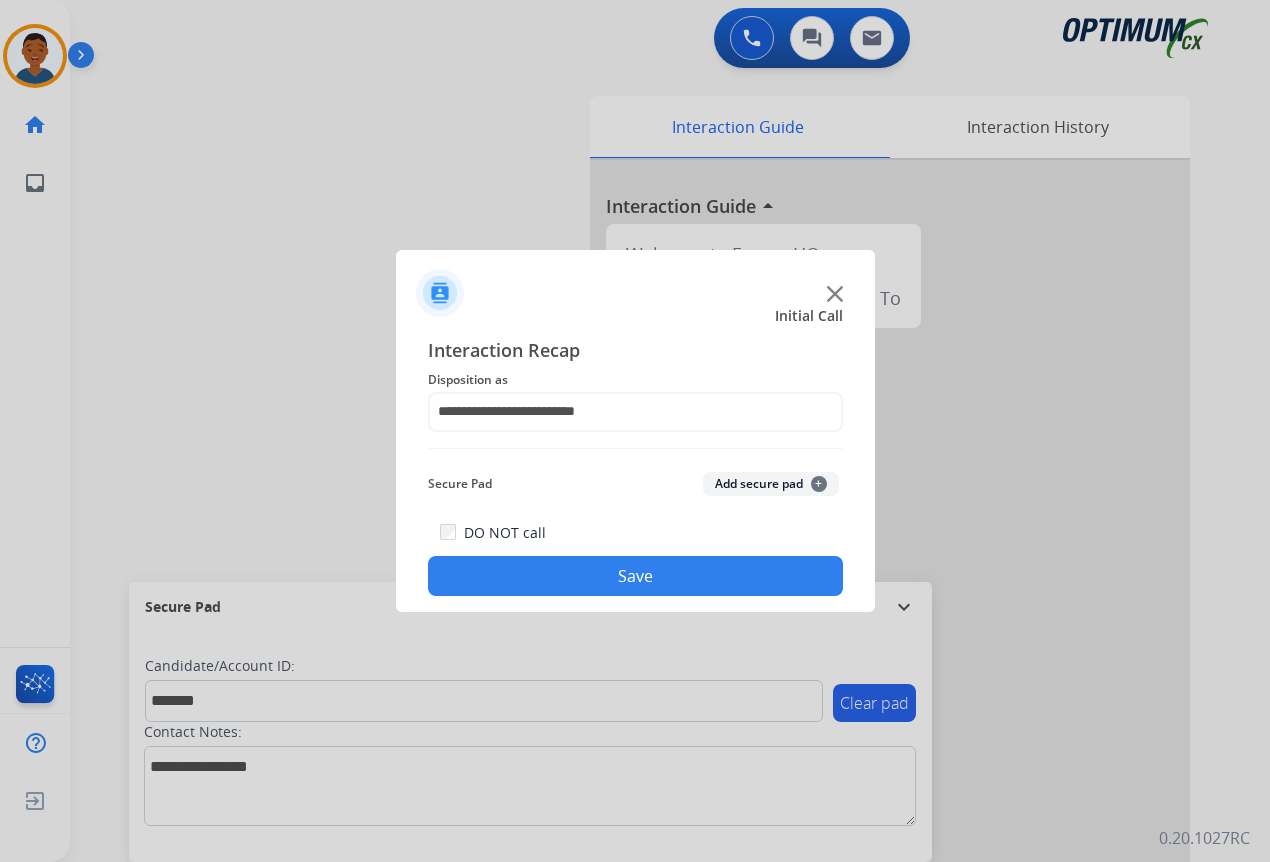 click on "Add secure pad  +" 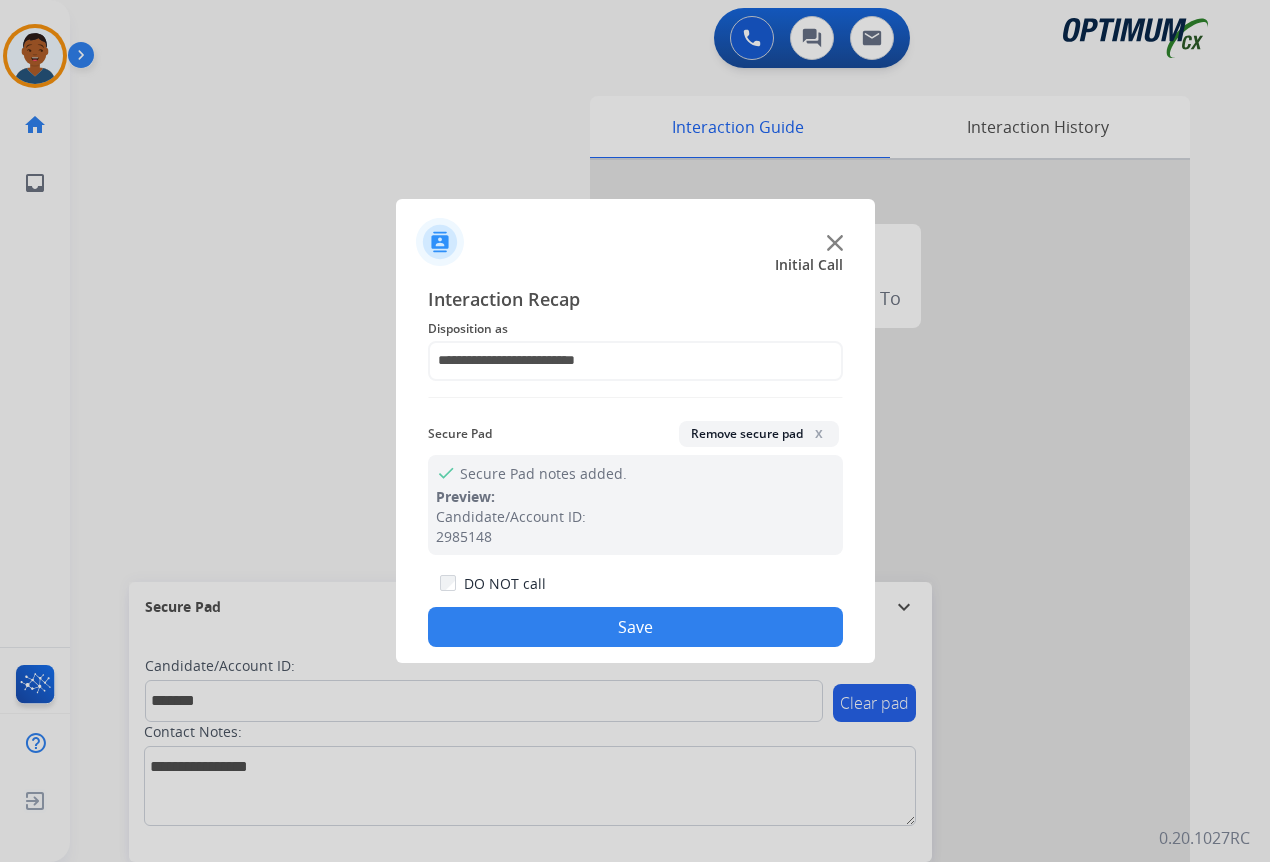 click on "Save" 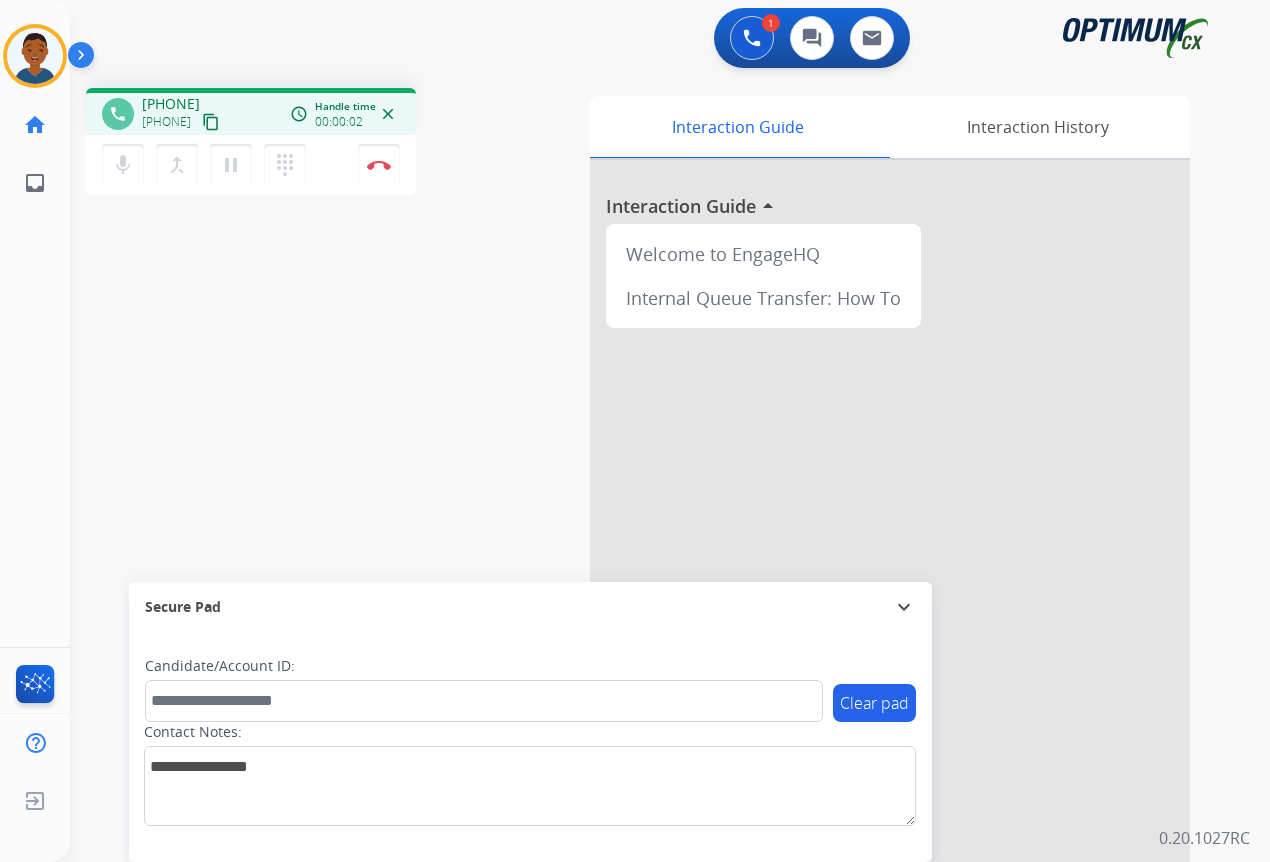 click on "content_copy" at bounding box center [211, 122] 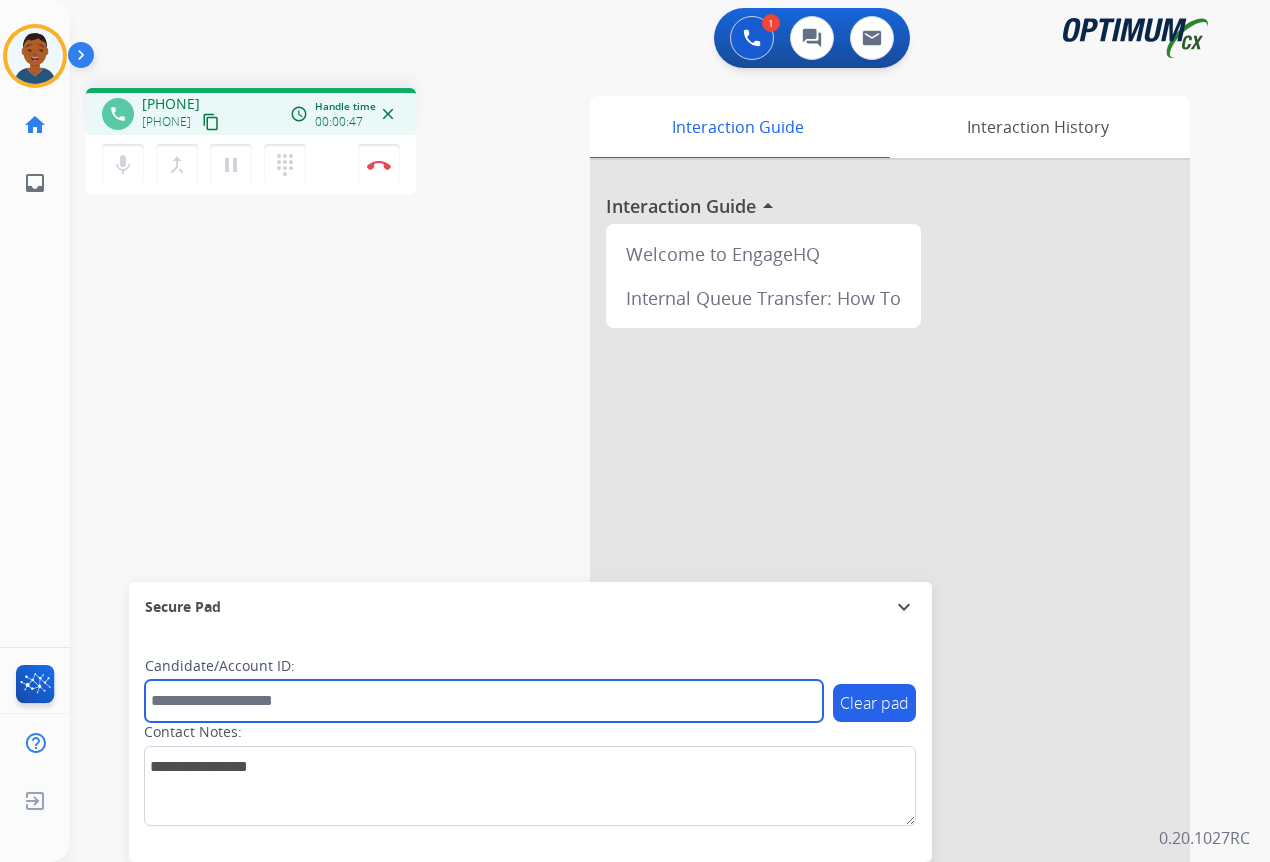 click at bounding box center [484, 701] 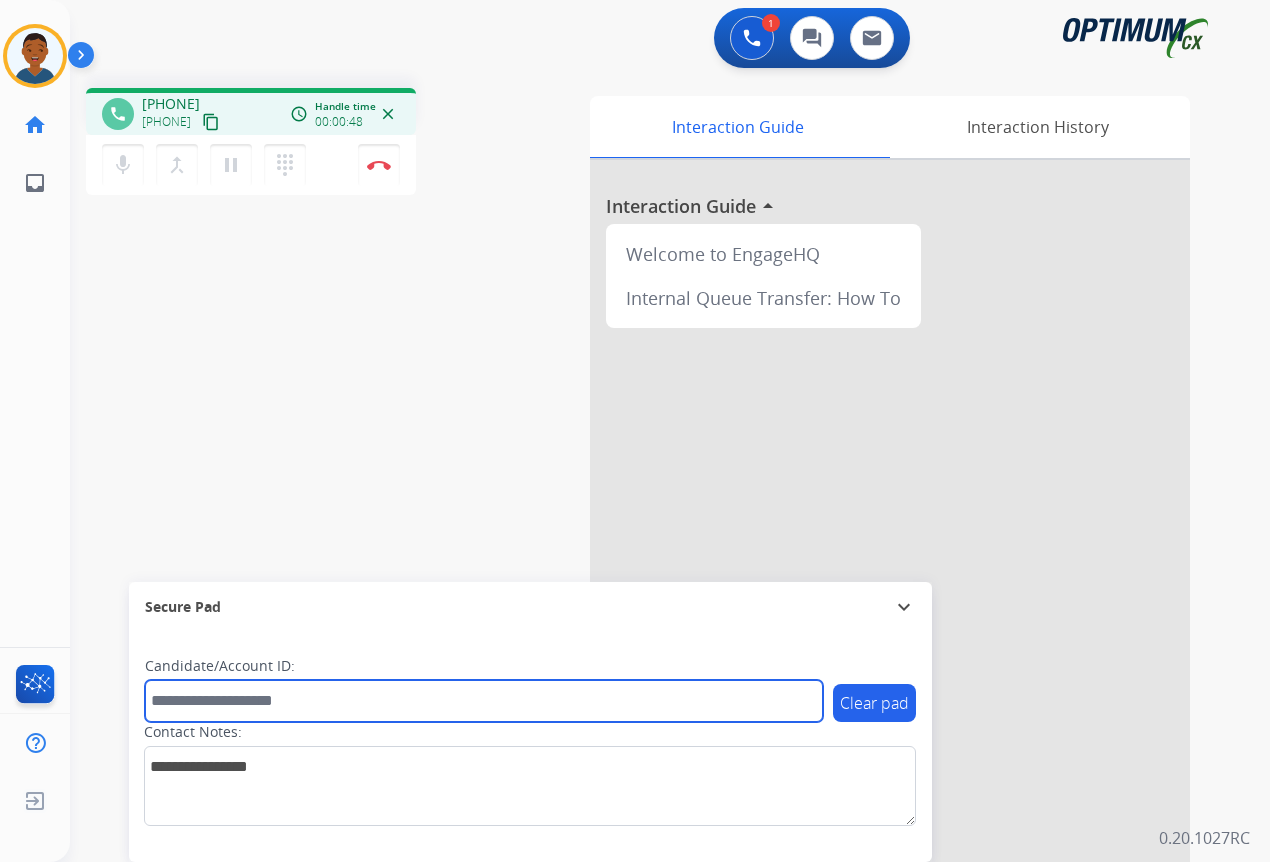 paste on "*******" 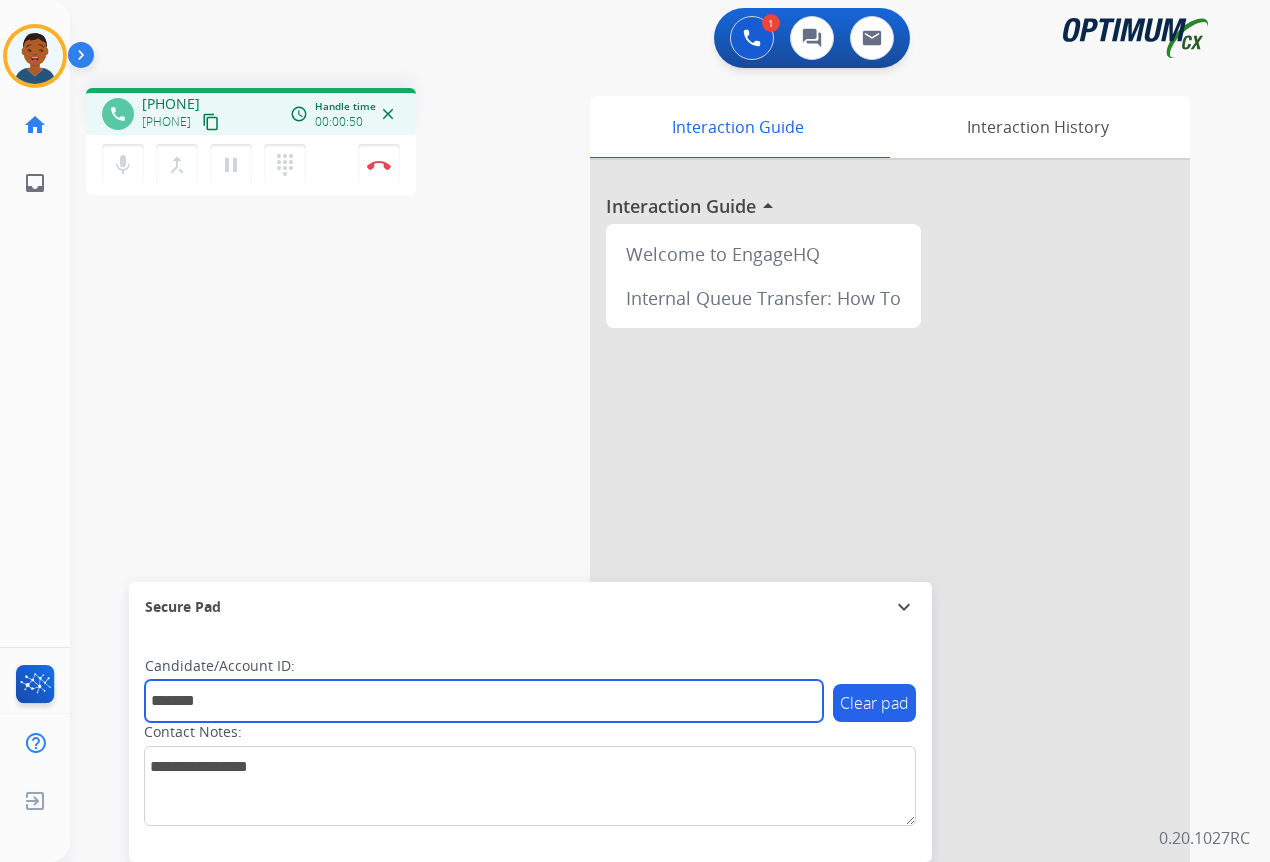 type on "*******" 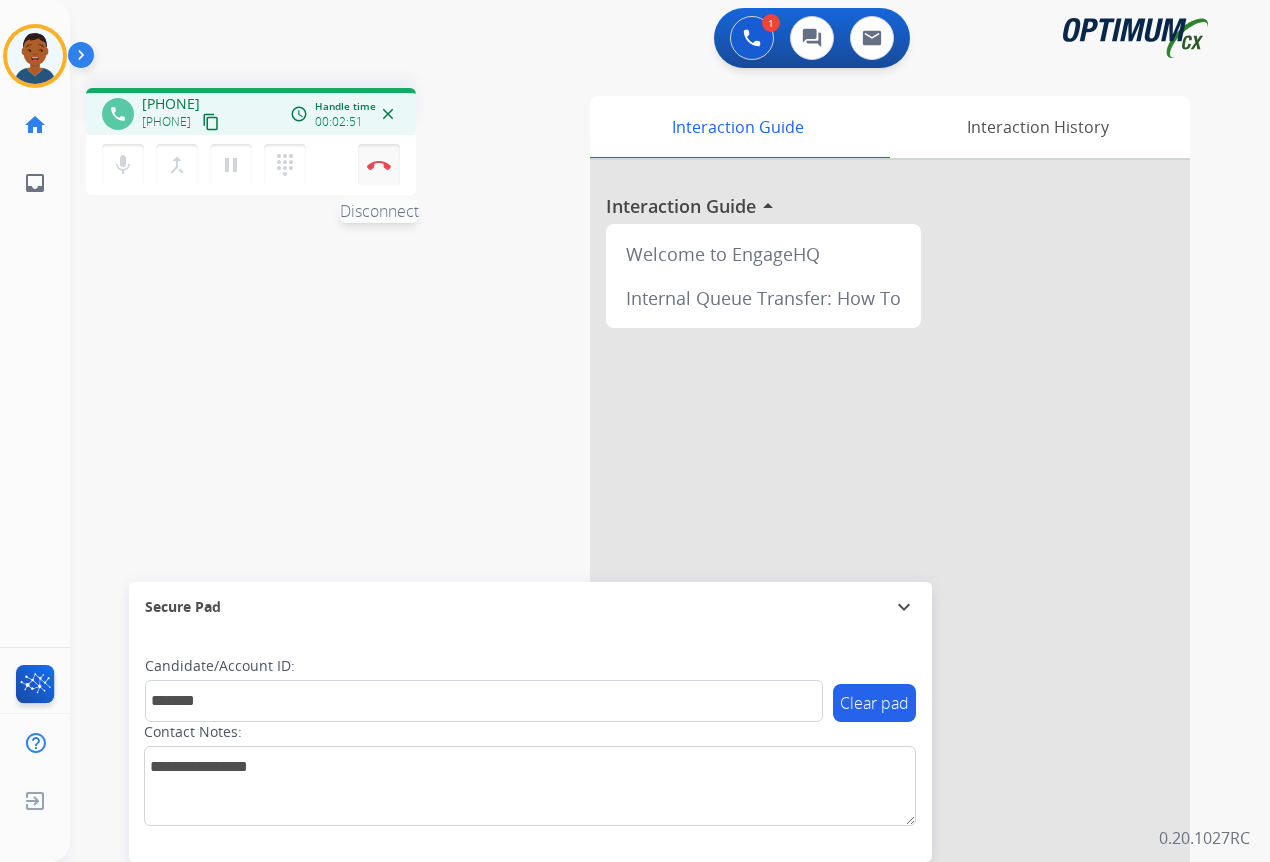 click at bounding box center (379, 165) 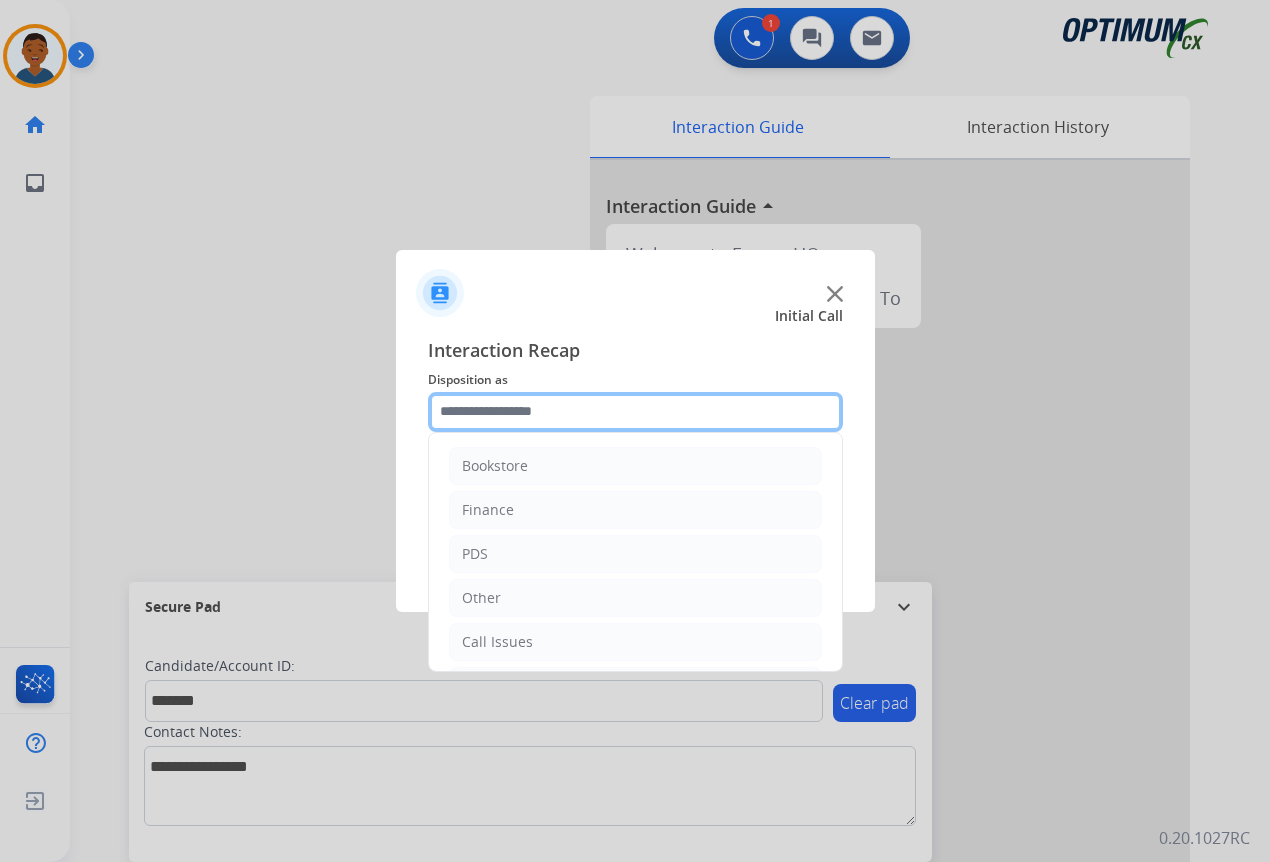 click 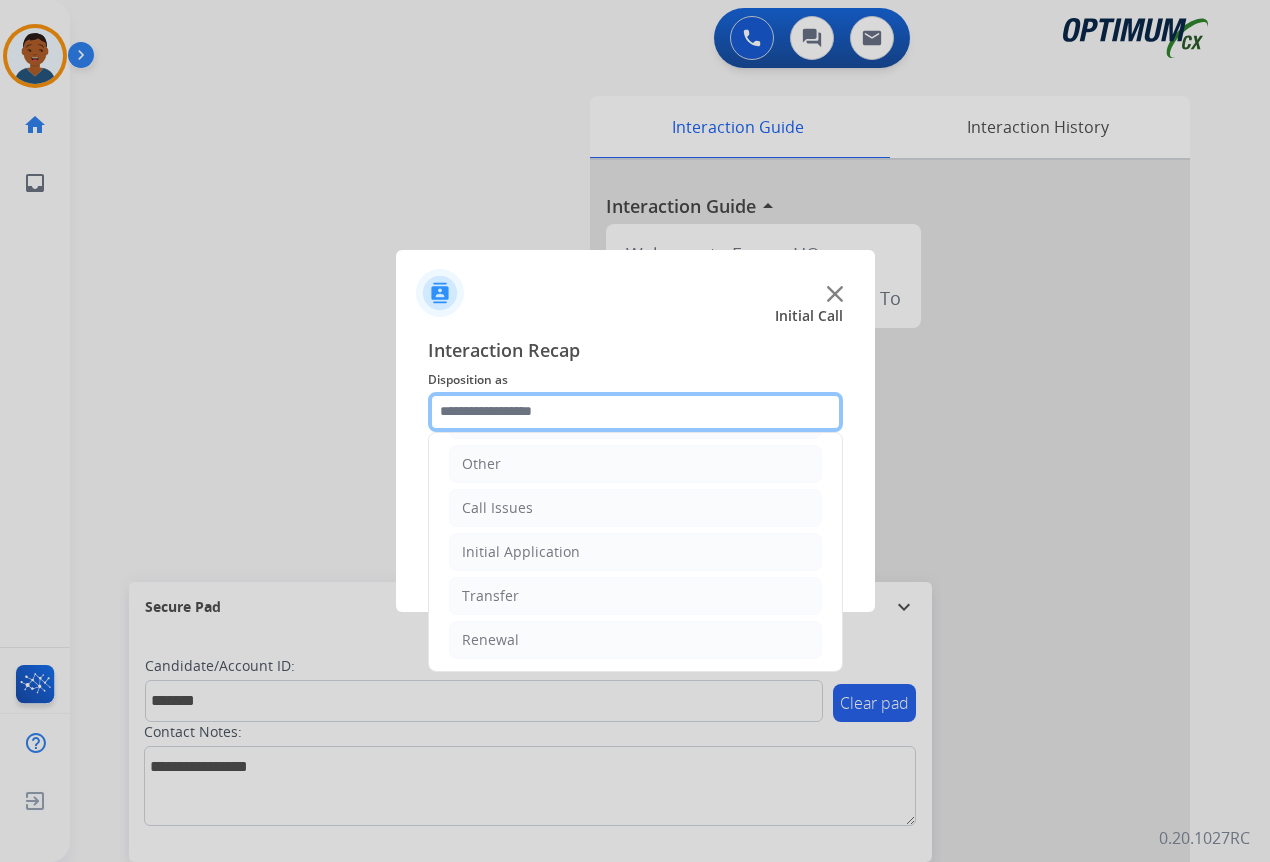 scroll, scrollTop: 136, scrollLeft: 0, axis: vertical 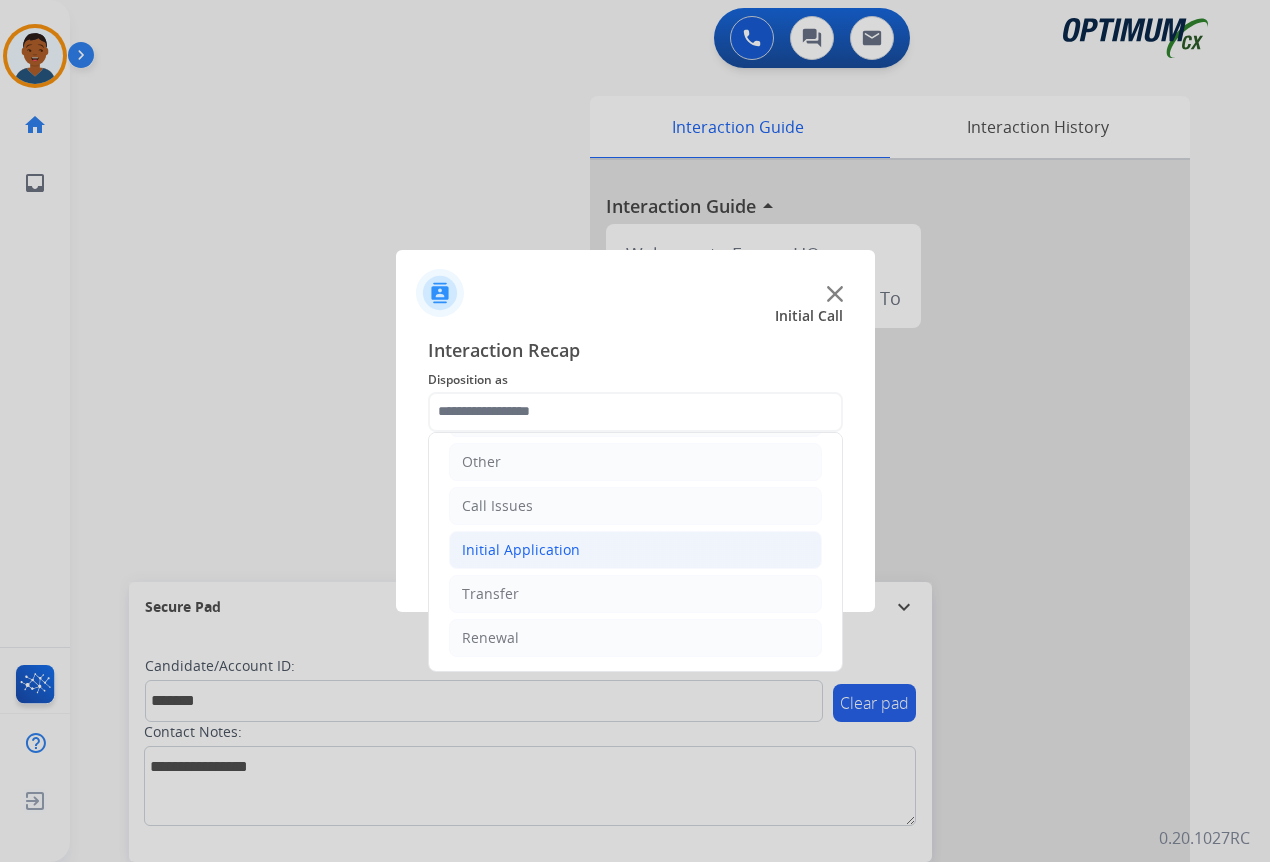 click on "Initial Application" 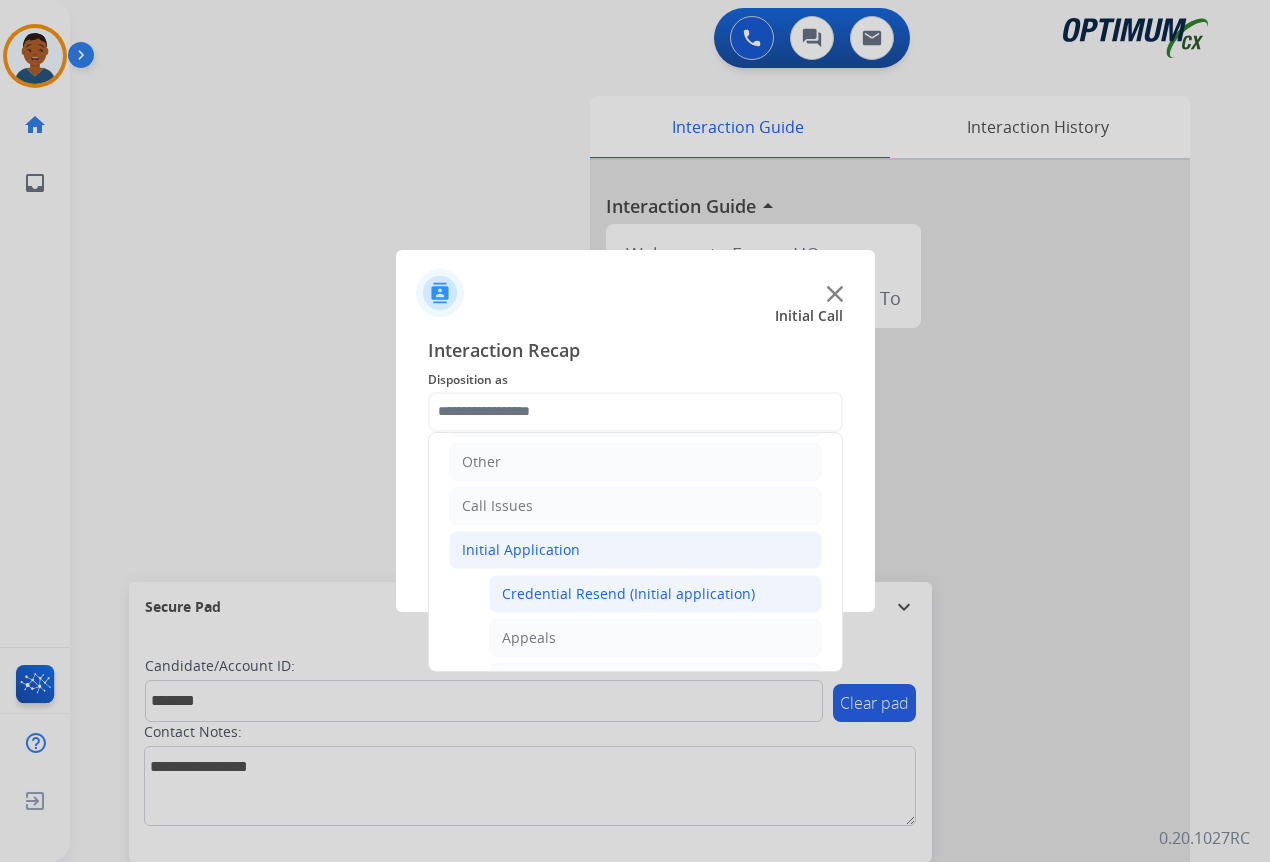 click on "Credential Resend (Initial application)" 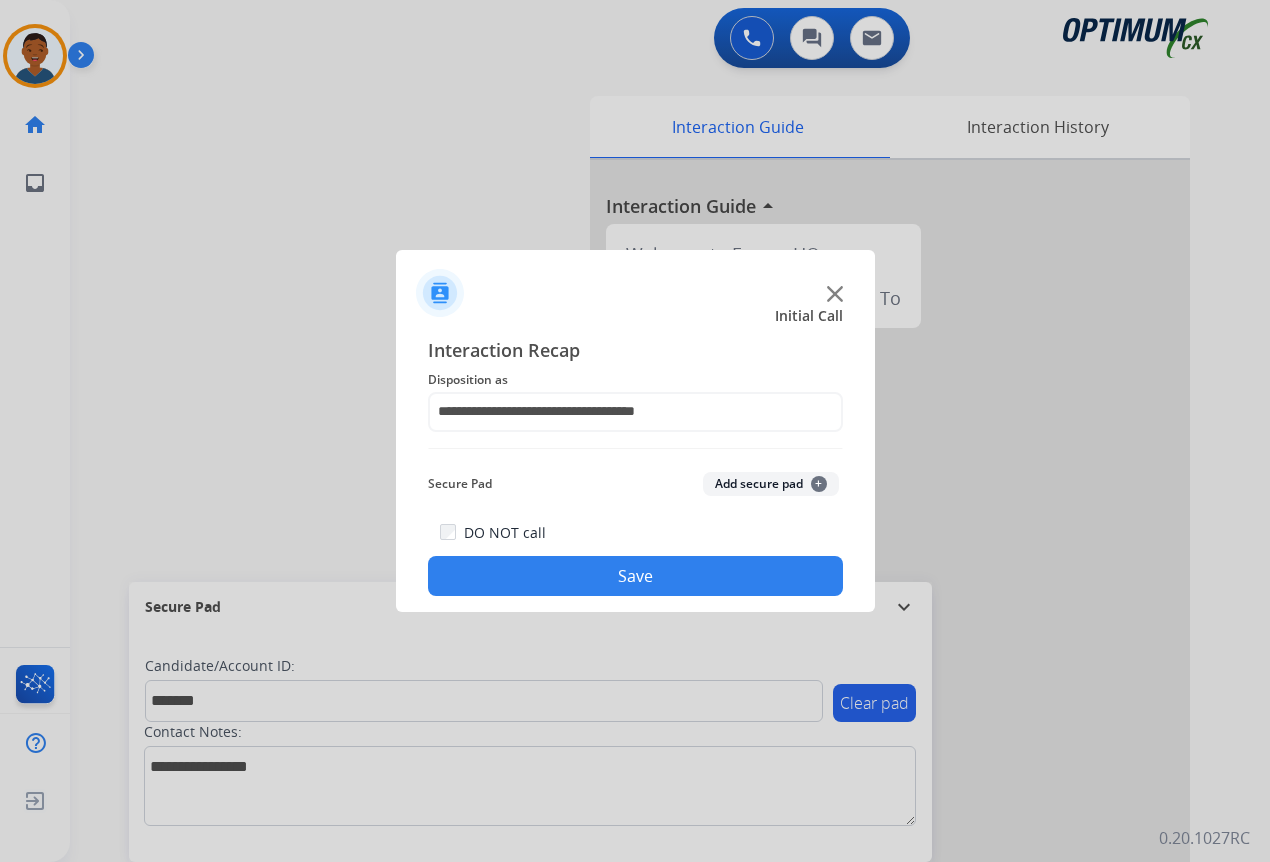 click on "Add secure pad  +" 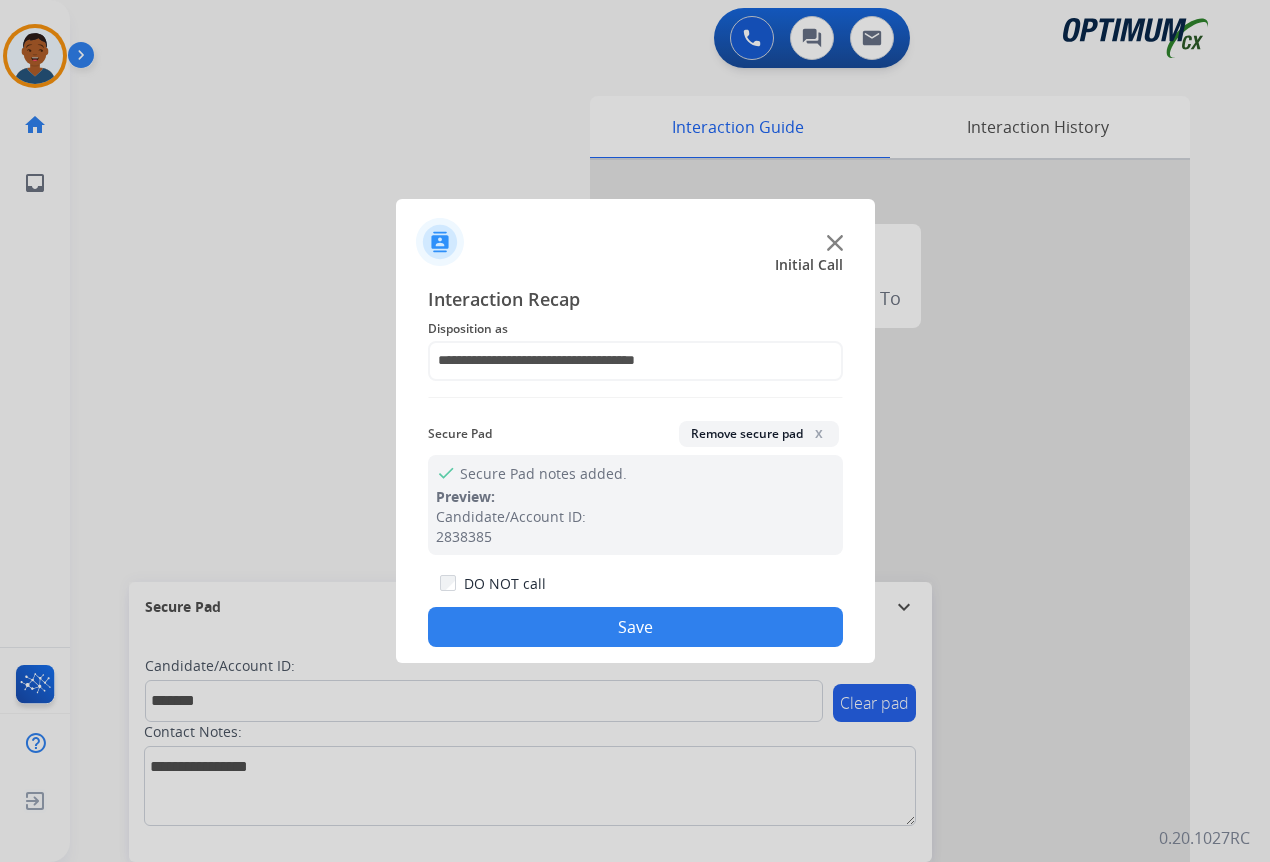 click on "Save" 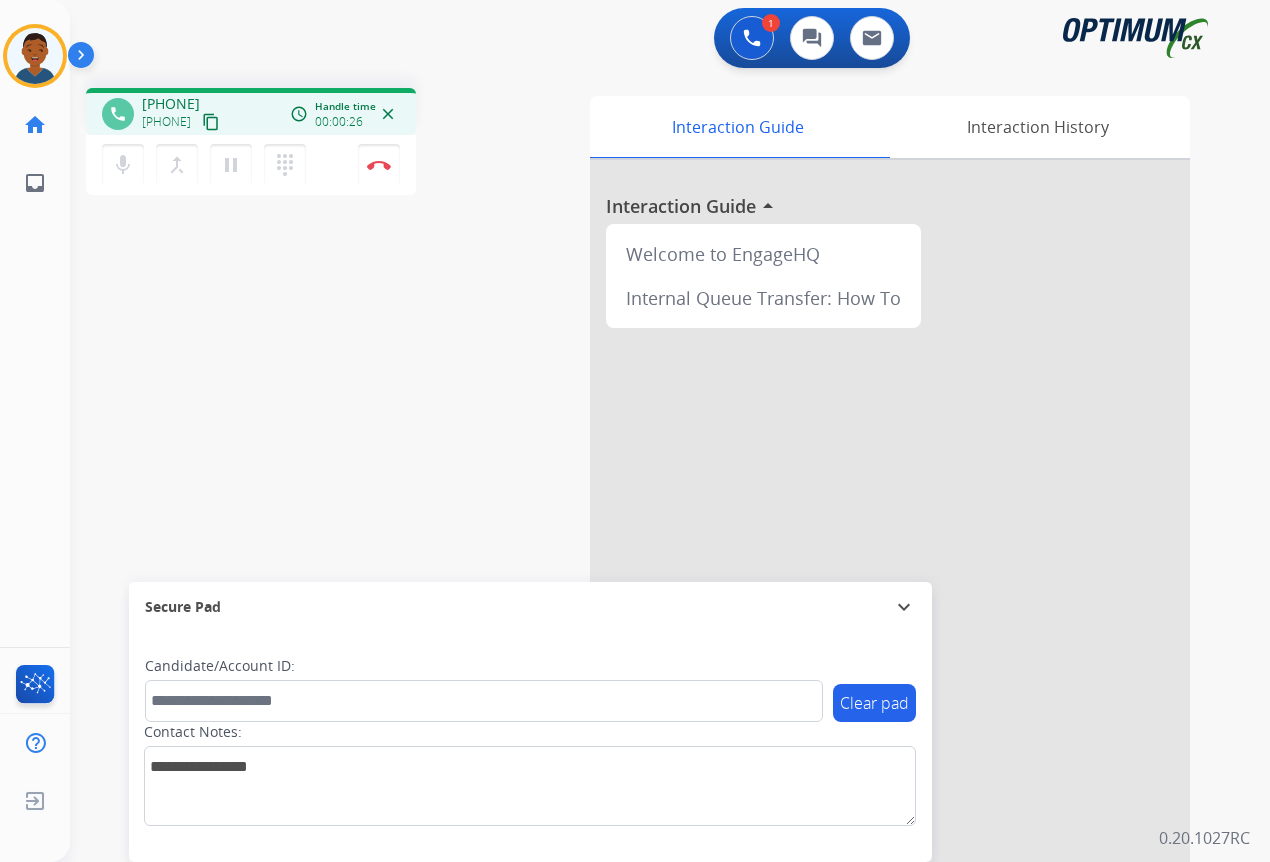 click on "content_copy" at bounding box center (211, 122) 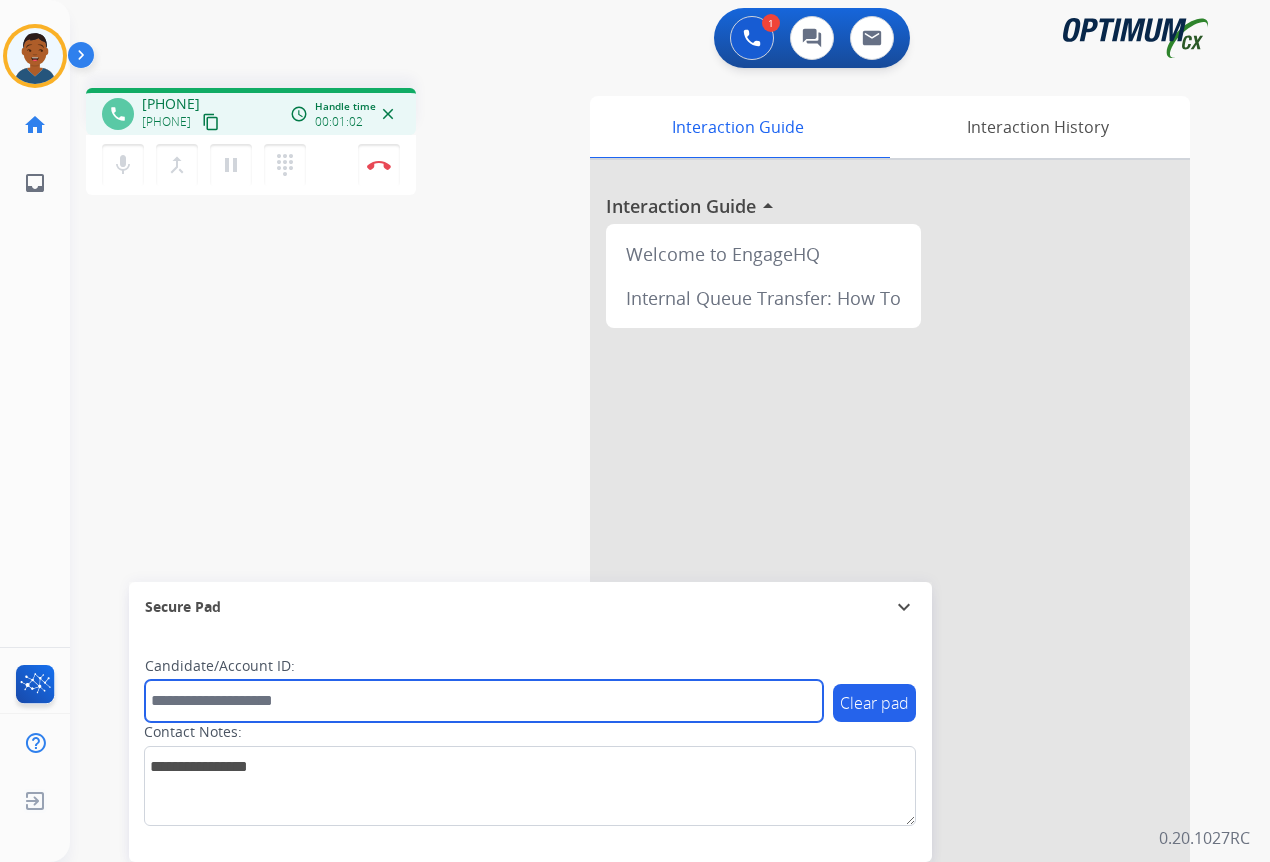 click at bounding box center (484, 701) 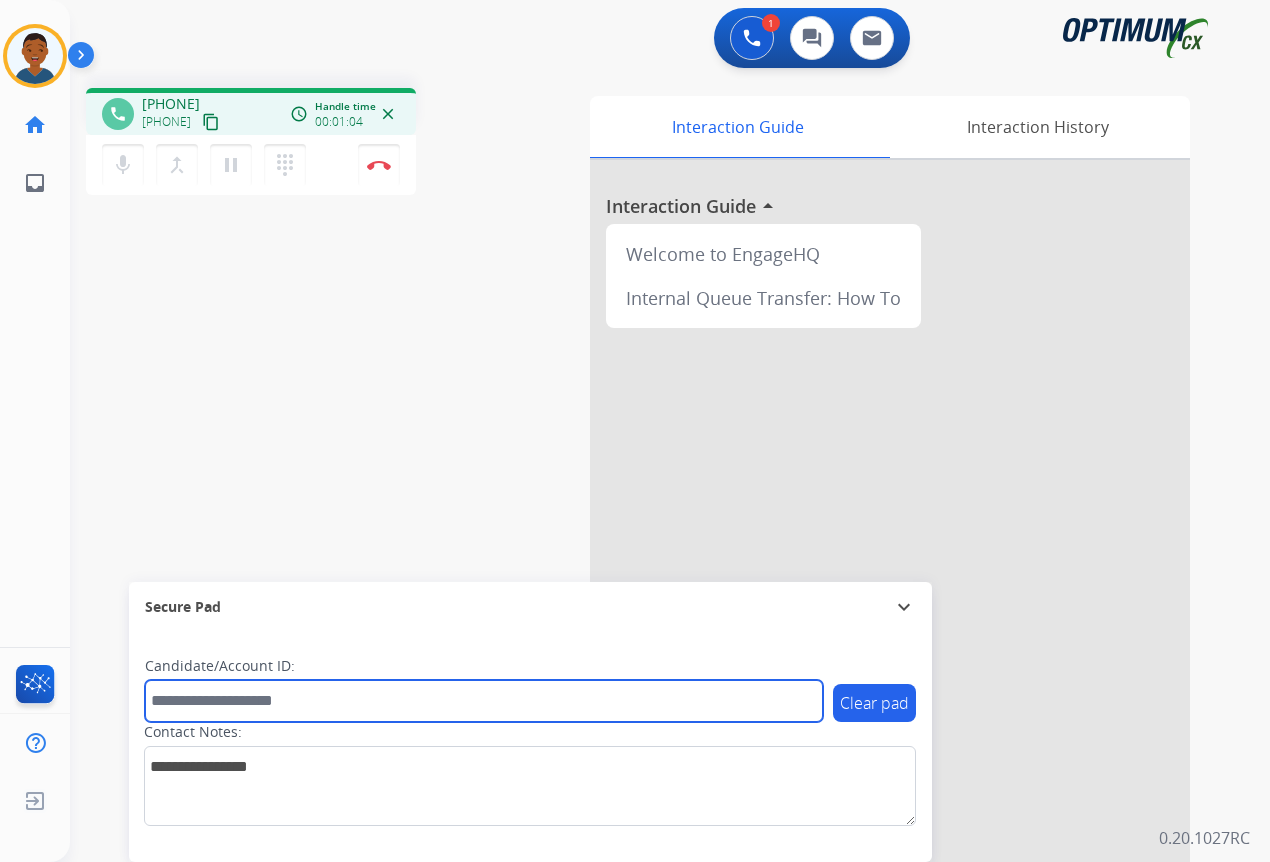 paste on "*******" 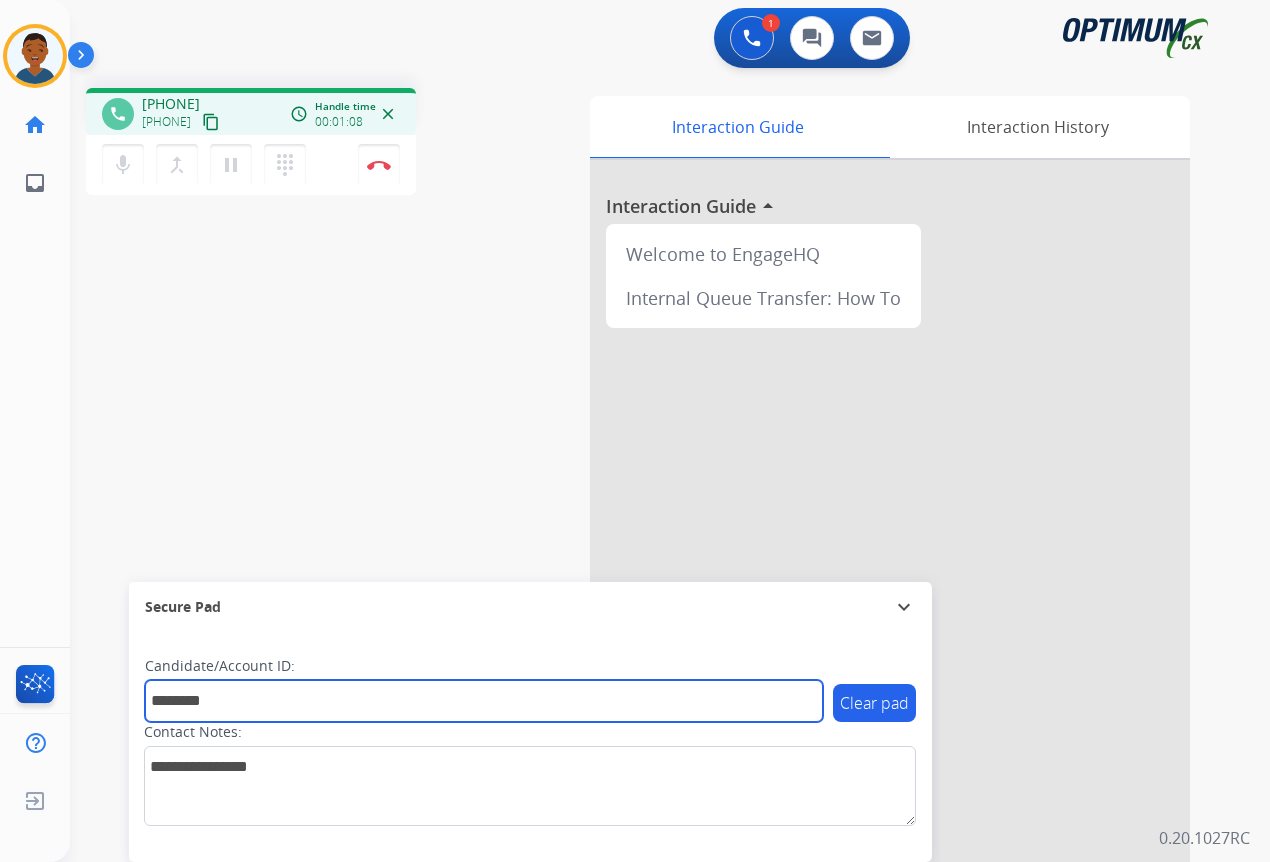 type on "*******" 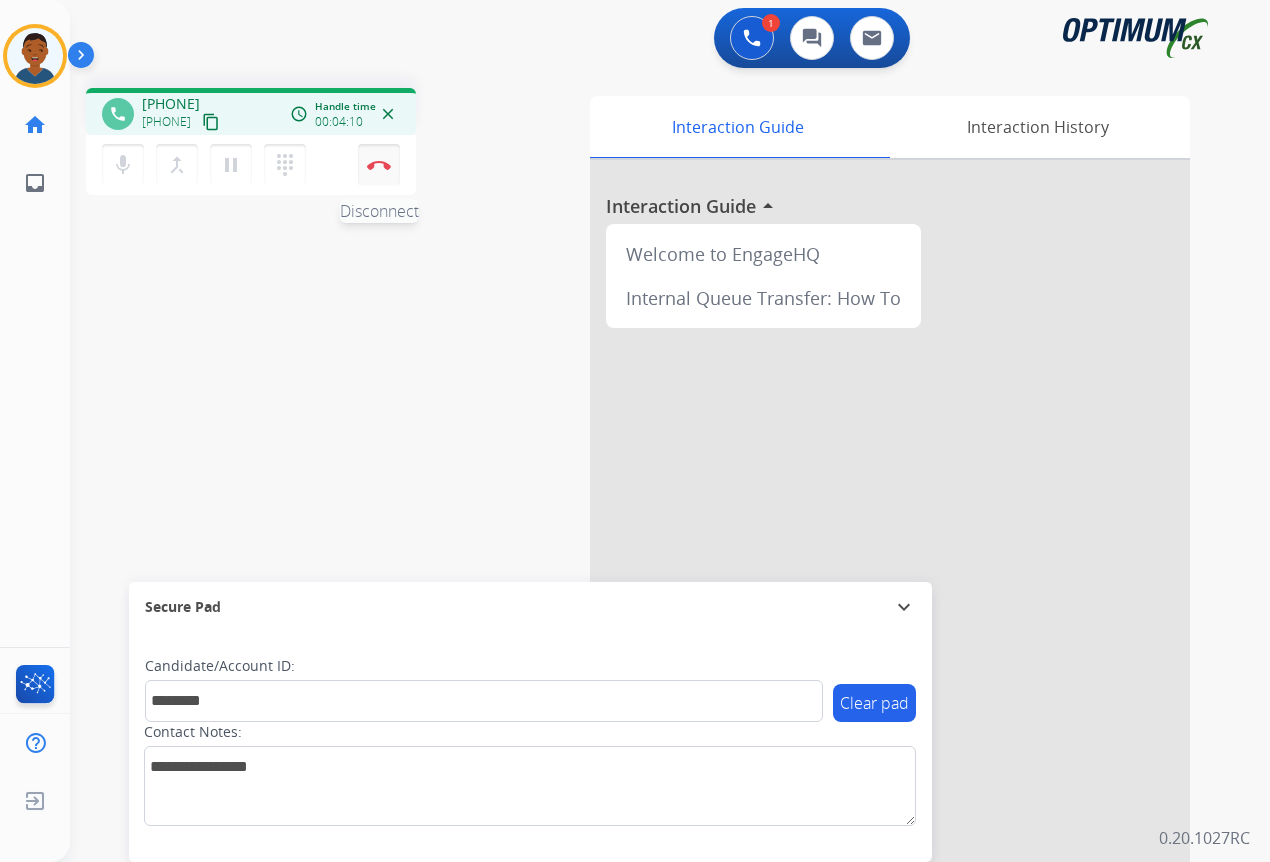 click at bounding box center [379, 165] 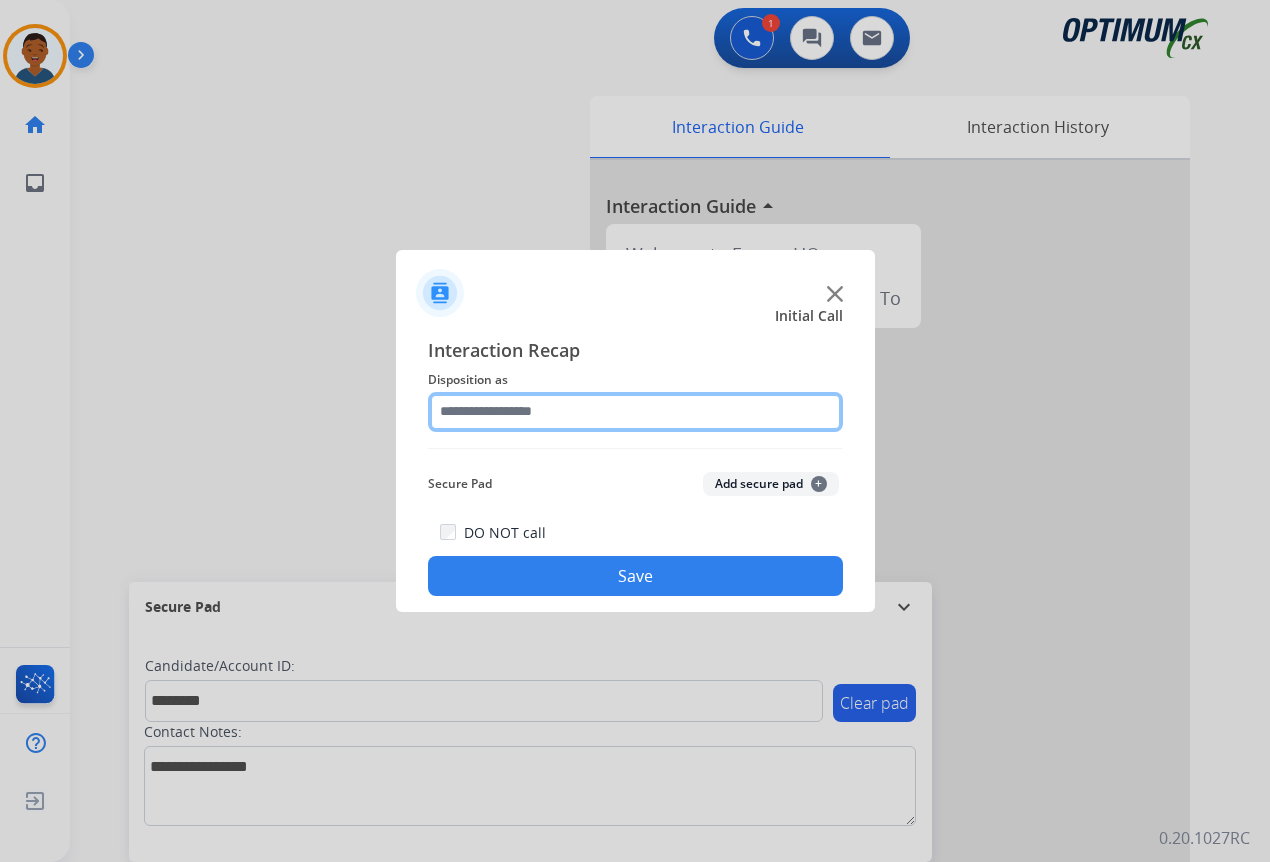 click 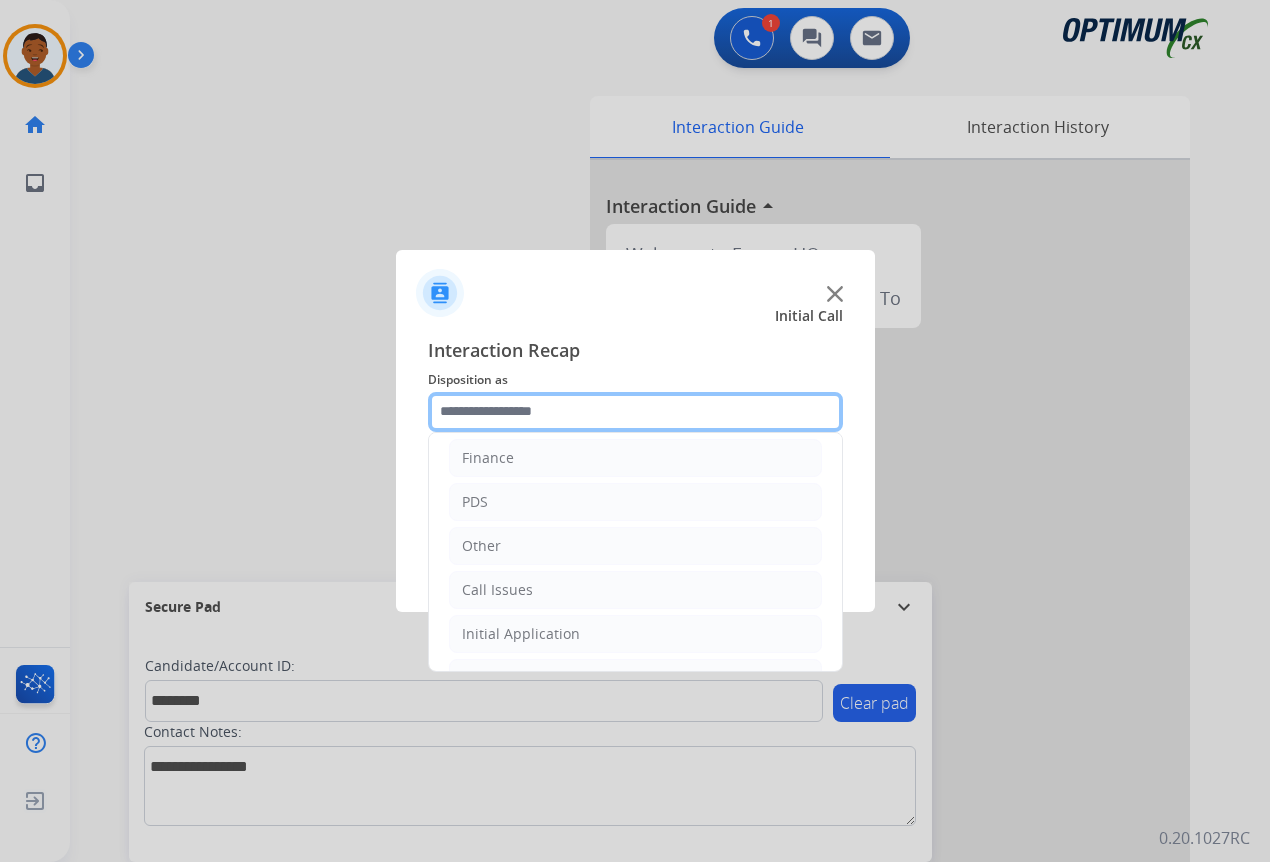 scroll, scrollTop: 136, scrollLeft: 0, axis: vertical 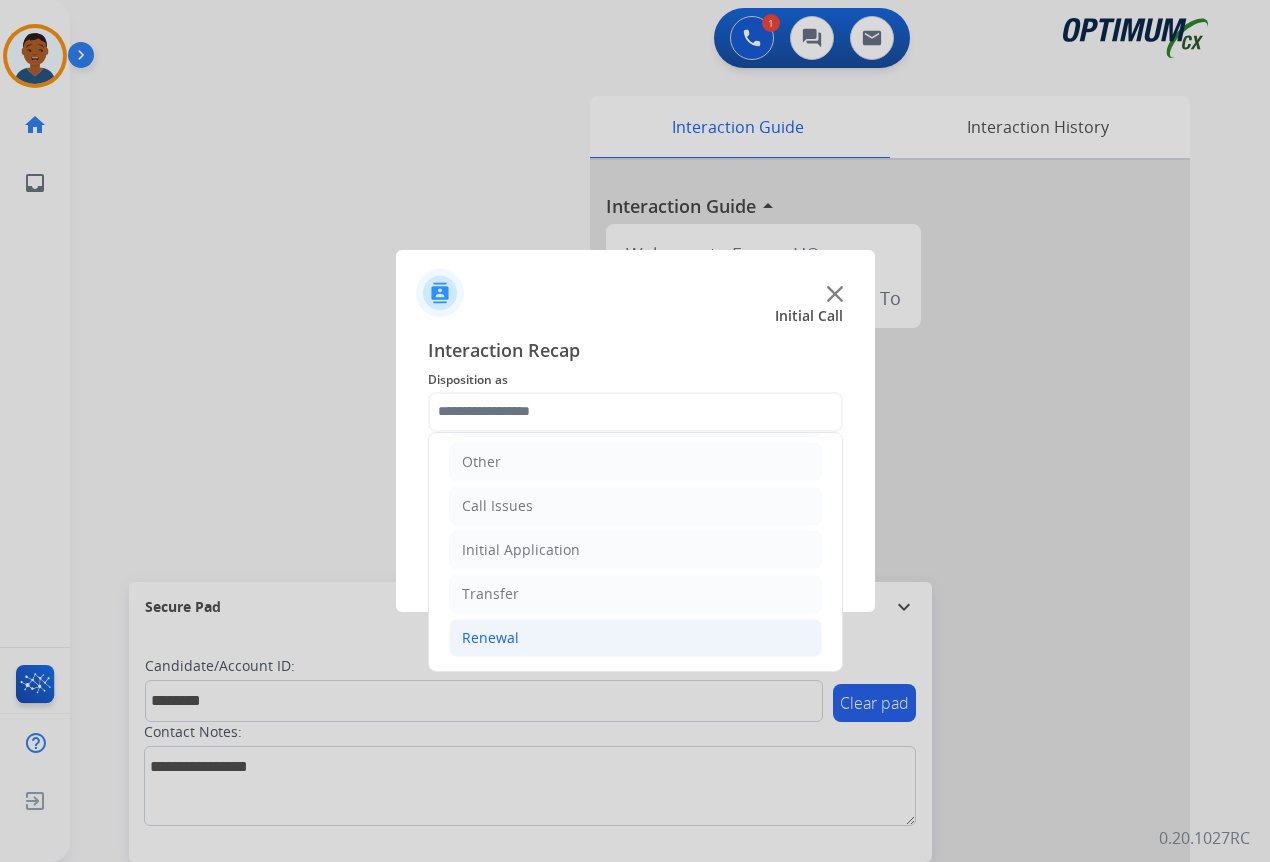 click on "Renewal" 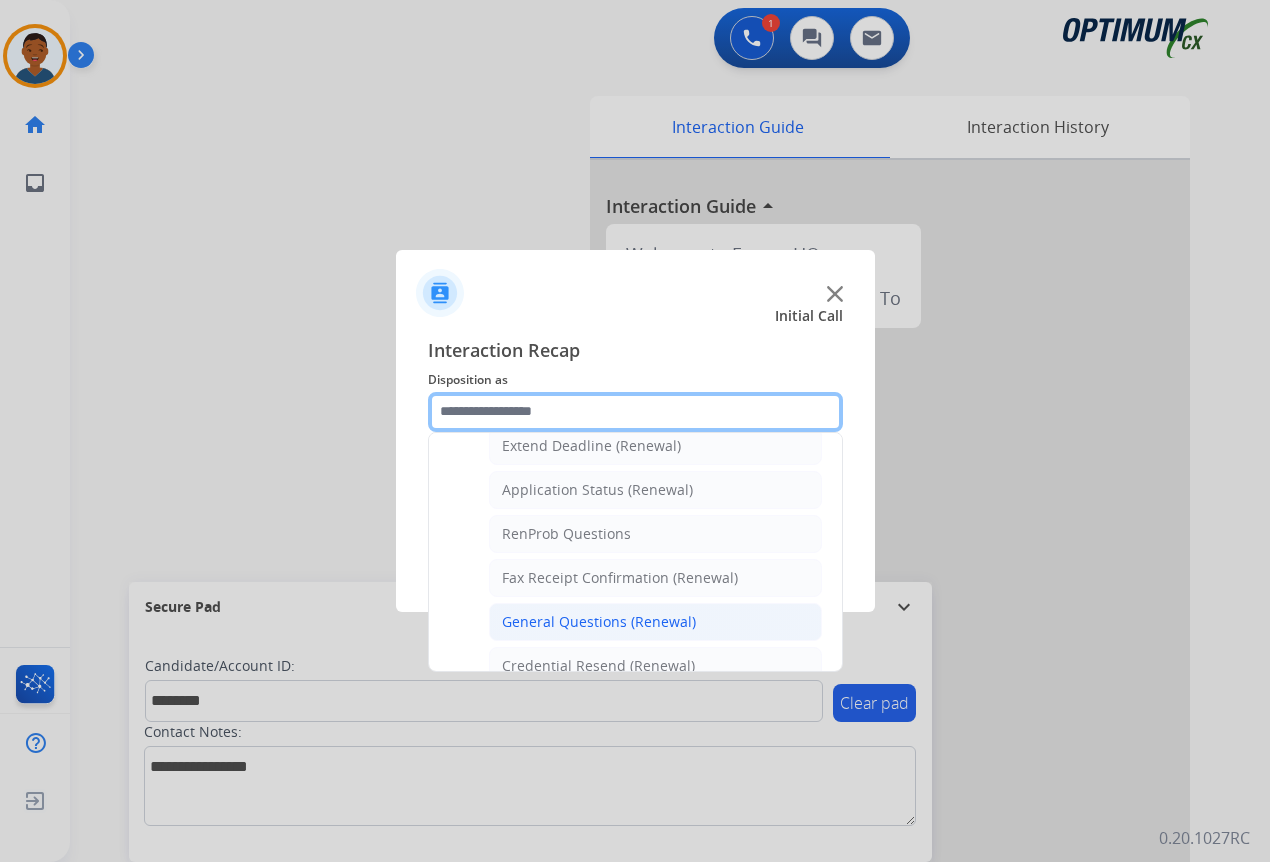 scroll, scrollTop: 536, scrollLeft: 0, axis: vertical 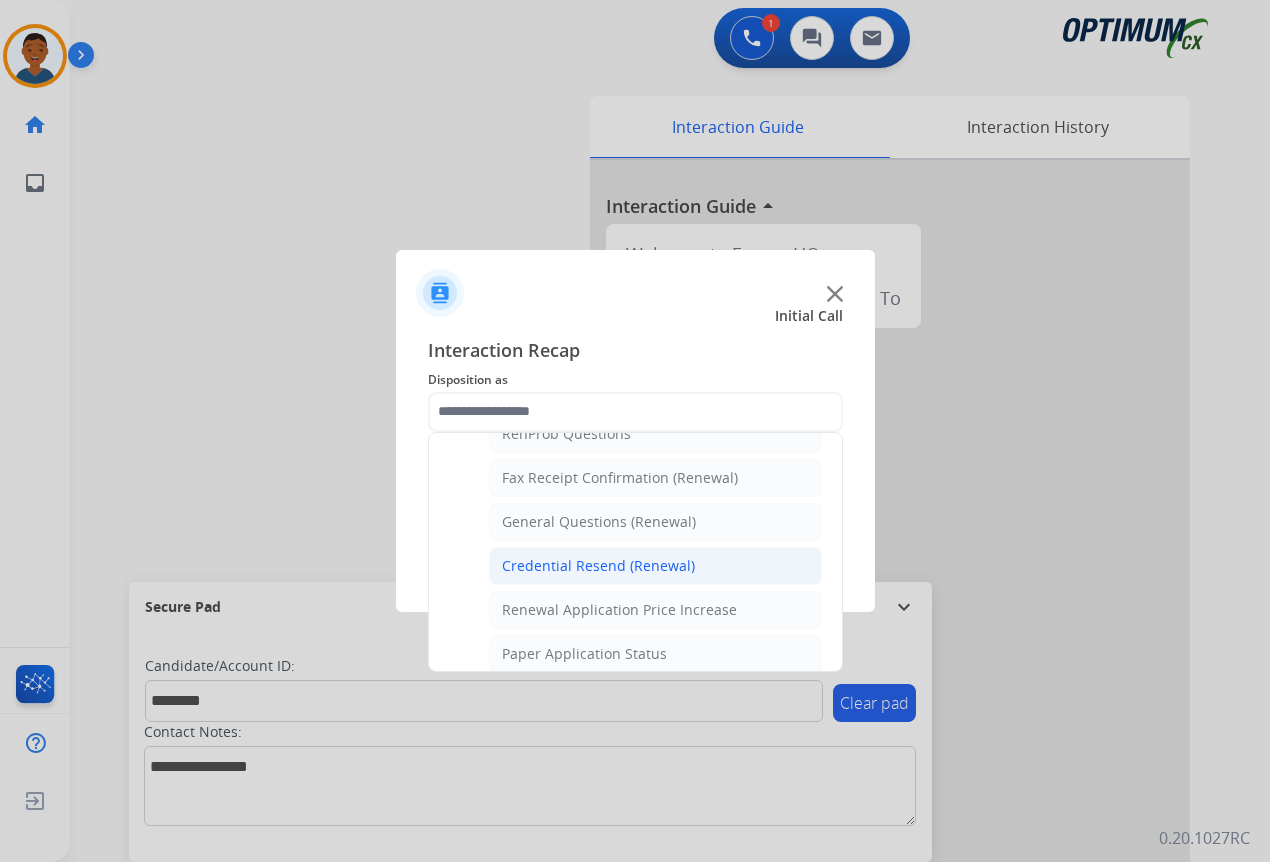click on "Credential Resend (Renewal)" 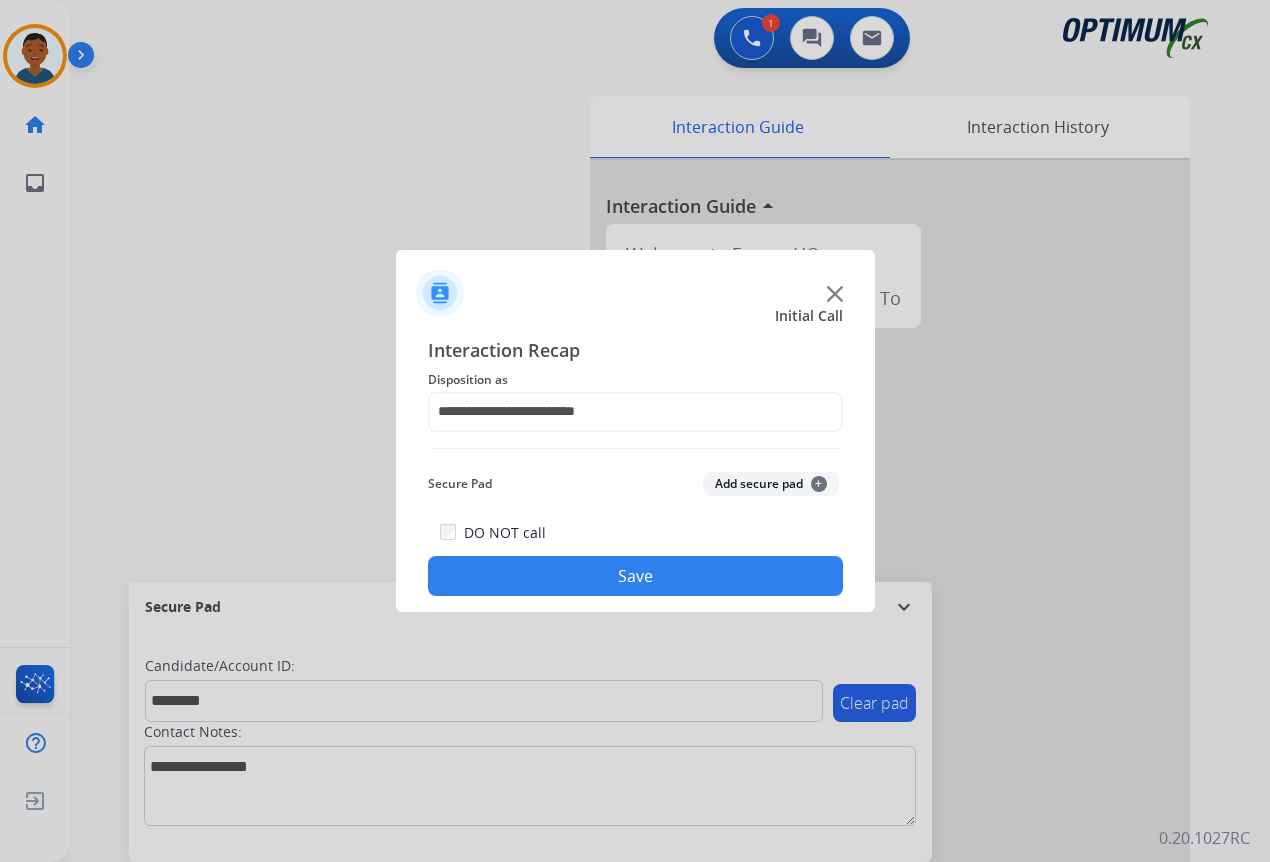 click on "Add secure pad  +" 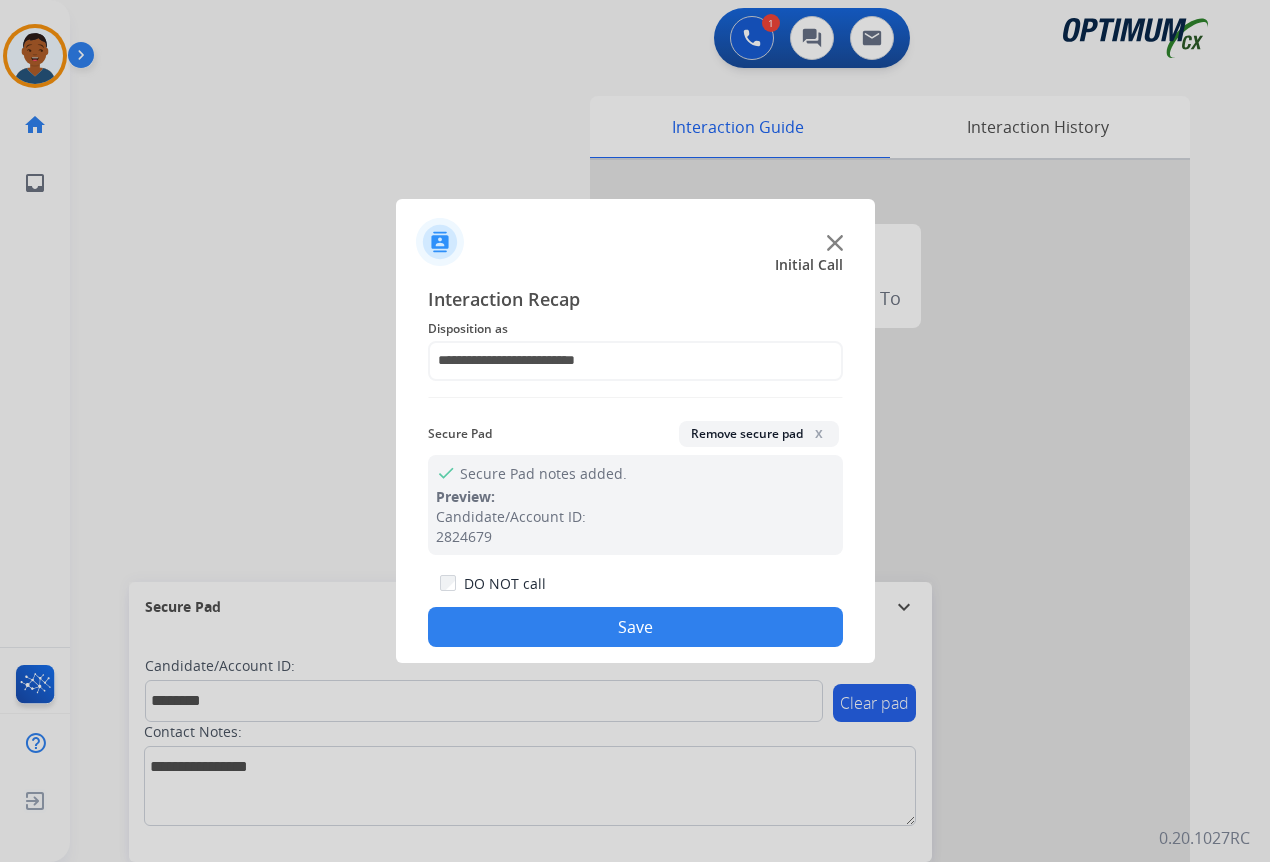 click on "Save" 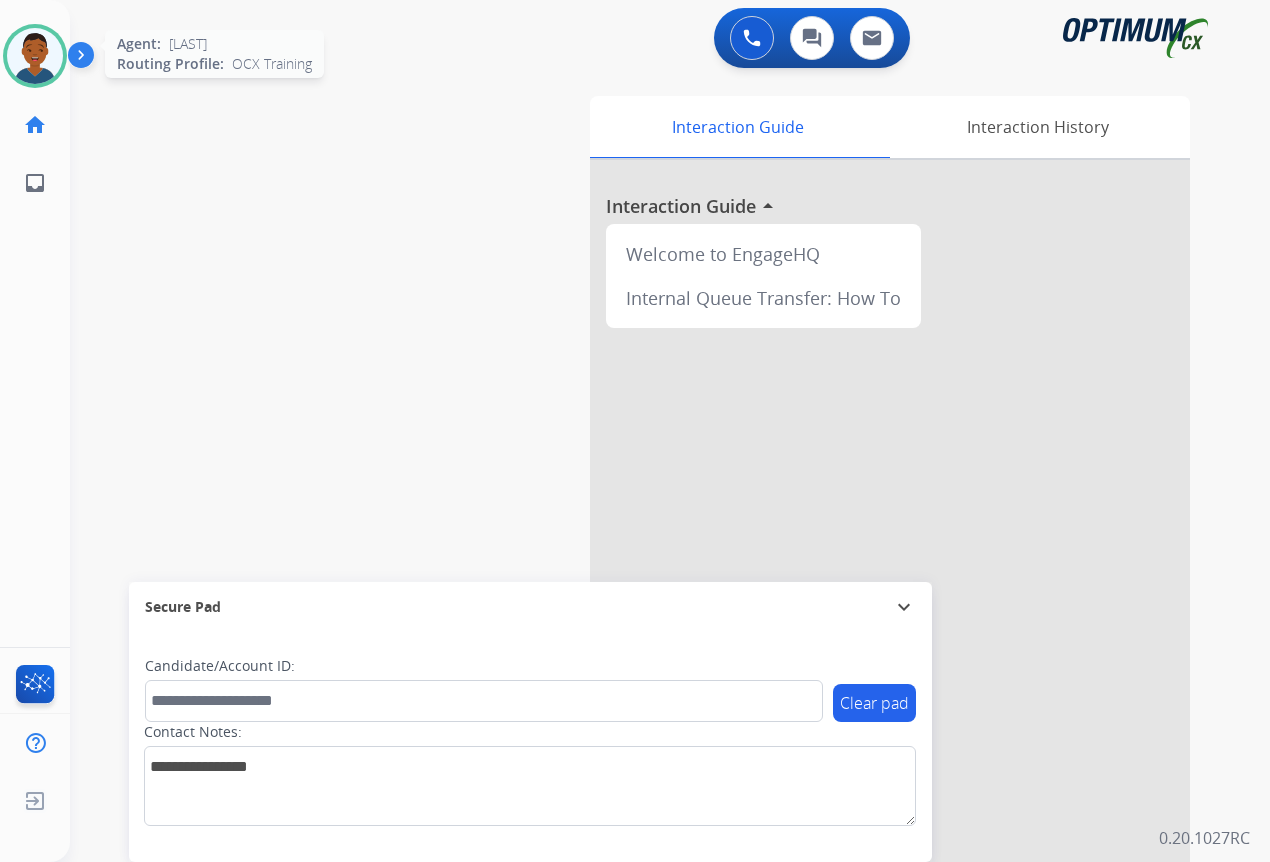 click at bounding box center (35, 56) 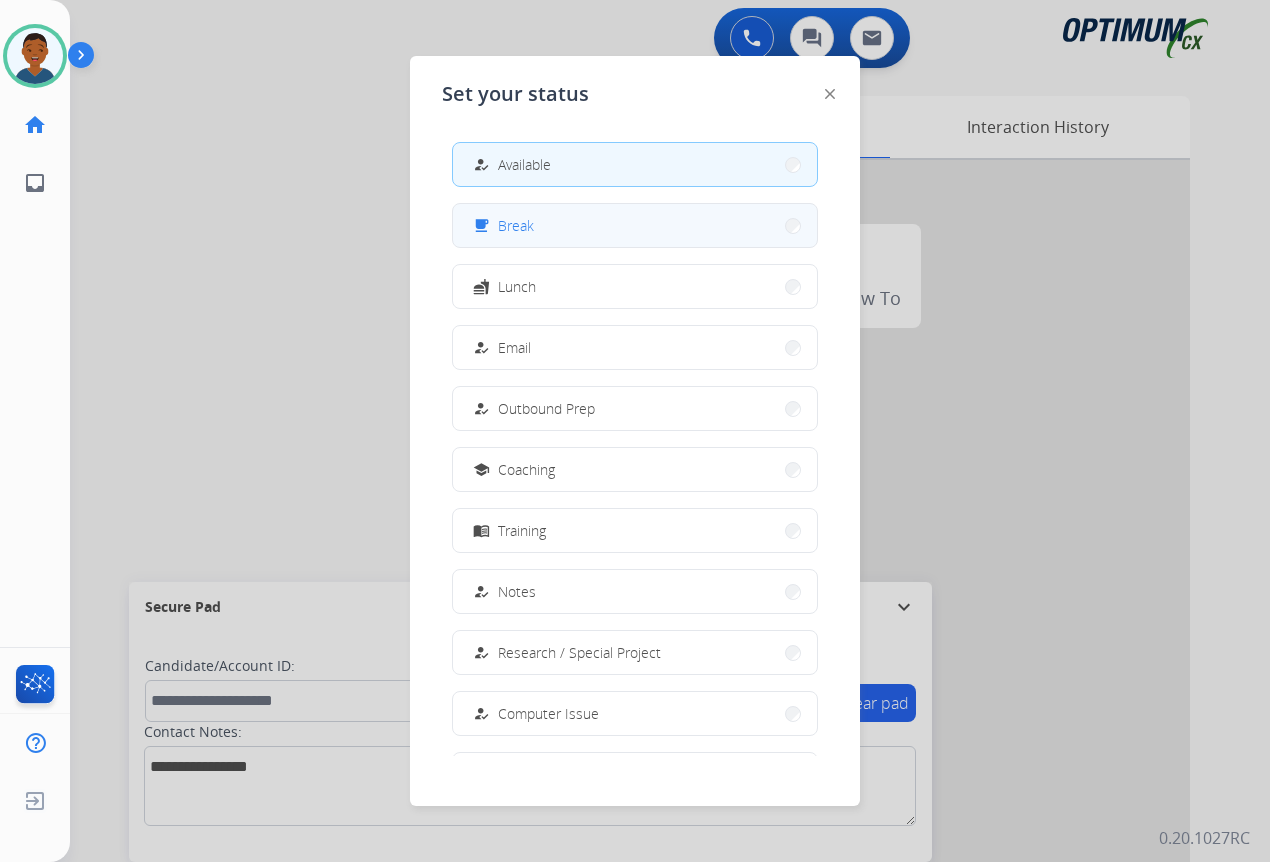 click on "Break" at bounding box center (516, 225) 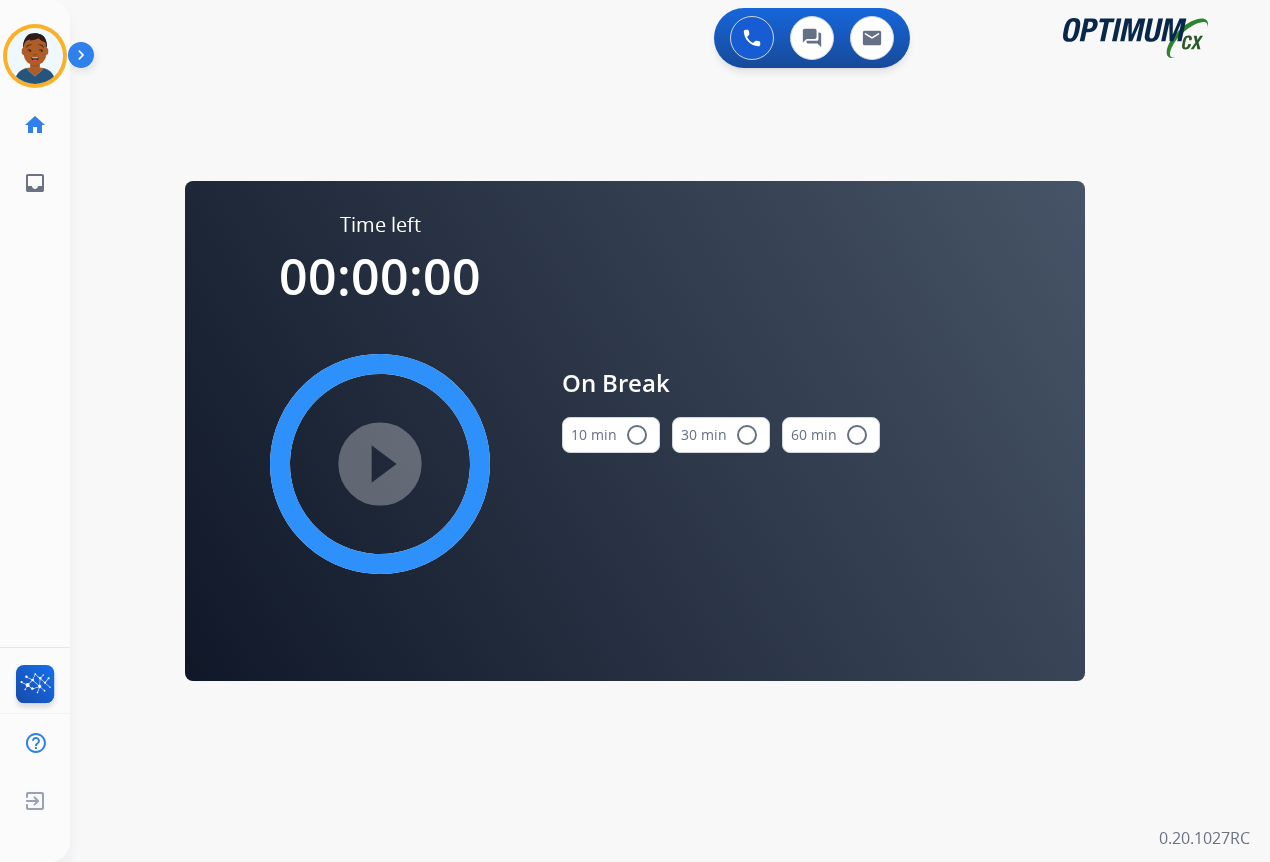 click on "radio_button_unchecked" at bounding box center [637, 435] 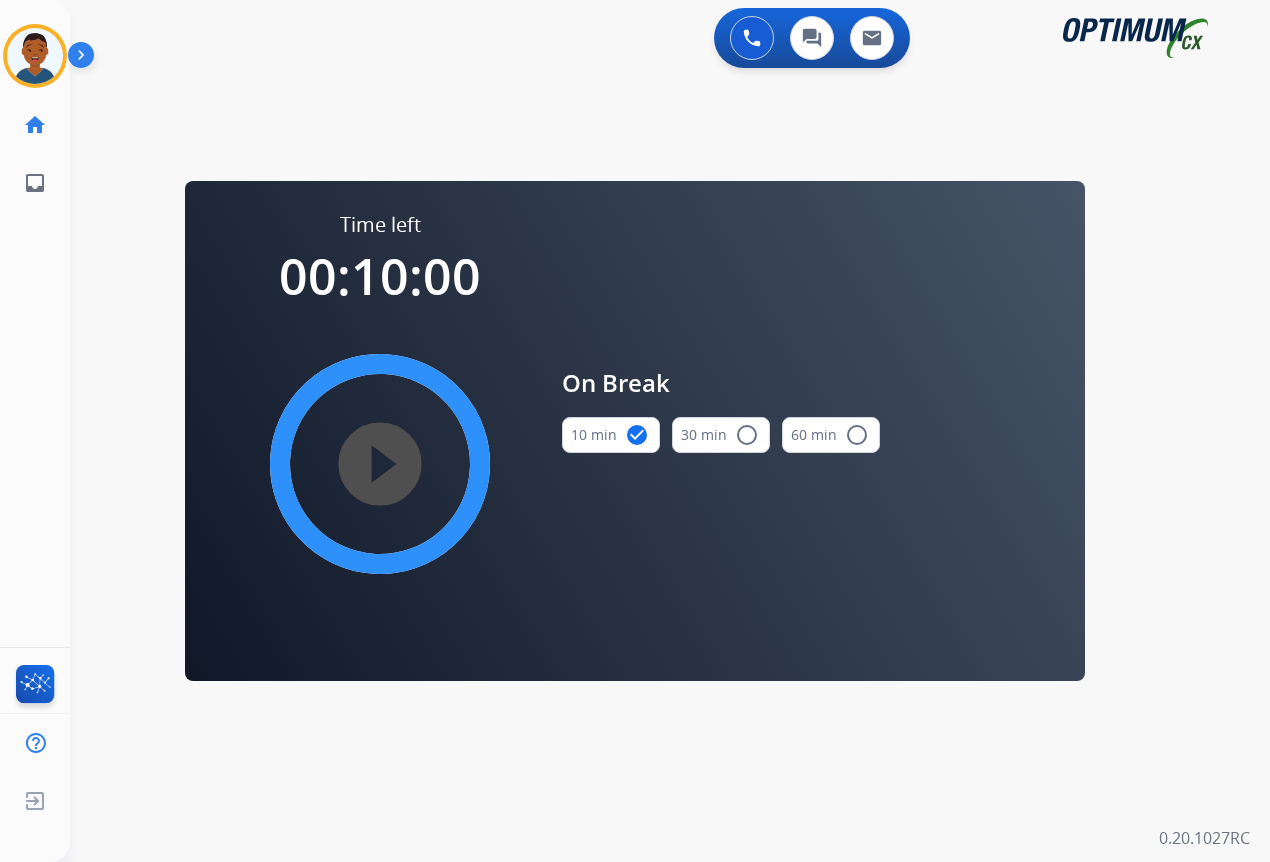 click on "play_circle_filled" at bounding box center [380, 464] 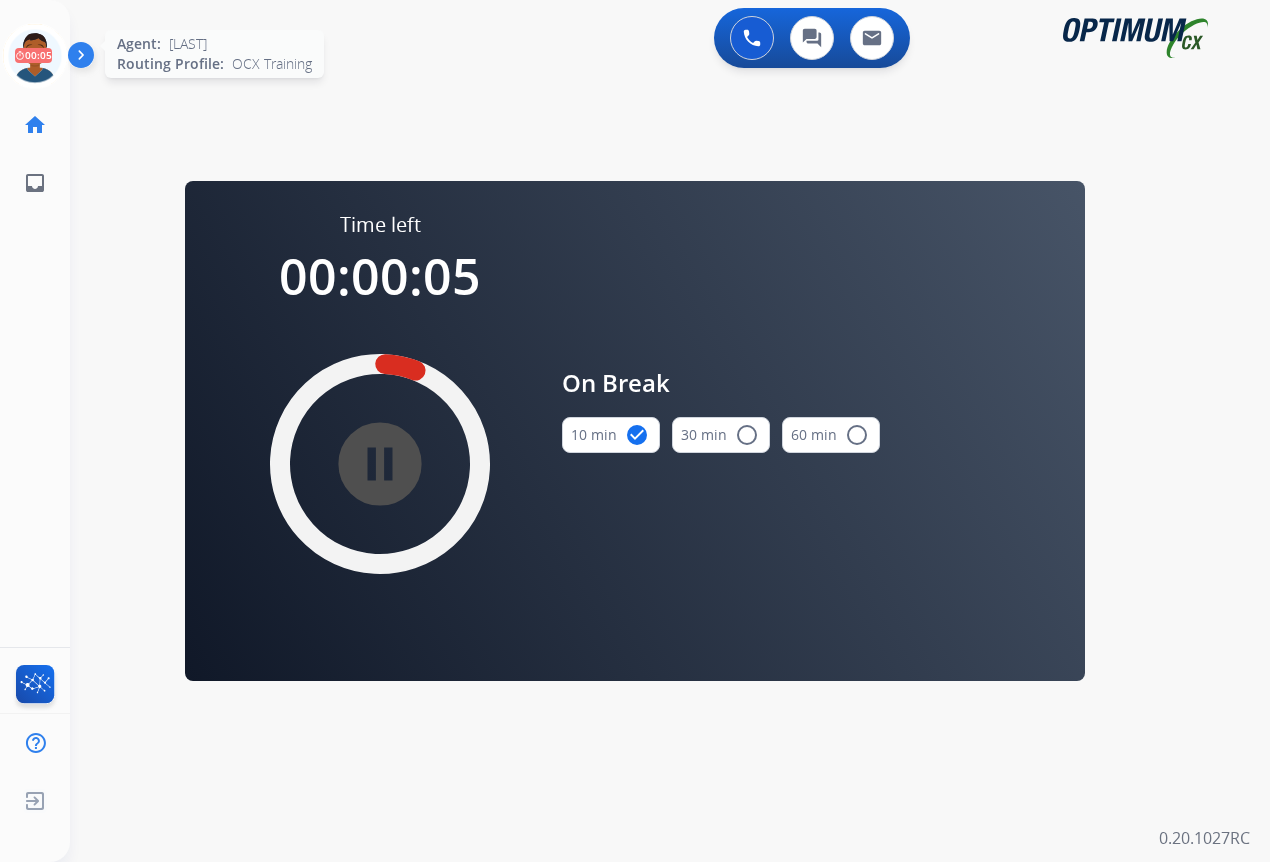 click 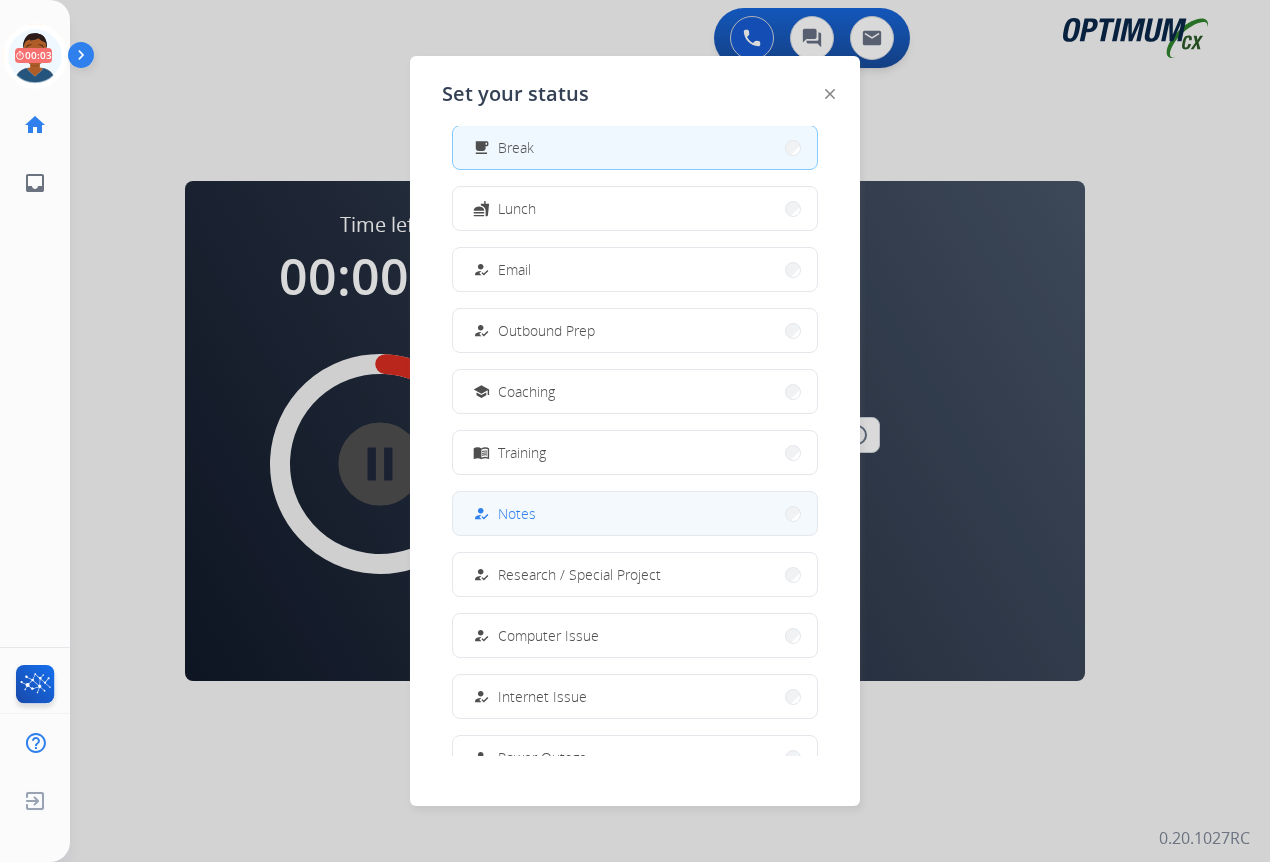 scroll, scrollTop: 189, scrollLeft: 0, axis: vertical 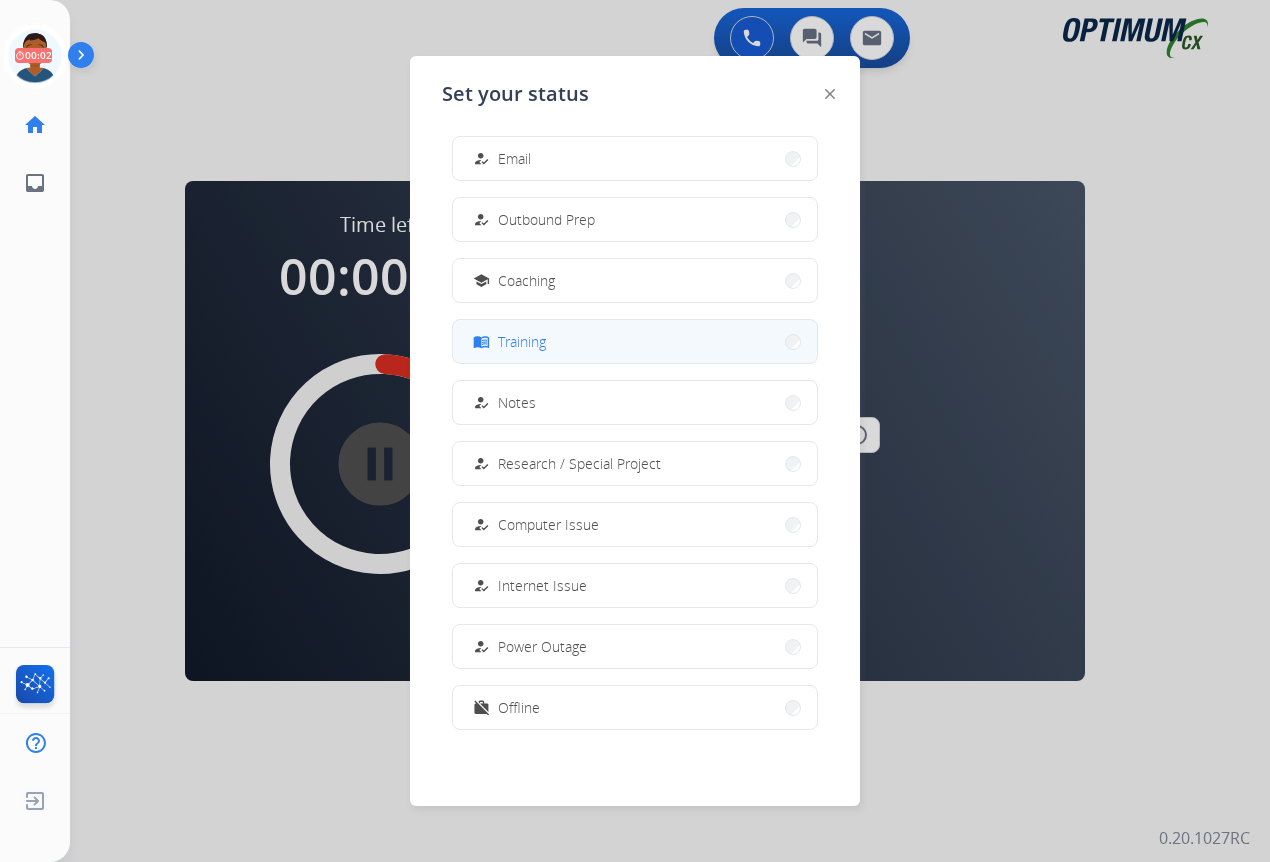 click on "Training" at bounding box center (522, 341) 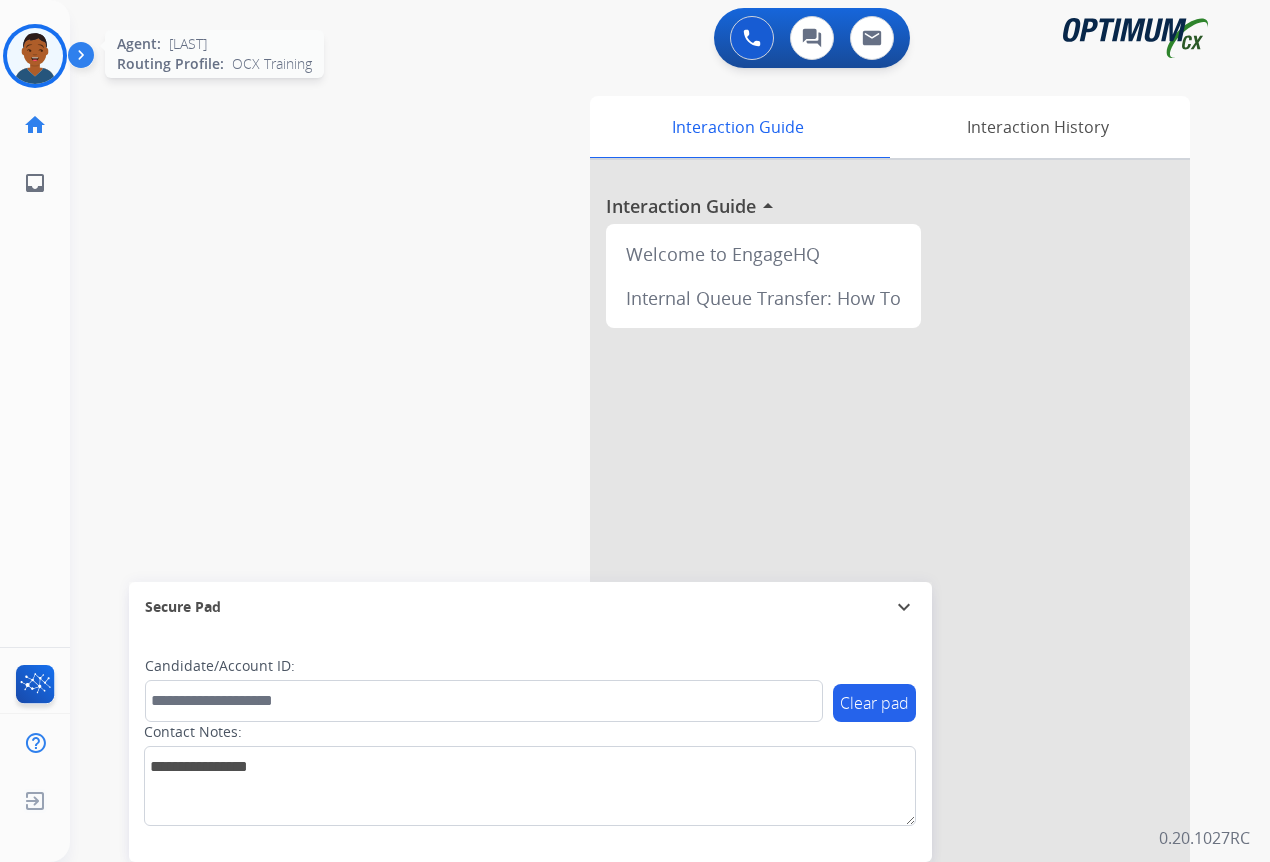 click at bounding box center (35, 56) 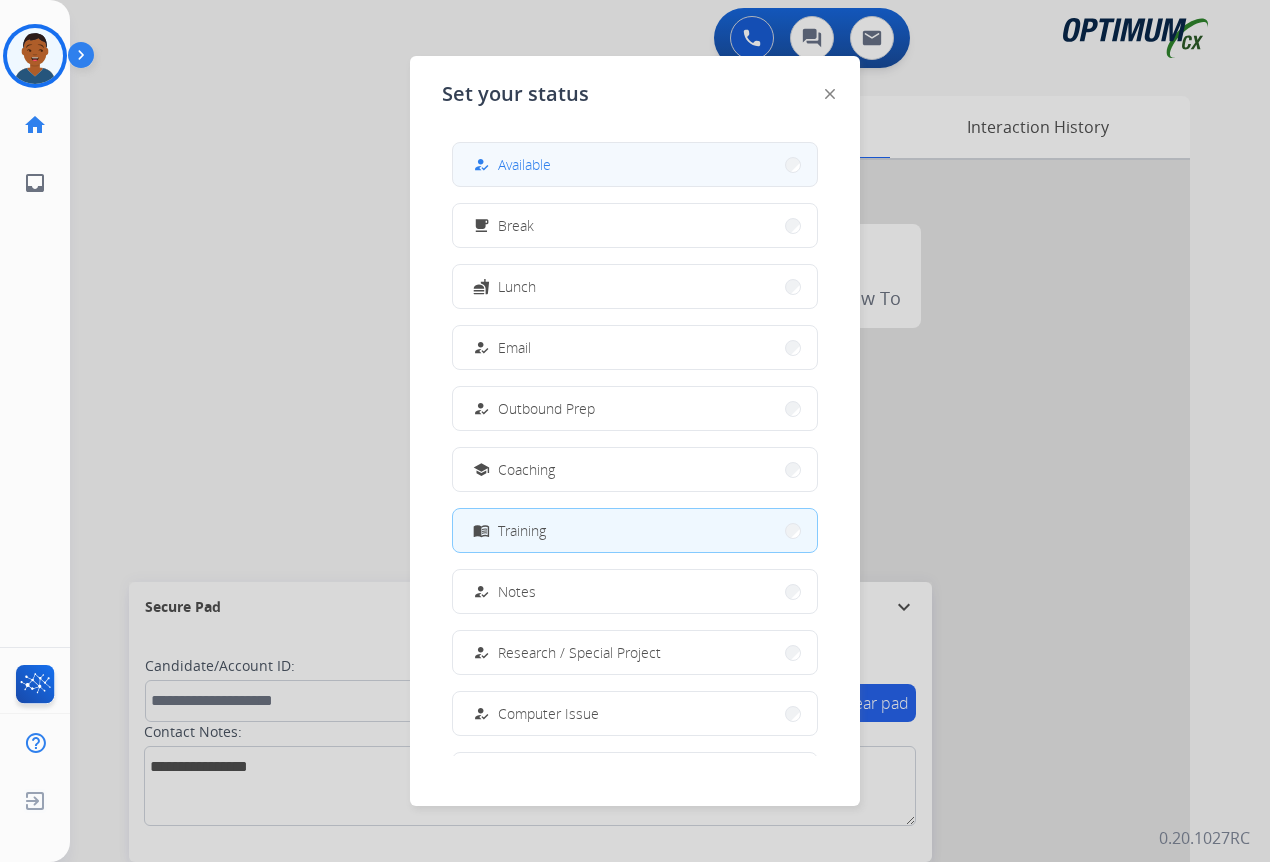 click on "how_to_reg Available" at bounding box center (635, 164) 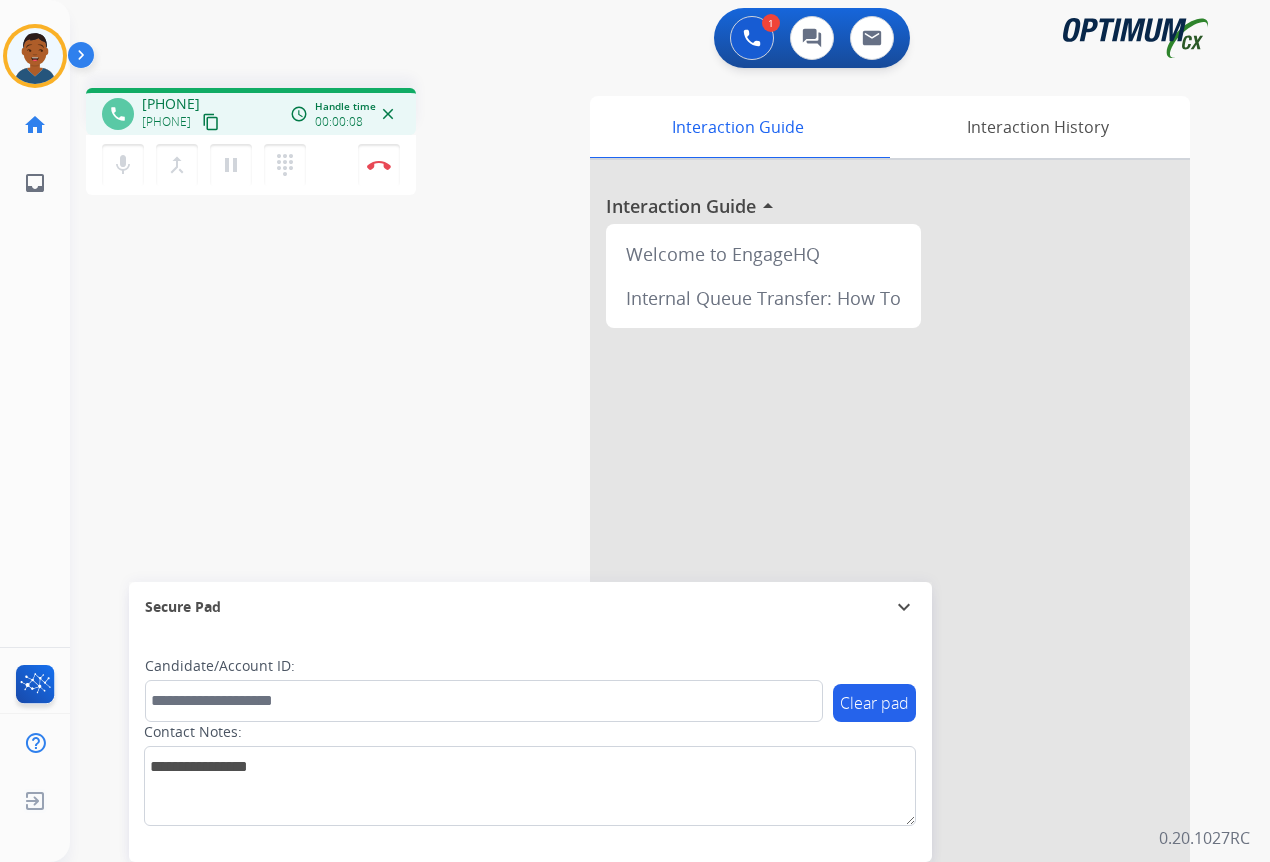 click on "content_copy" at bounding box center (211, 122) 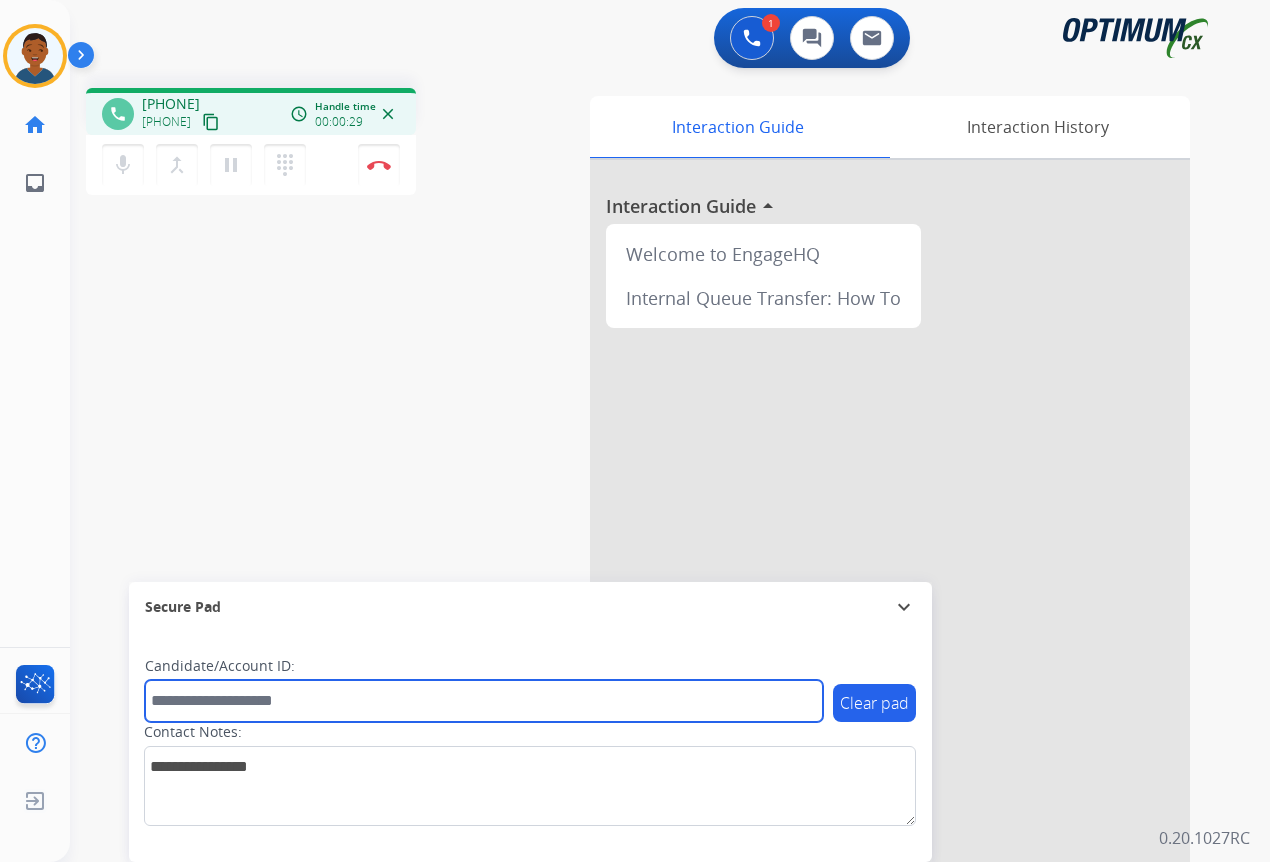click at bounding box center (484, 701) 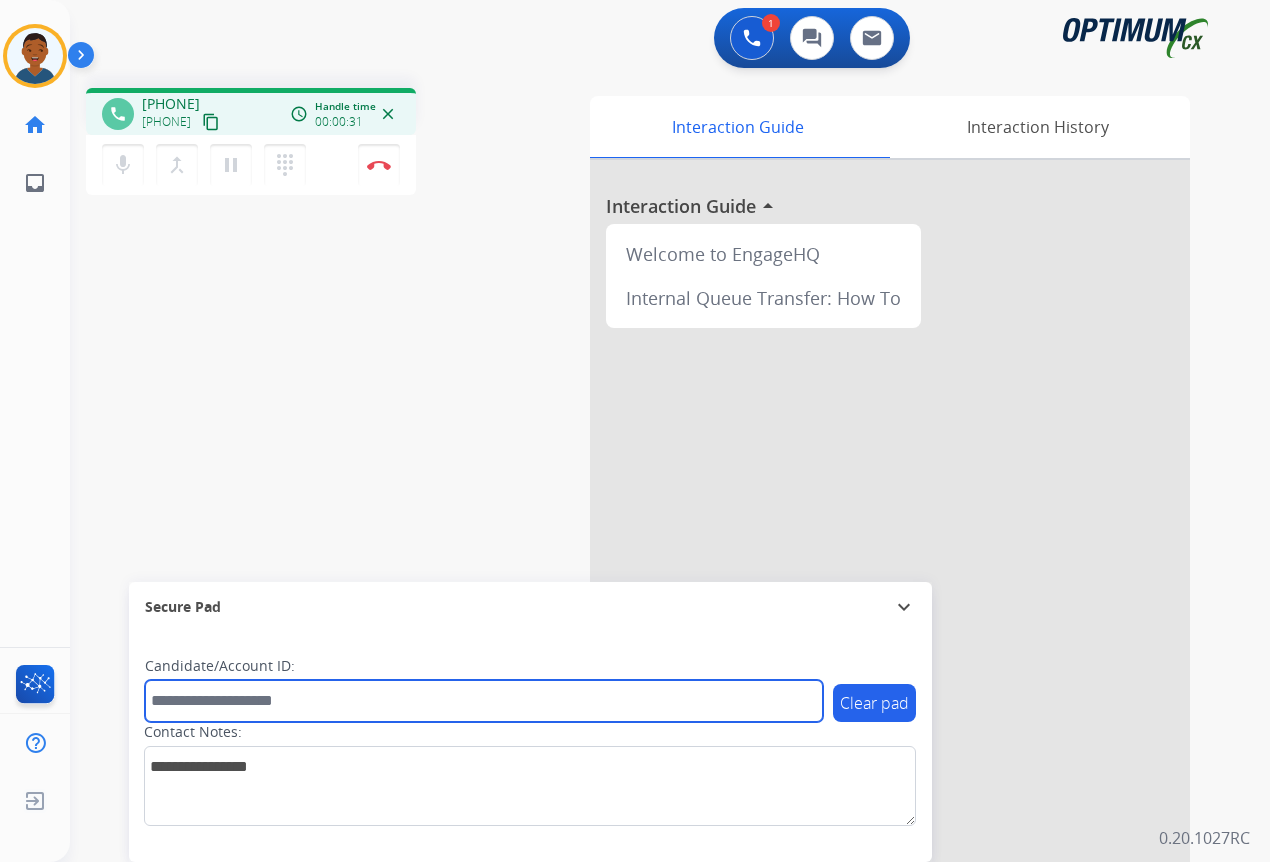 paste on "*******" 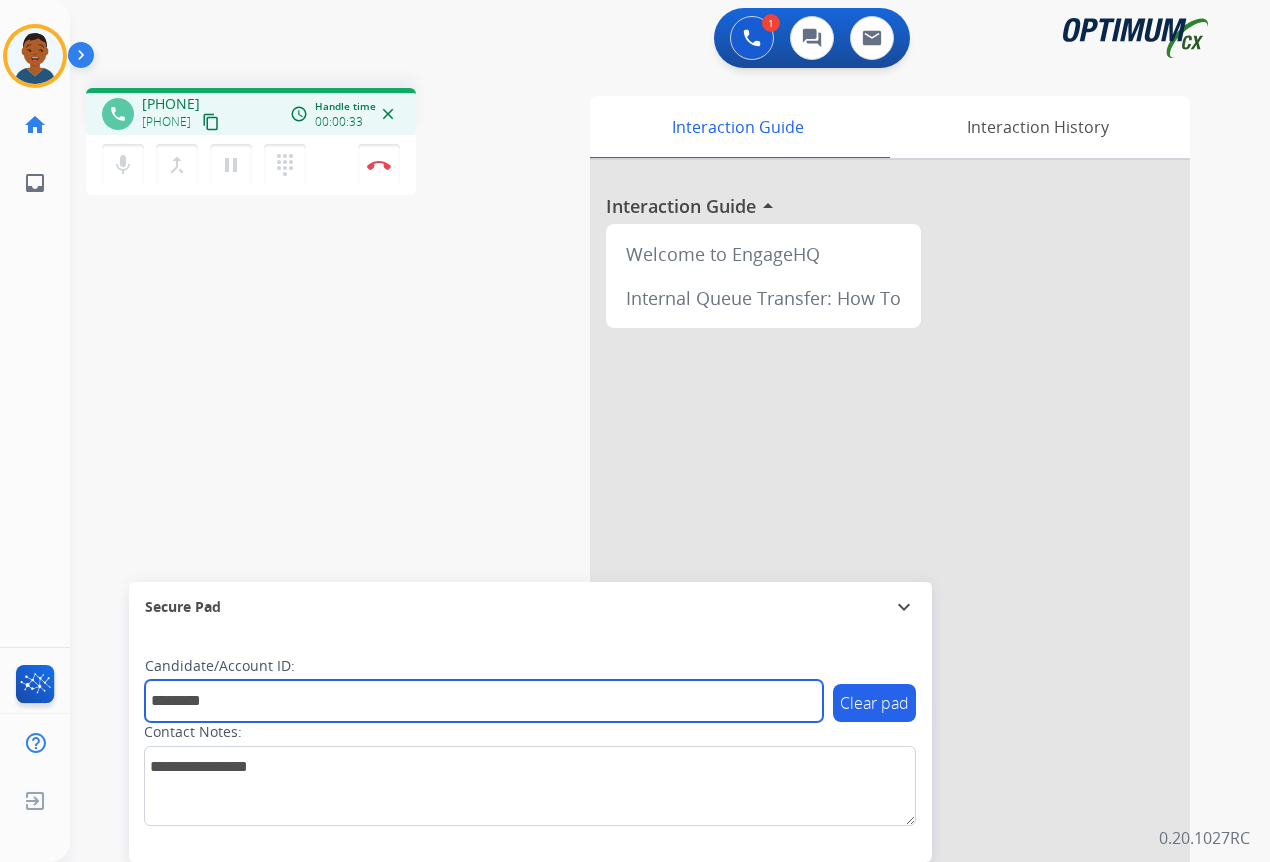 type on "*******" 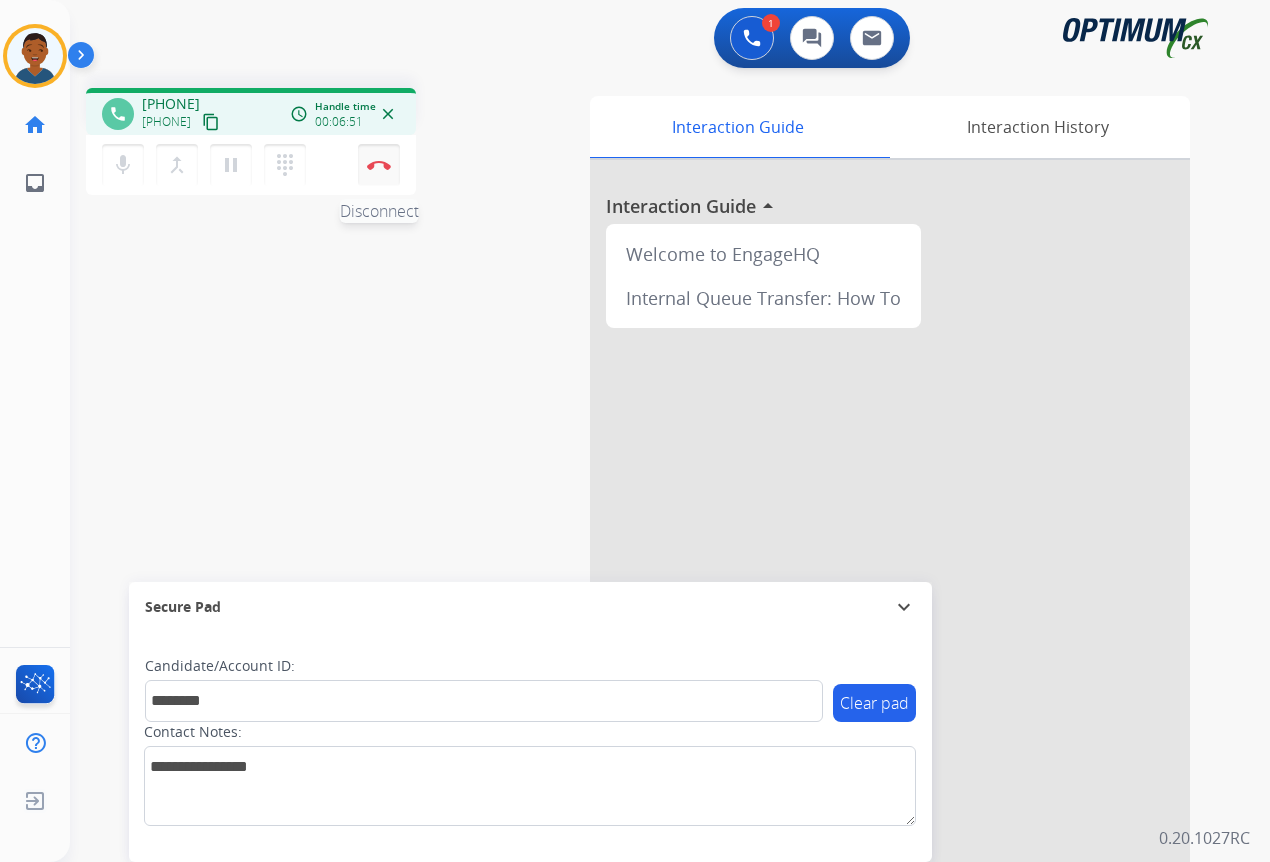 click at bounding box center [379, 165] 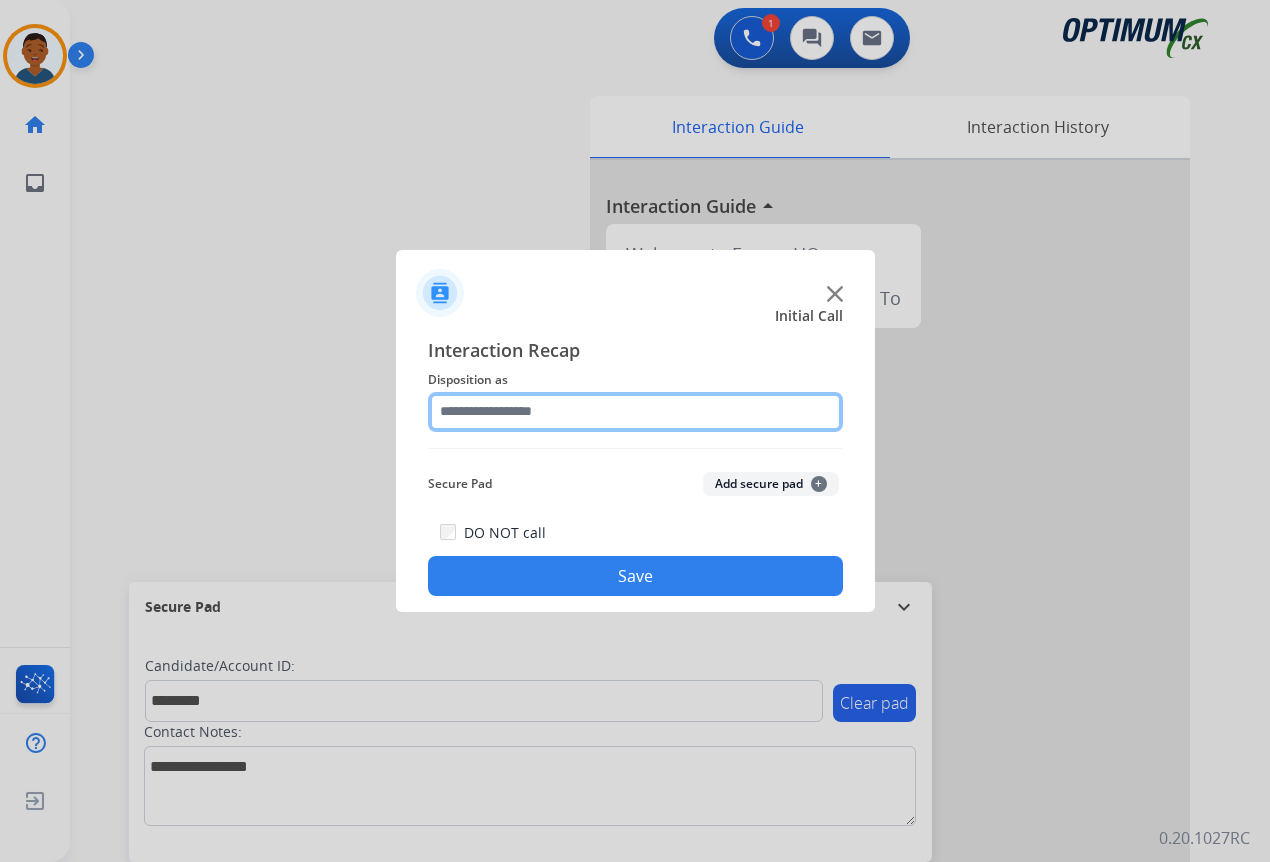 click 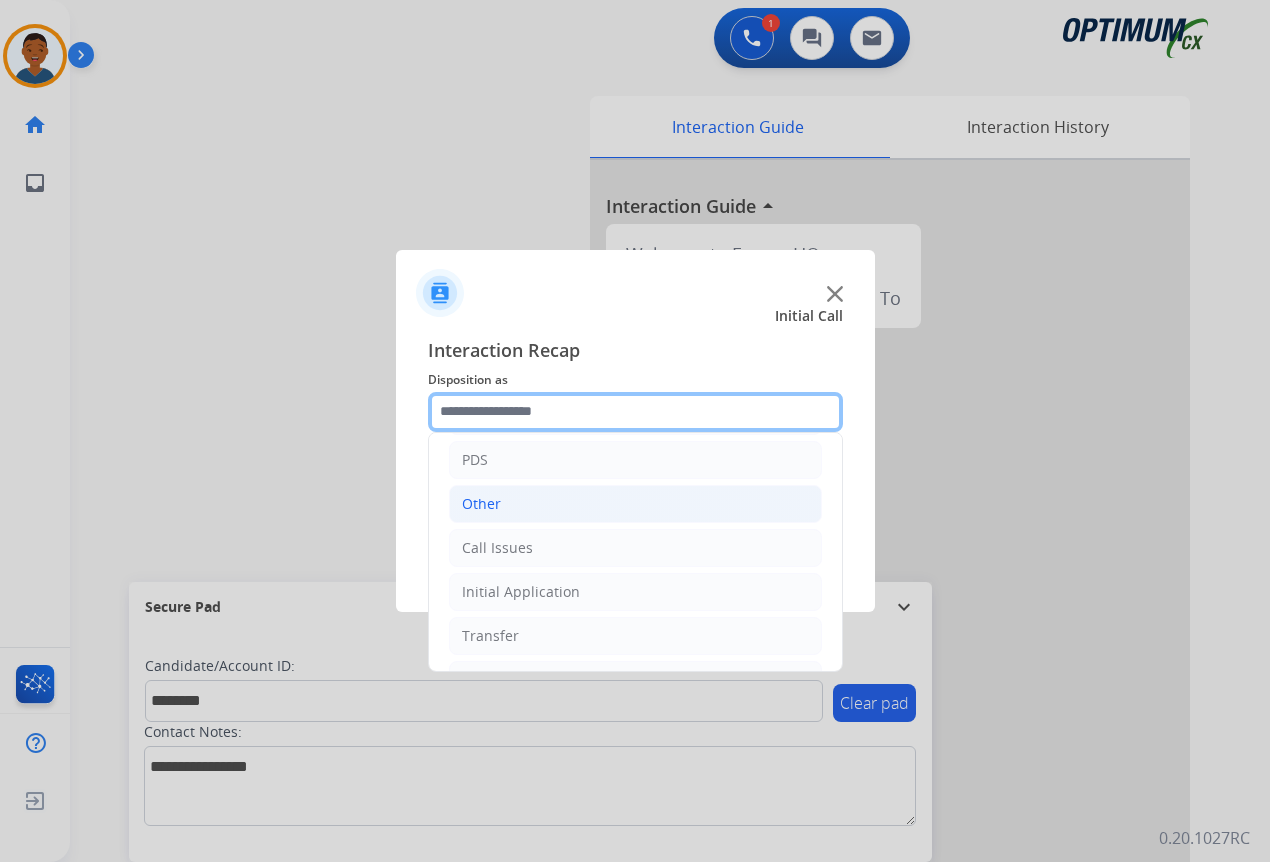 scroll, scrollTop: 136, scrollLeft: 0, axis: vertical 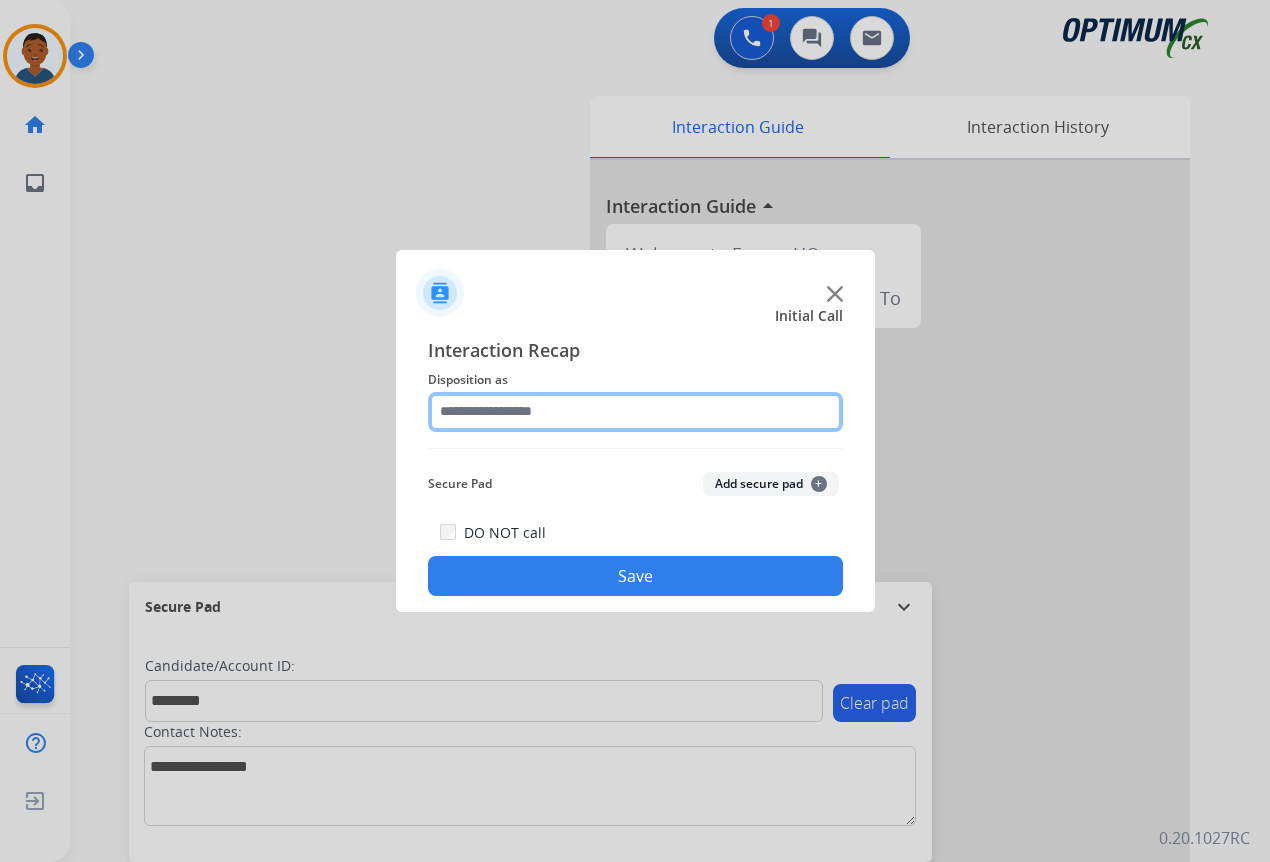 click 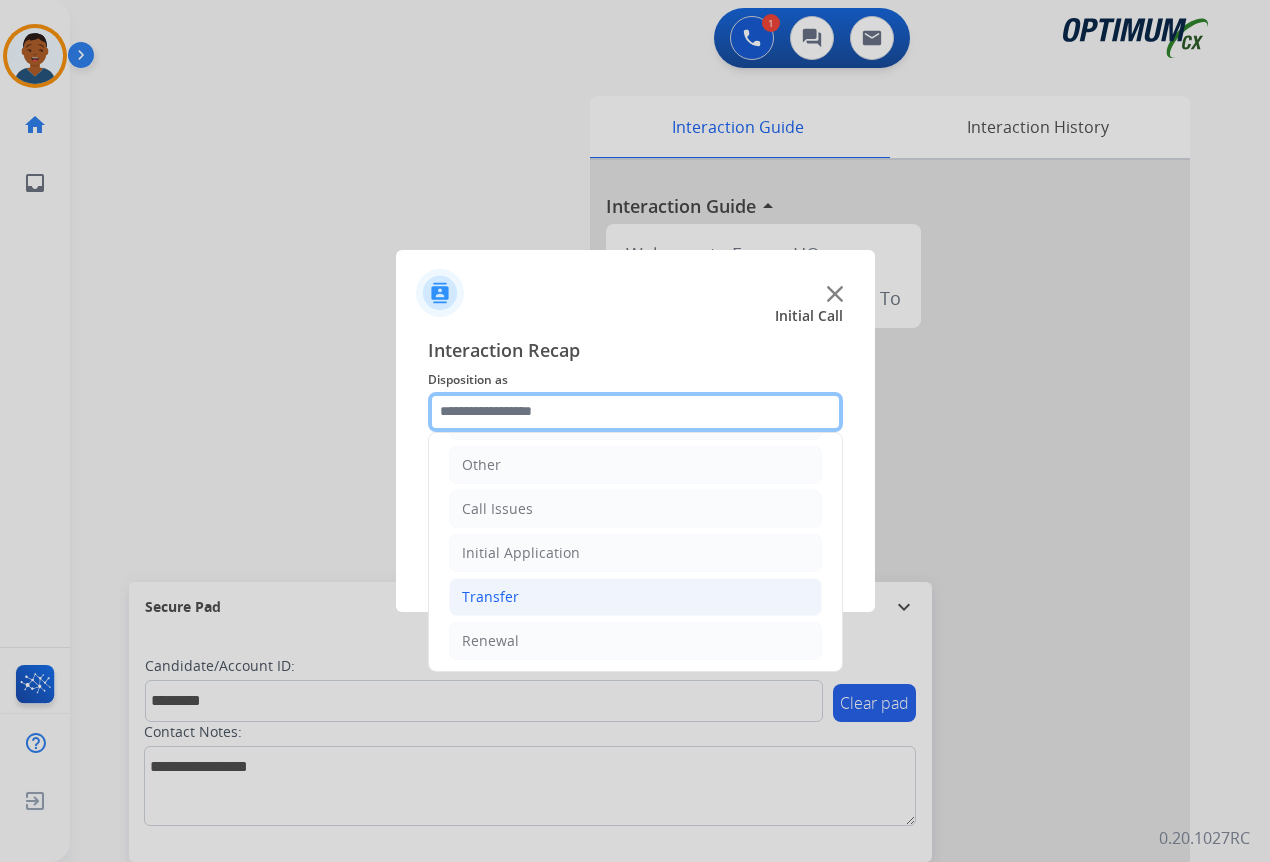 scroll, scrollTop: 136, scrollLeft: 0, axis: vertical 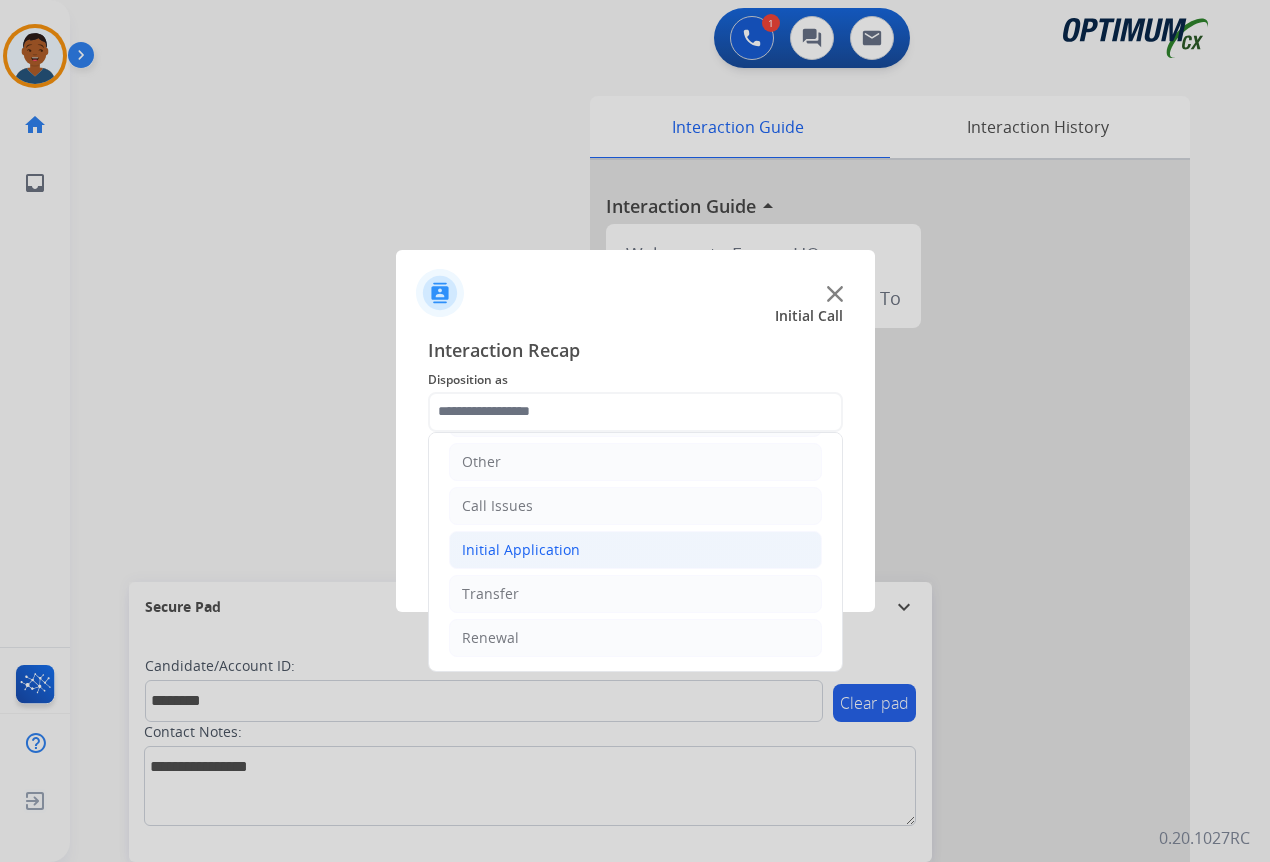 click on "Initial Application" 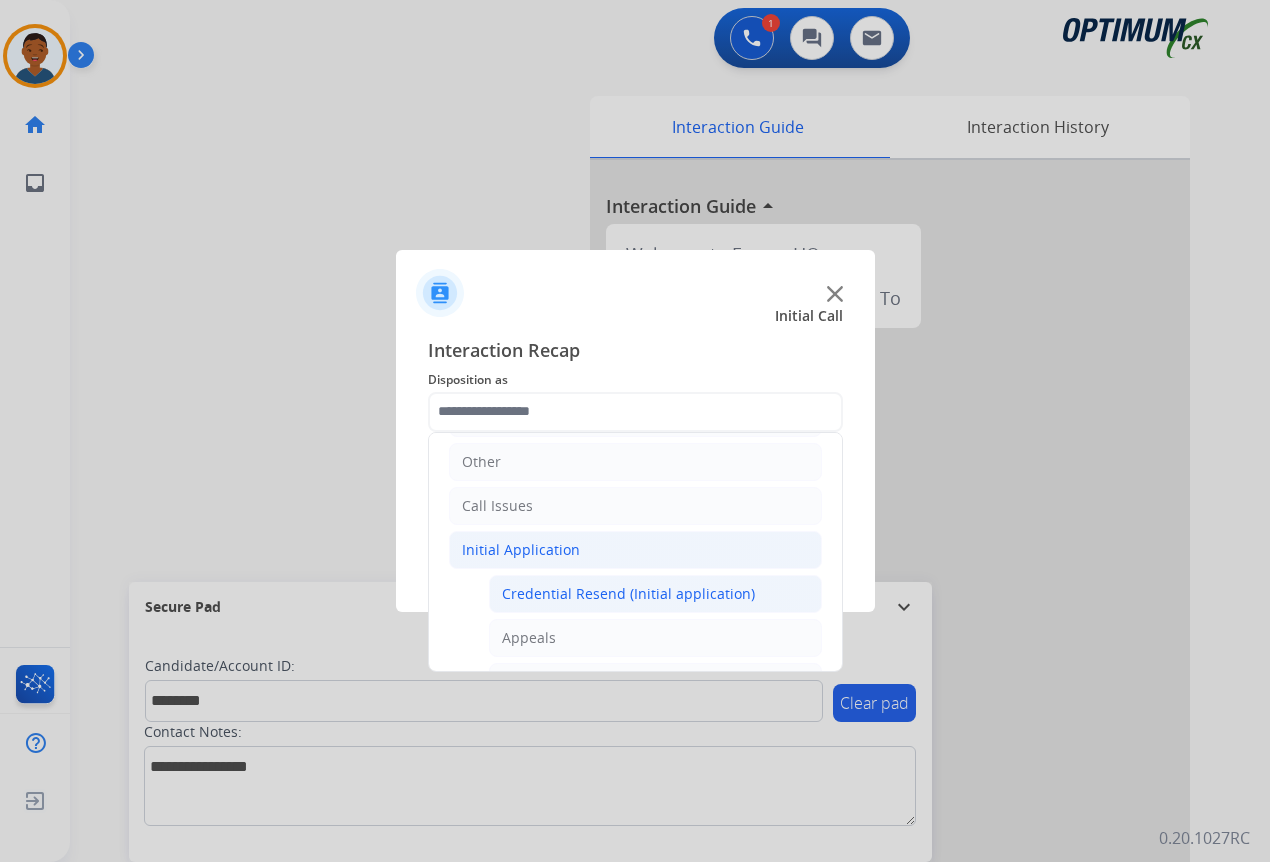 click on "Credential Resend (Initial application)" 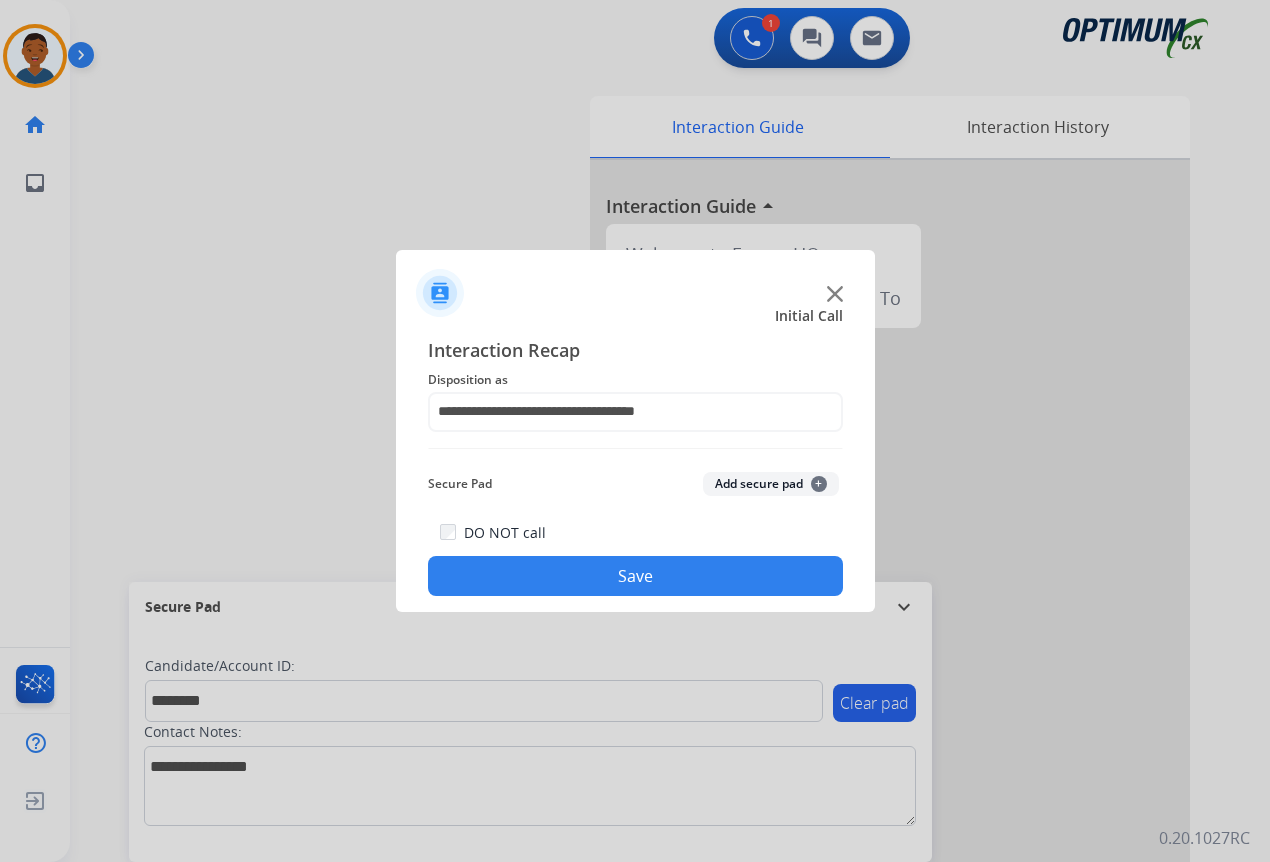 click on "Add secure pad  +" 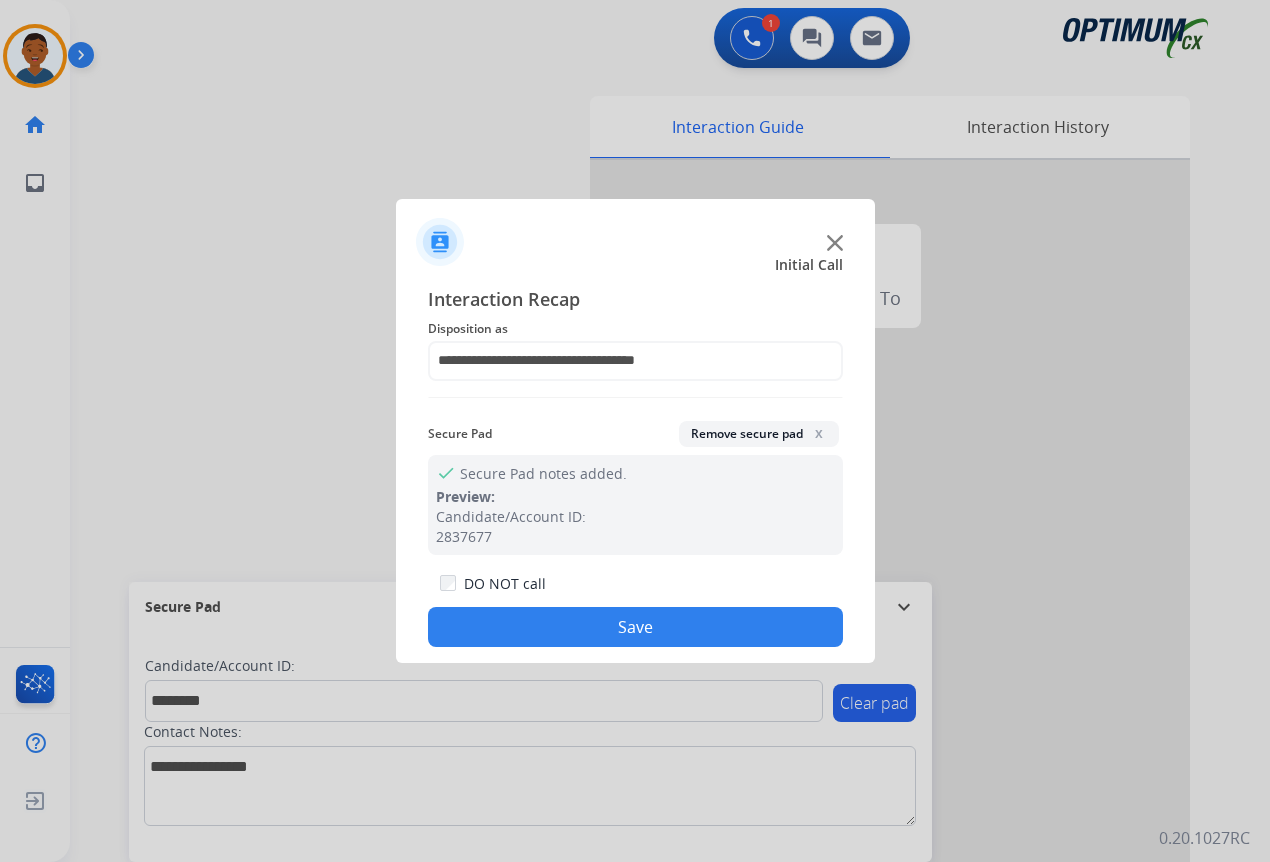 click on "Save" 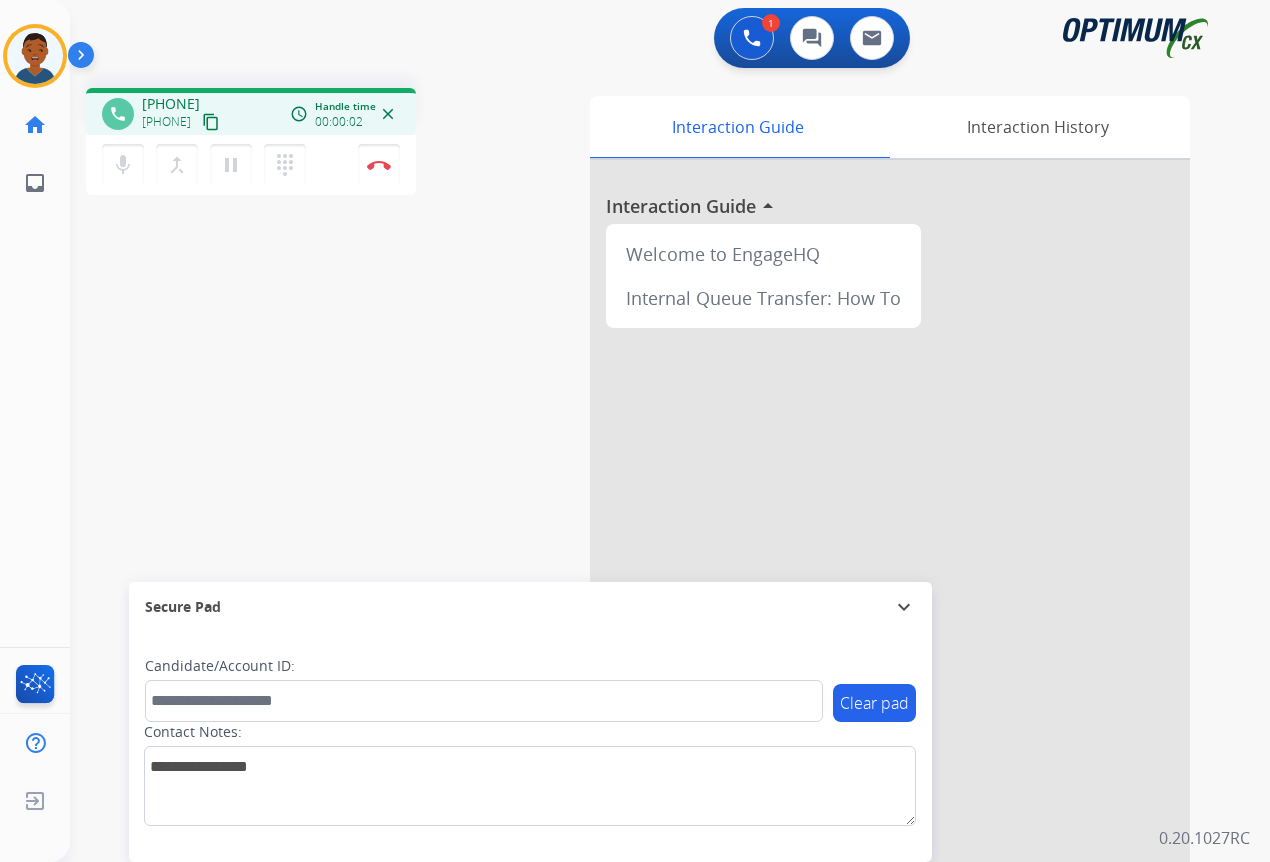 click on "content_copy" at bounding box center (211, 122) 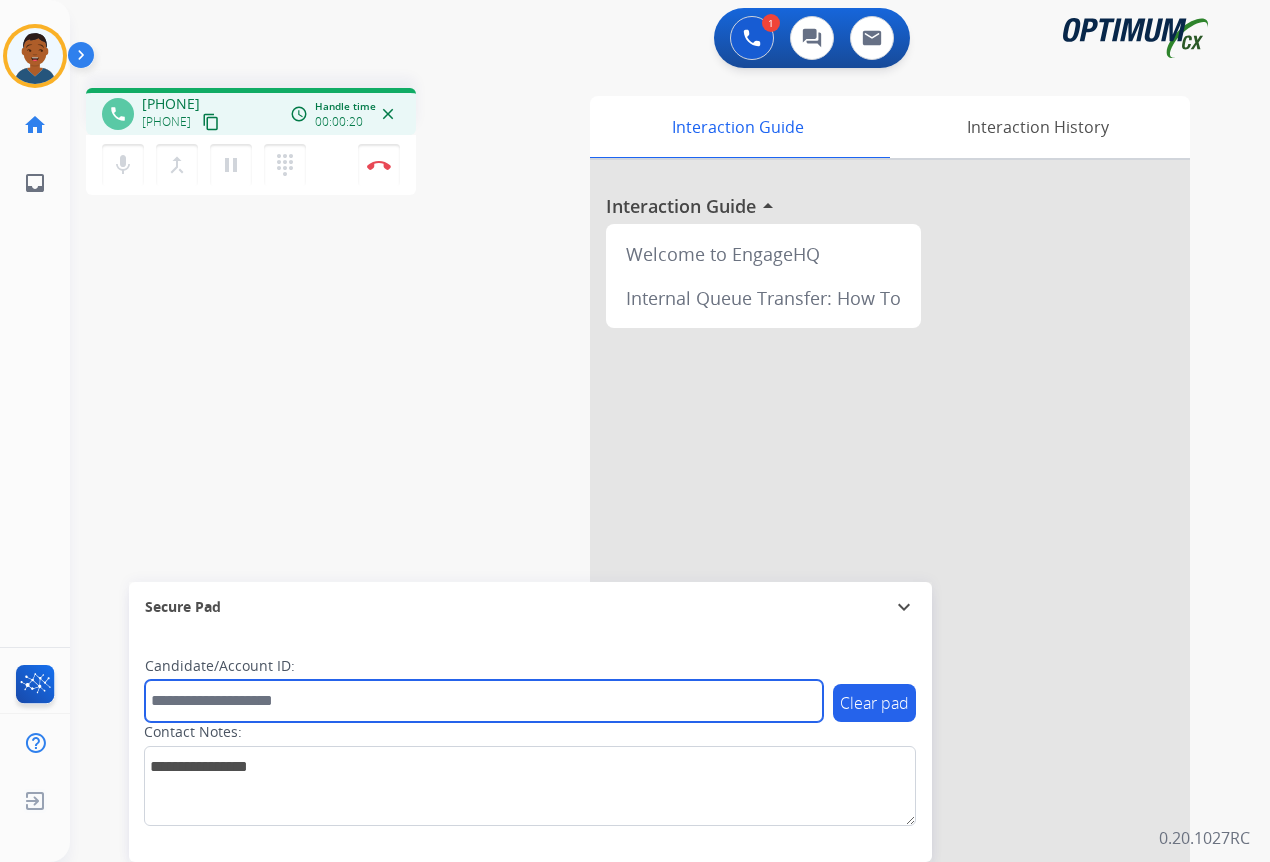 click at bounding box center (484, 701) 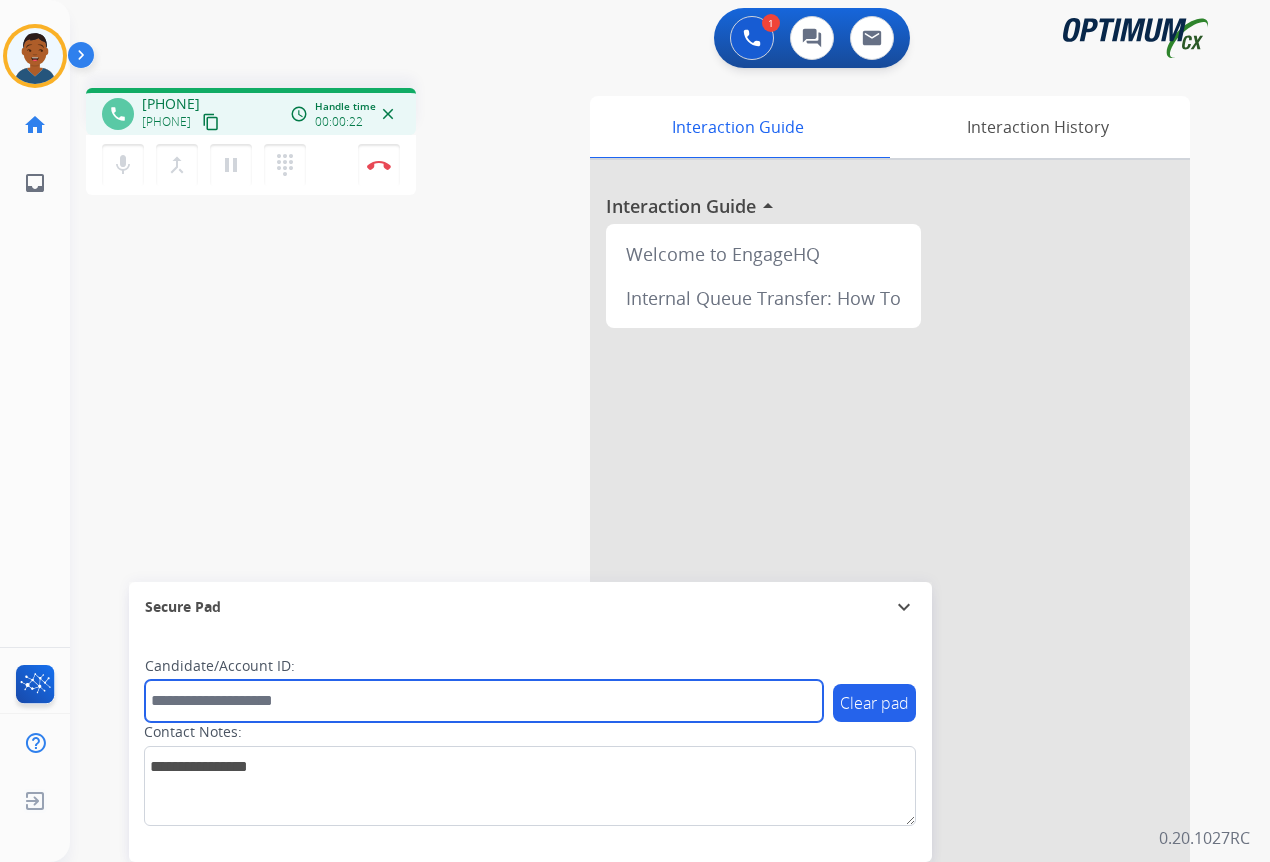 paste on "*******" 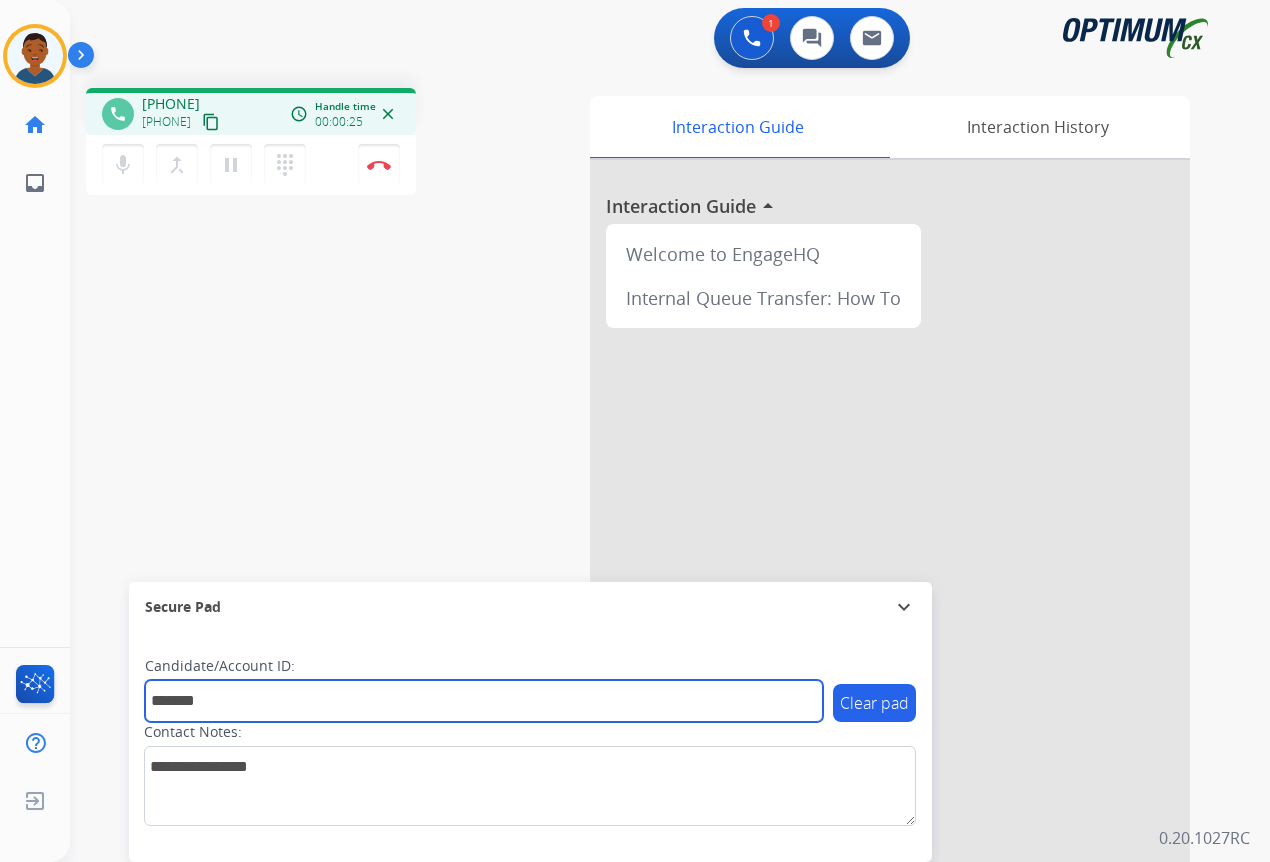 type on "*******" 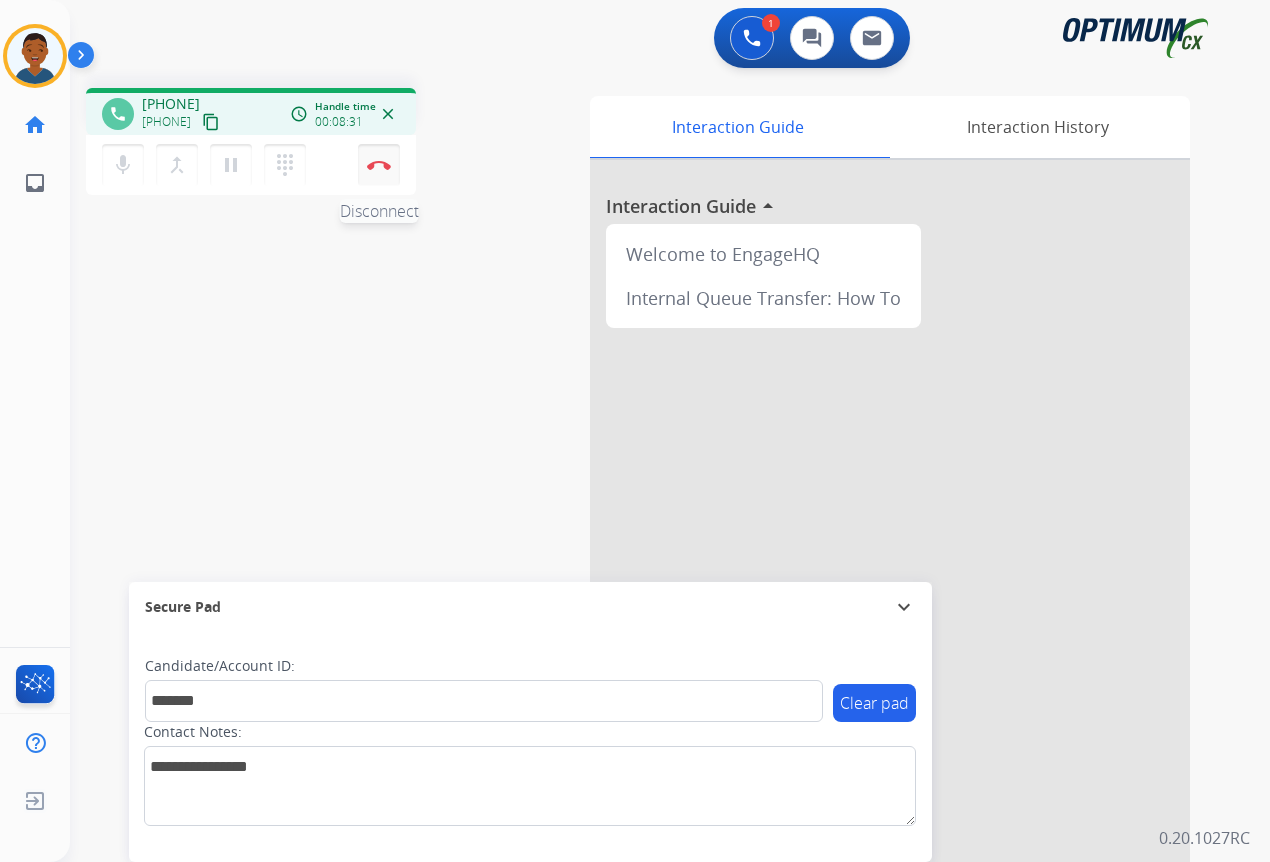 click on "Disconnect" at bounding box center (379, 165) 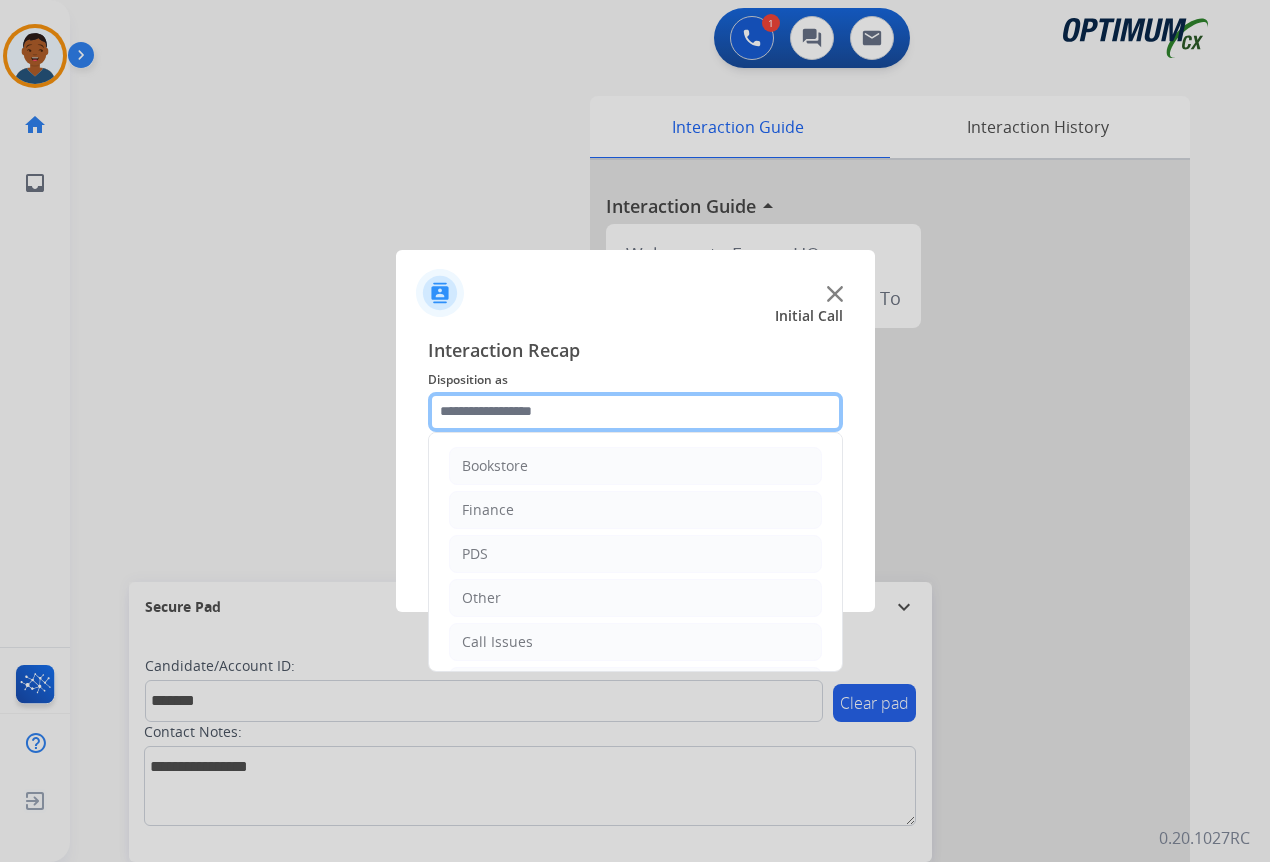 click 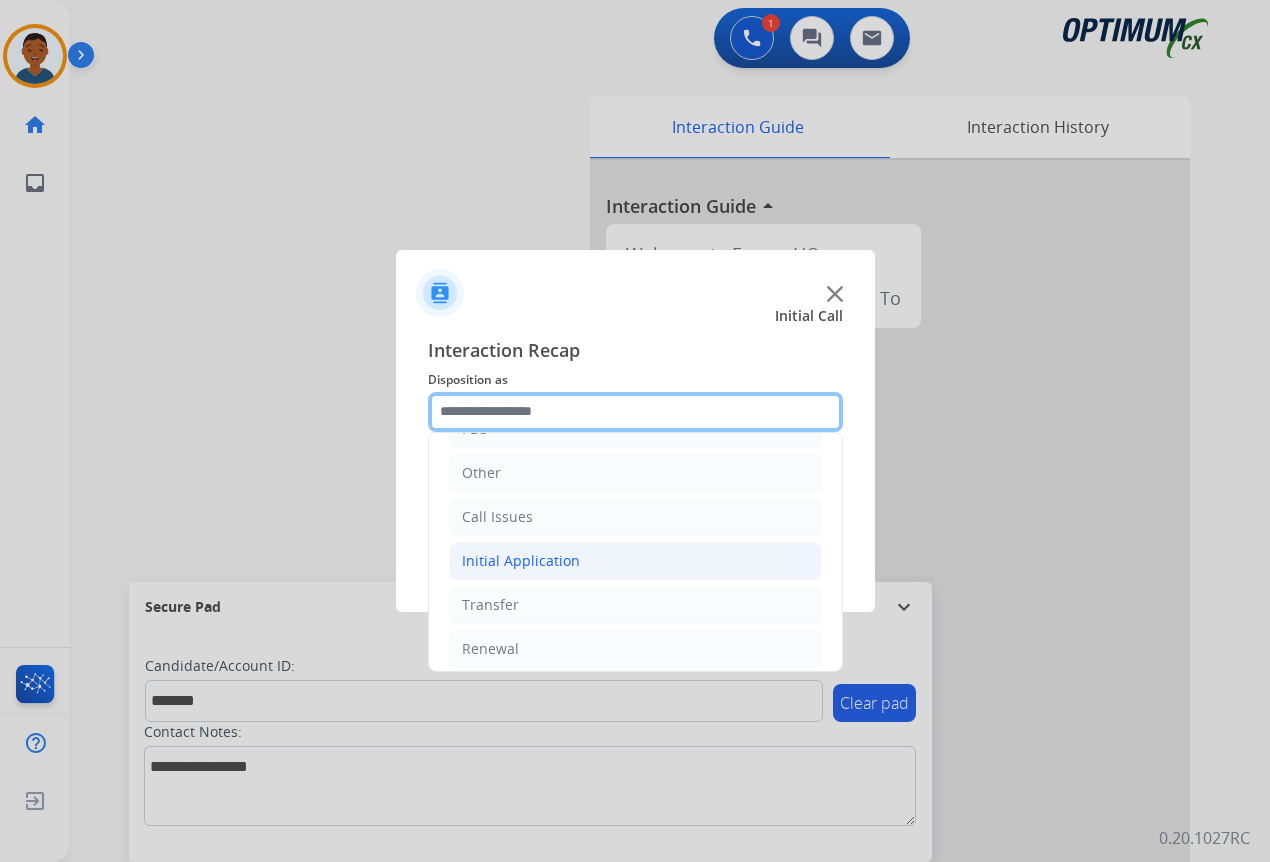 scroll, scrollTop: 136, scrollLeft: 0, axis: vertical 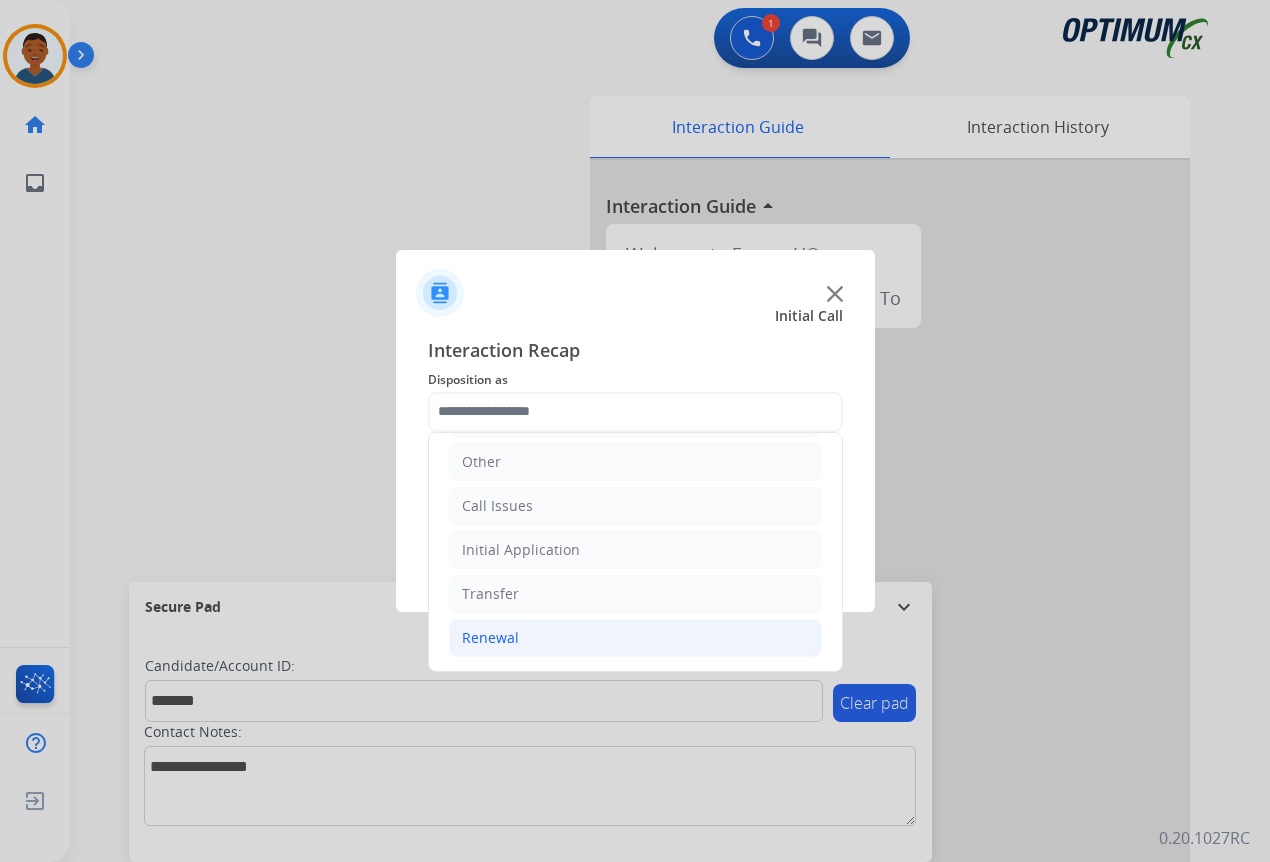 click on "Renewal" 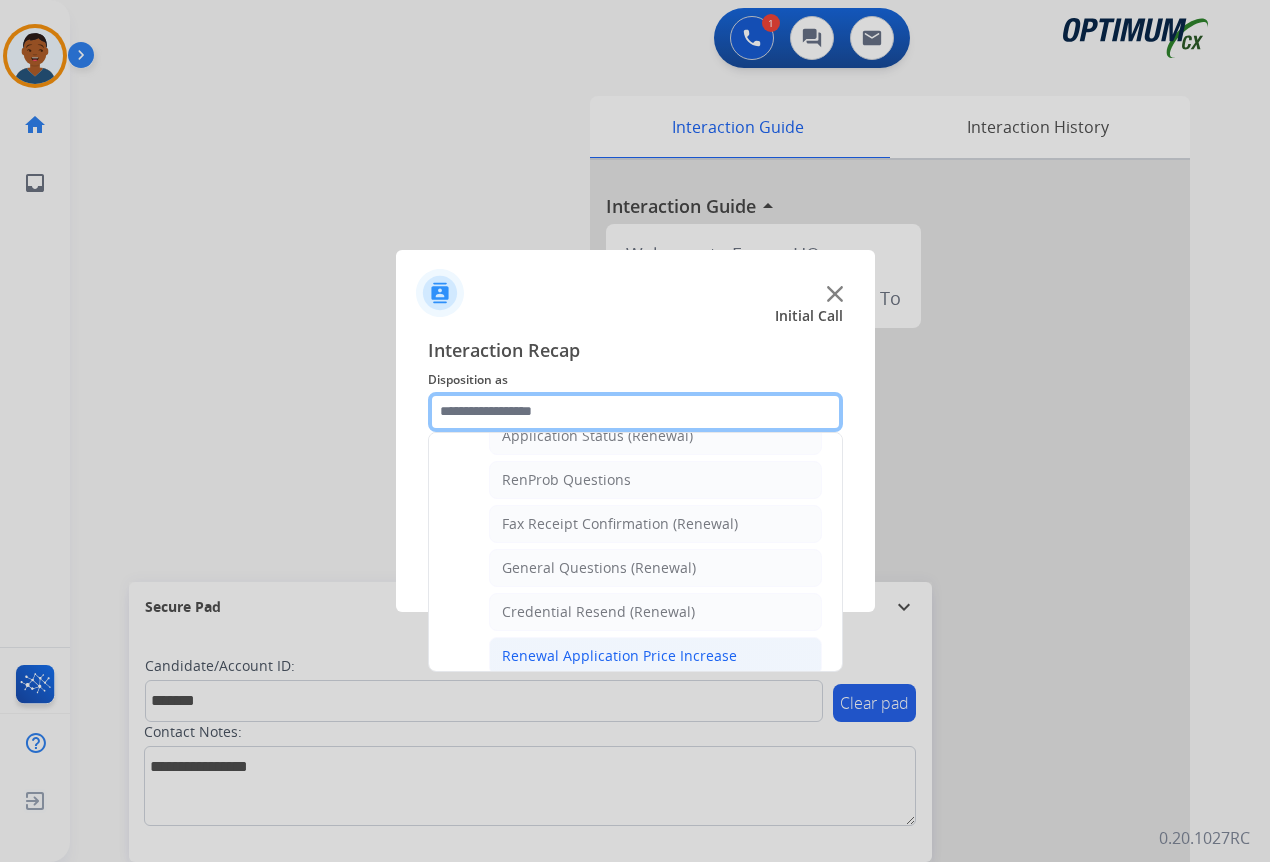 scroll, scrollTop: 536, scrollLeft: 0, axis: vertical 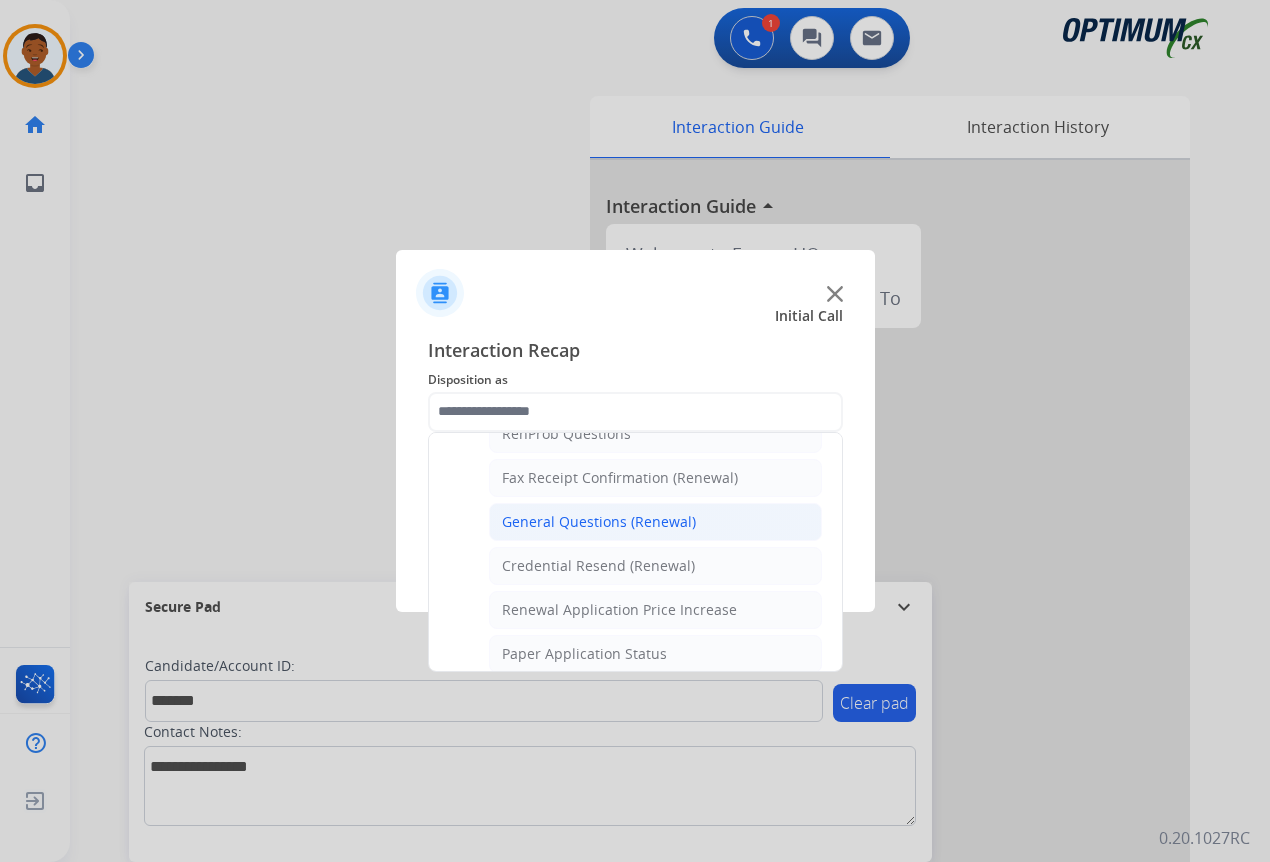click on "General Questions (Renewal)" 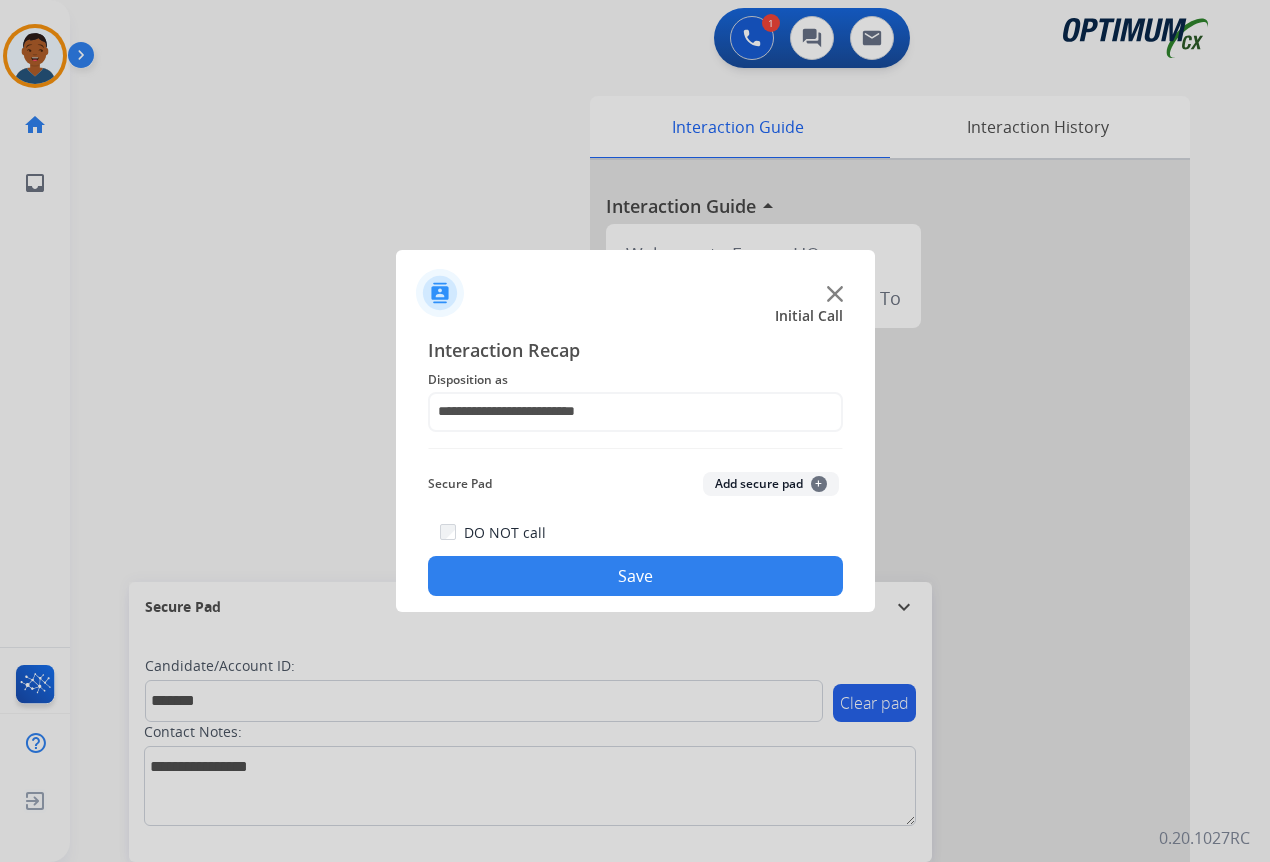 click on "Add secure pad  +" 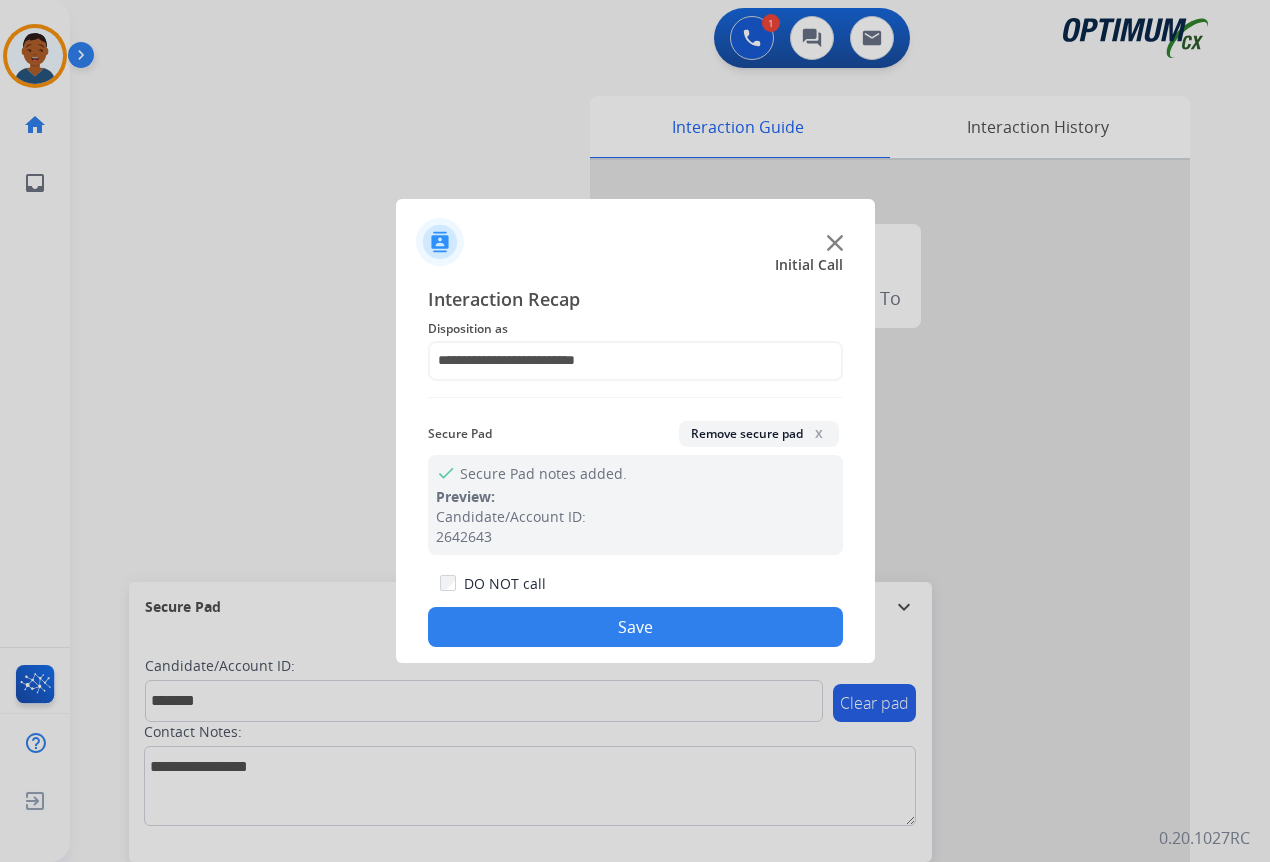 drag, startPoint x: 743, startPoint y: 632, endPoint x: 766, endPoint y: 623, distance: 24.698177 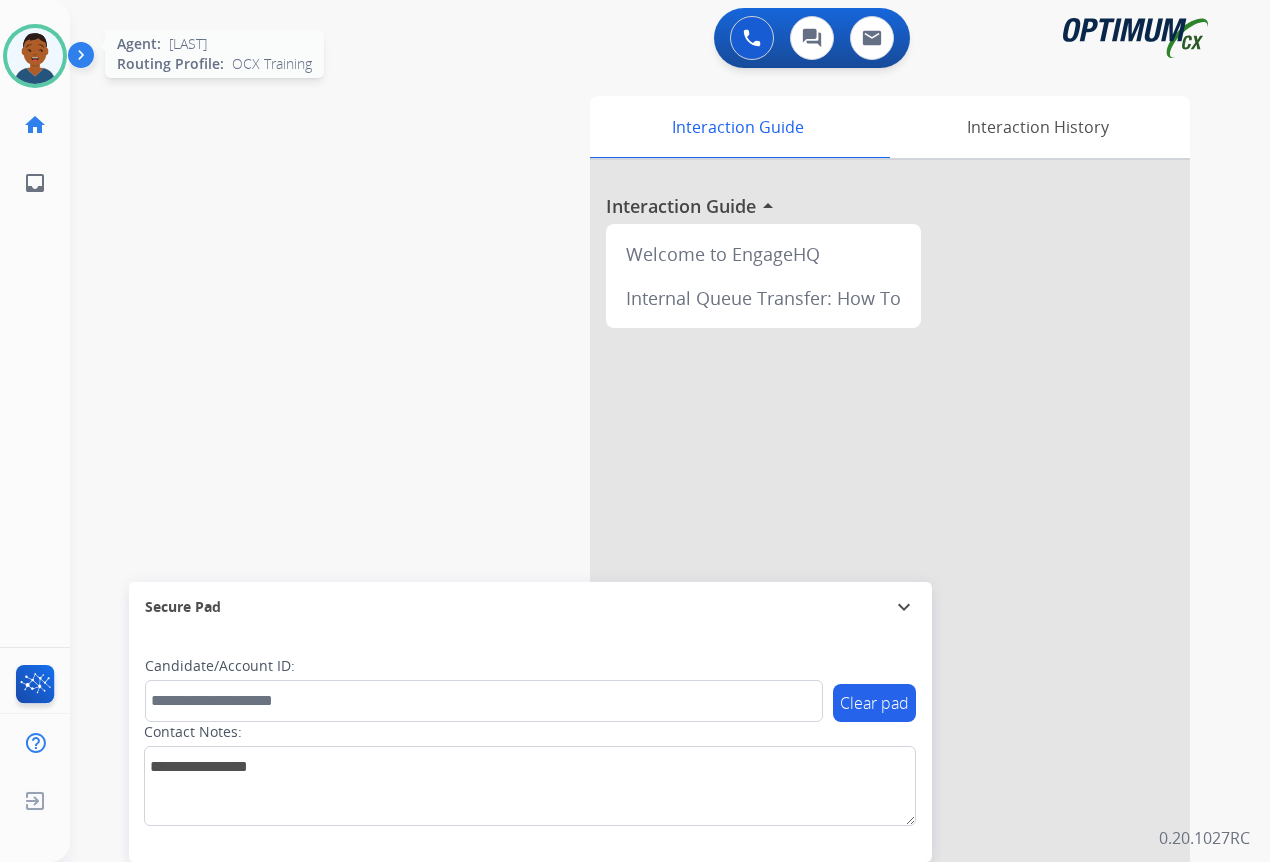 click at bounding box center (35, 56) 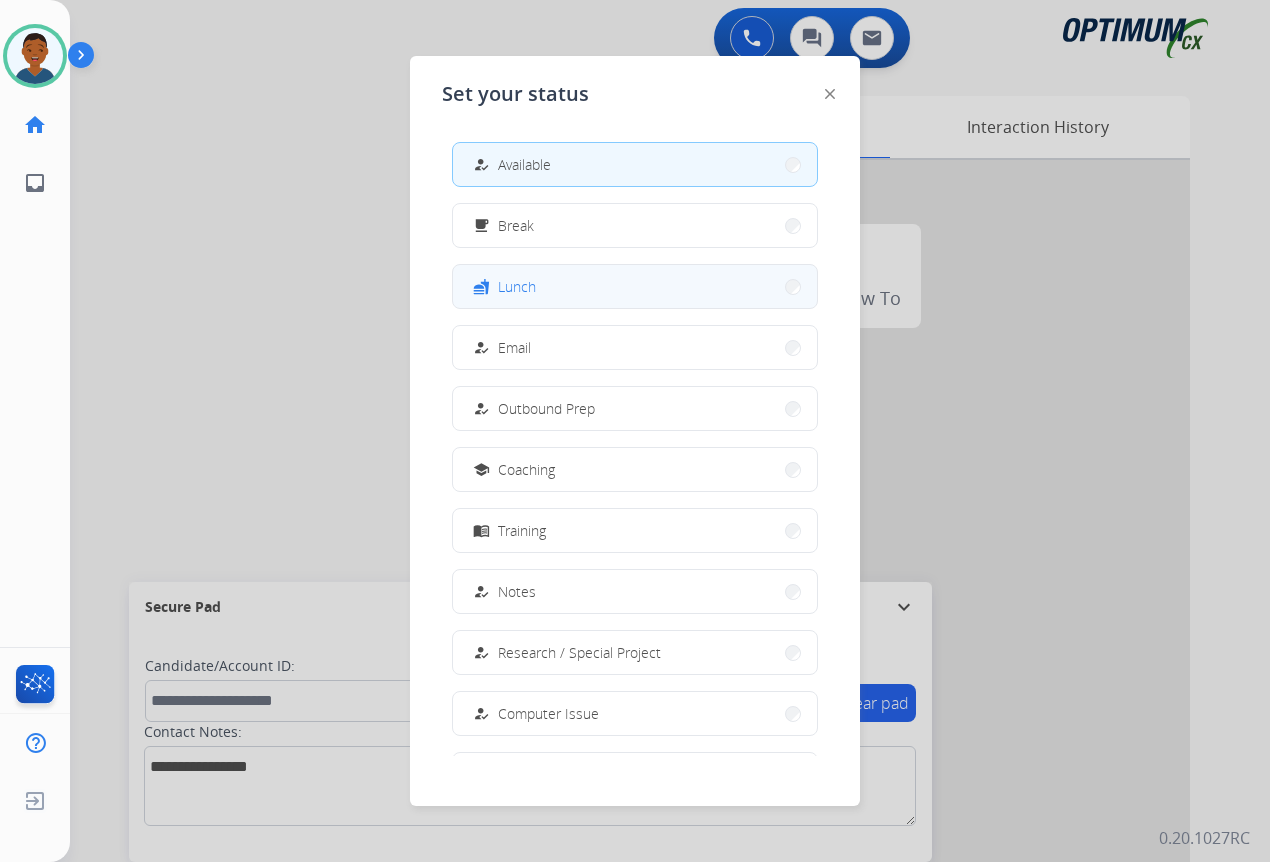 click on "fastfood Lunch" at bounding box center [635, 286] 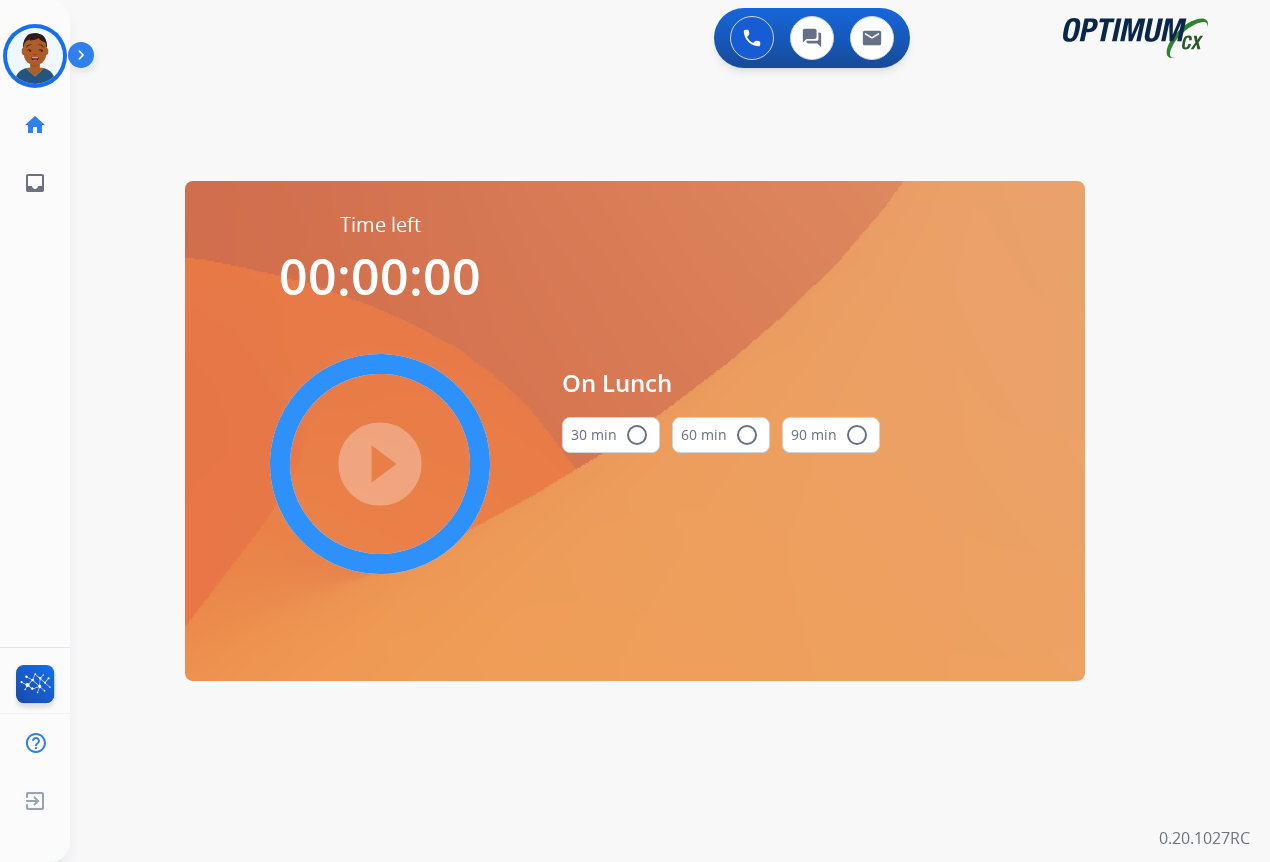 click on "radio_button_unchecked" at bounding box center [637, 435] 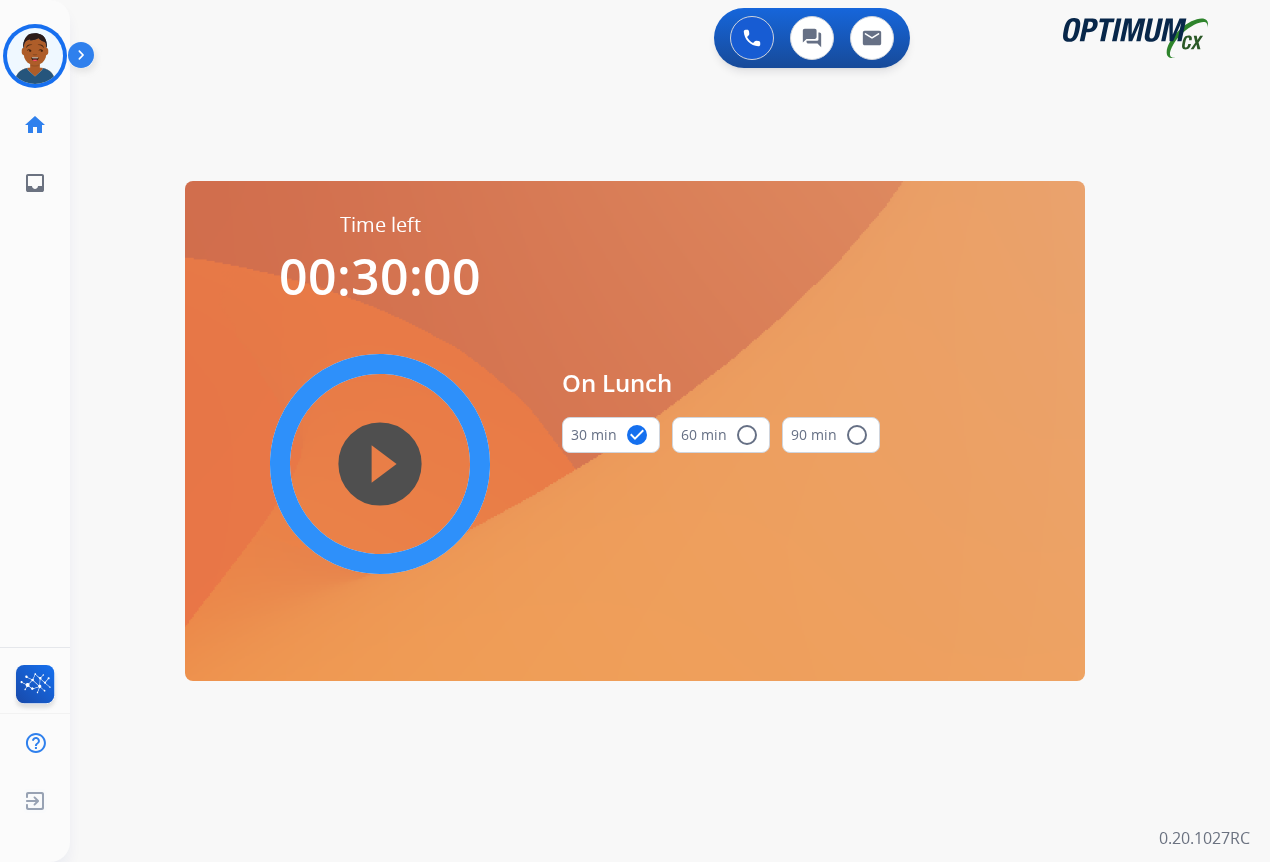 click on "play_circle_filled" at bounding box center (380, 464) 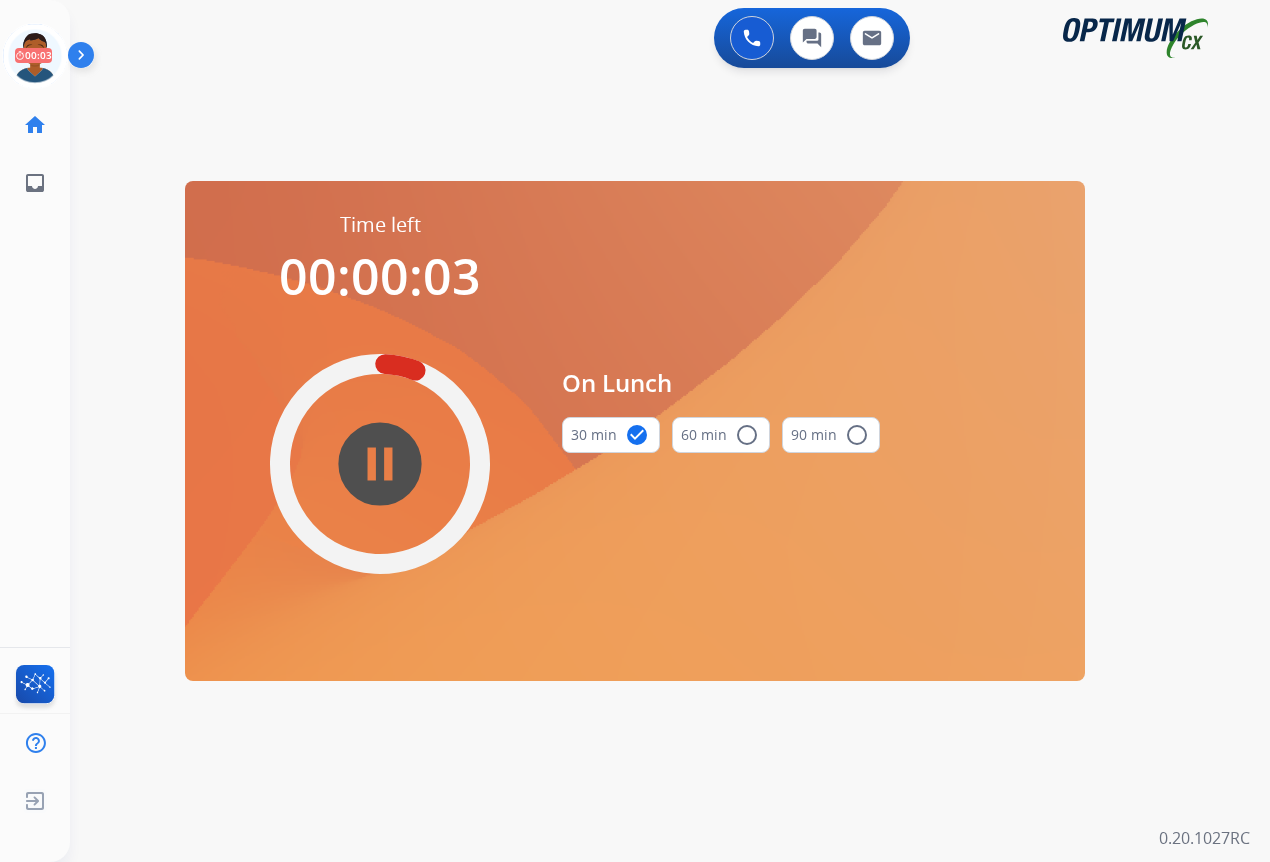 drag, startPoint x: 47, startPoint y: 49, endPoint x: 72, endPoint y: 75, distance: 36.069378 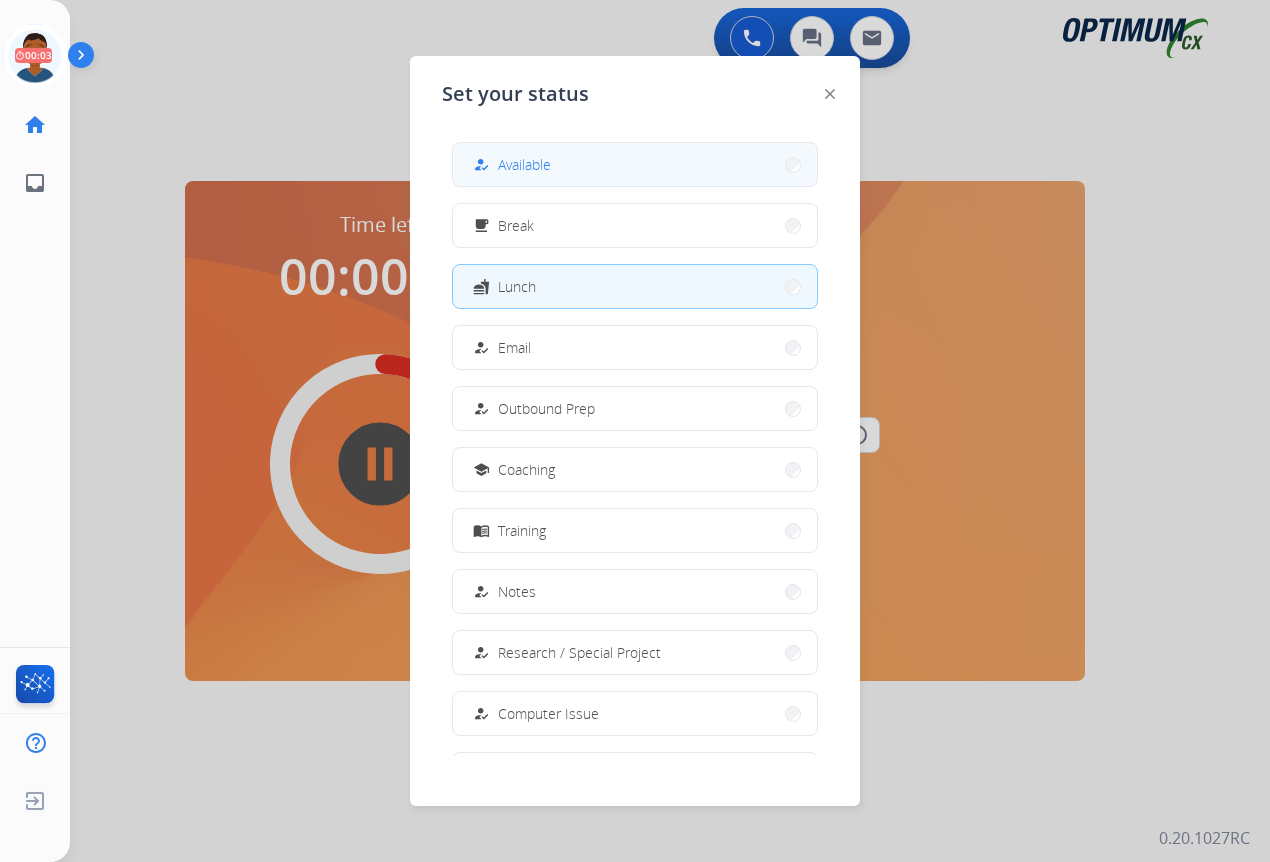 click on "how_to_reg Available" at bounding box center [635, 164] 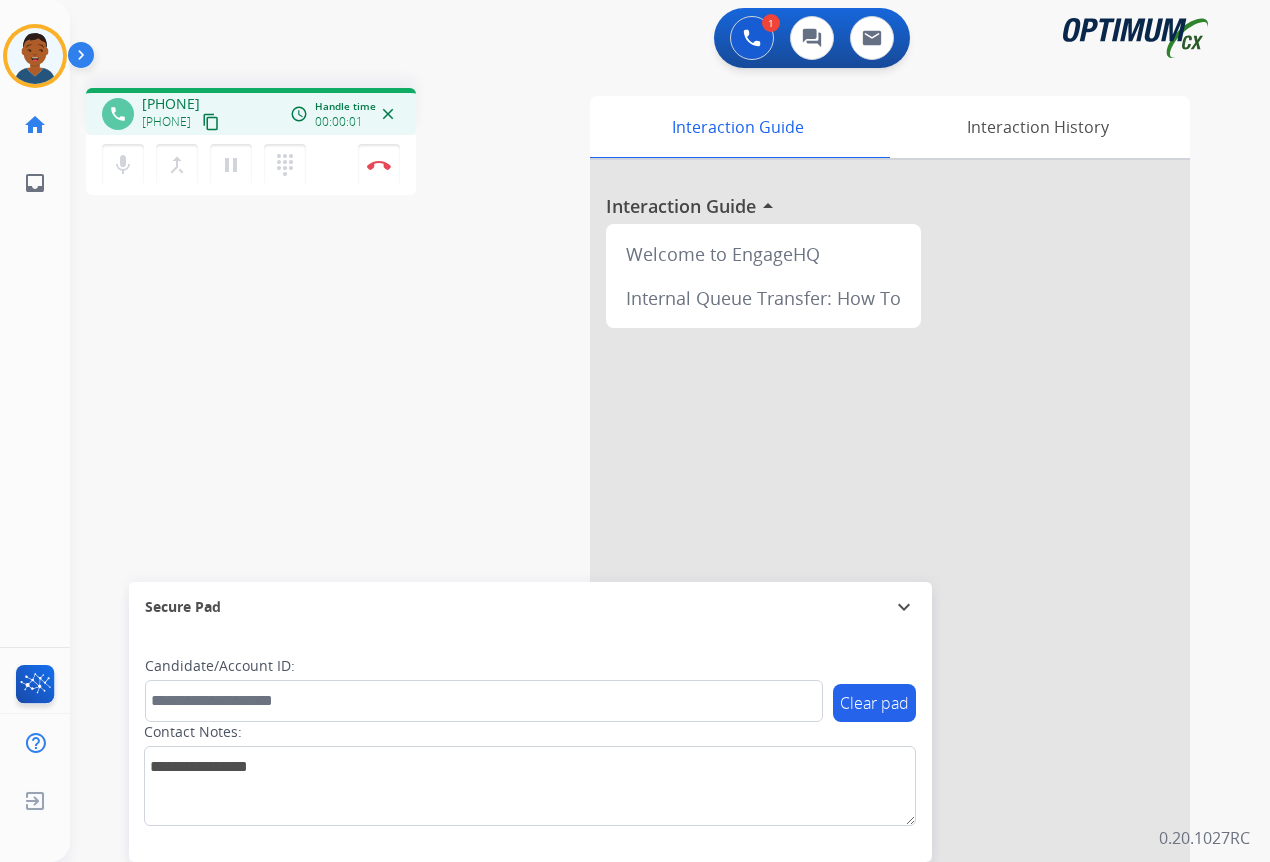 click on "content_copy" at bounding box center [211, 122] 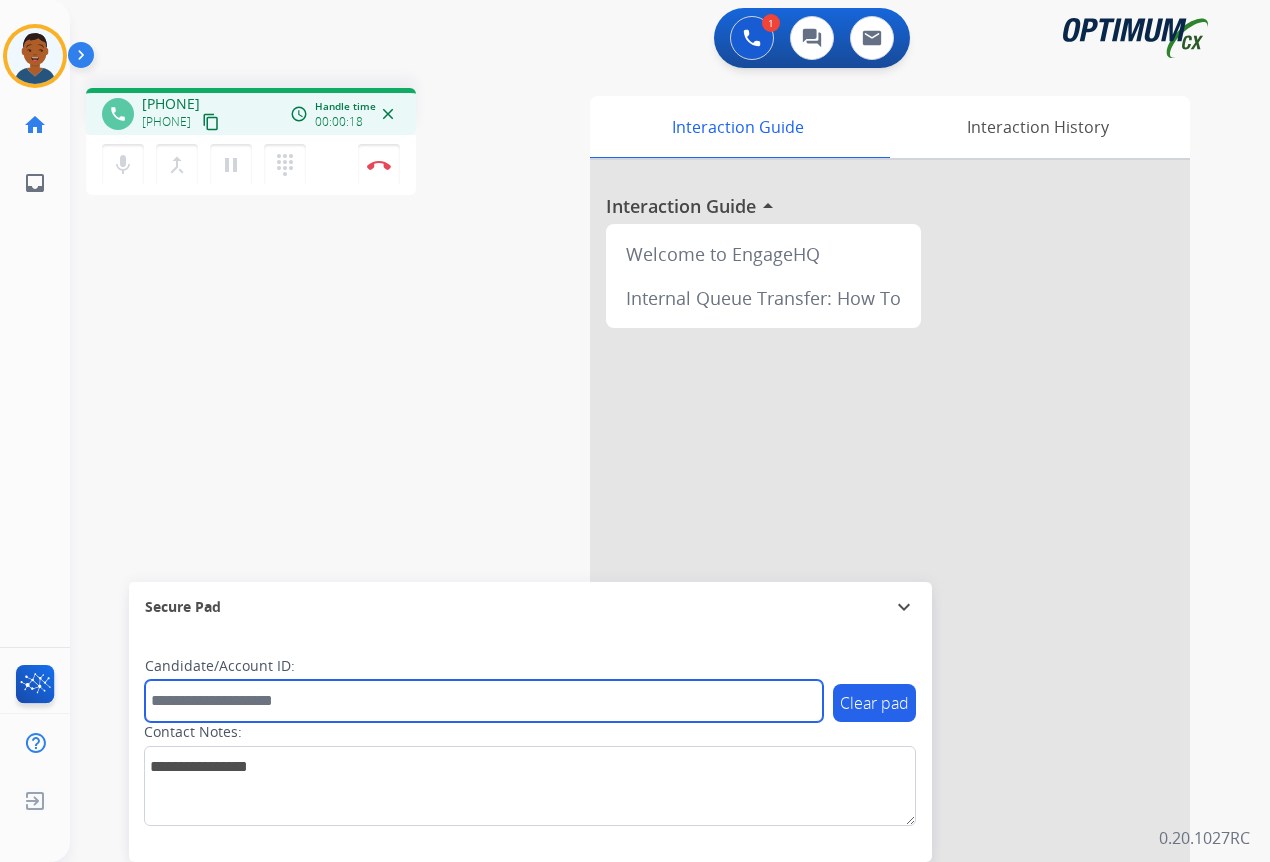 click at bounding box center [484, 701] 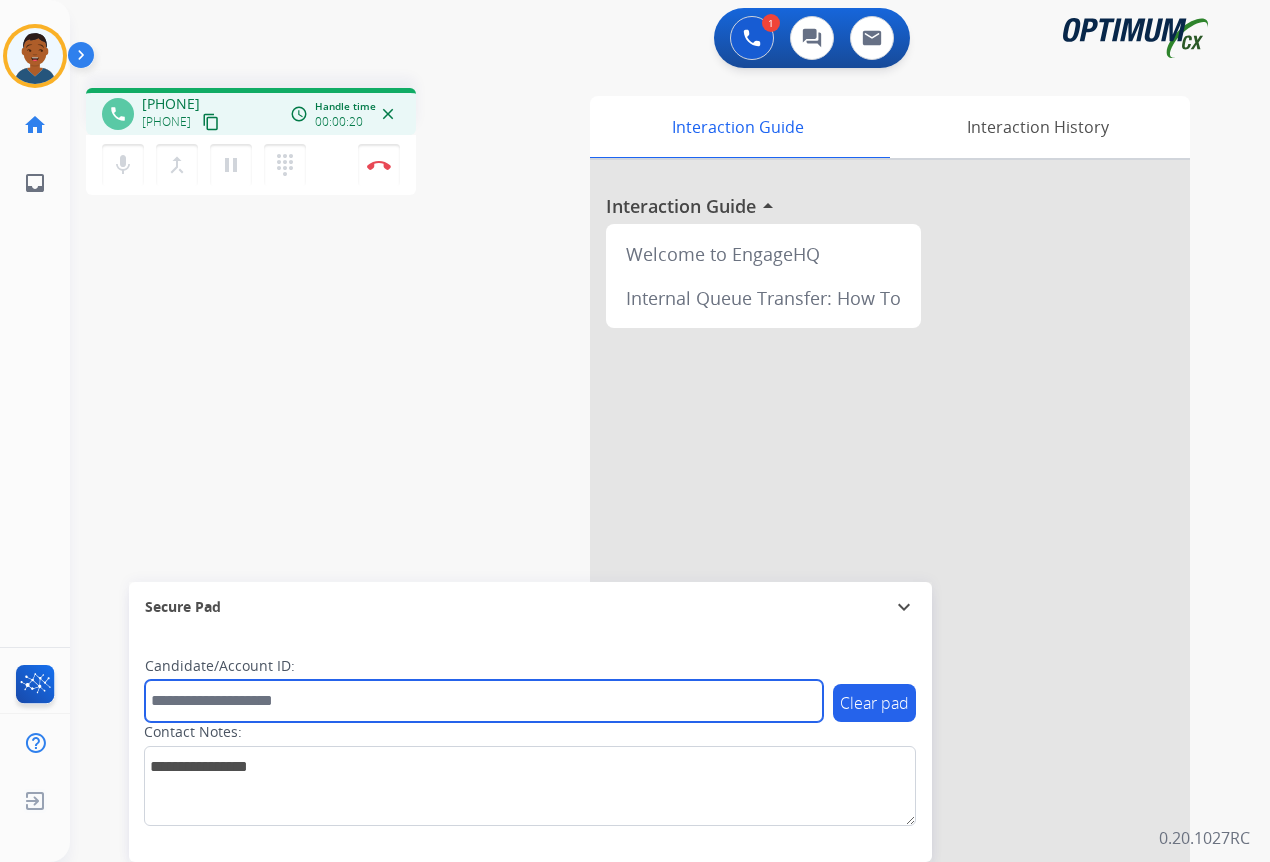 paste on "*******" 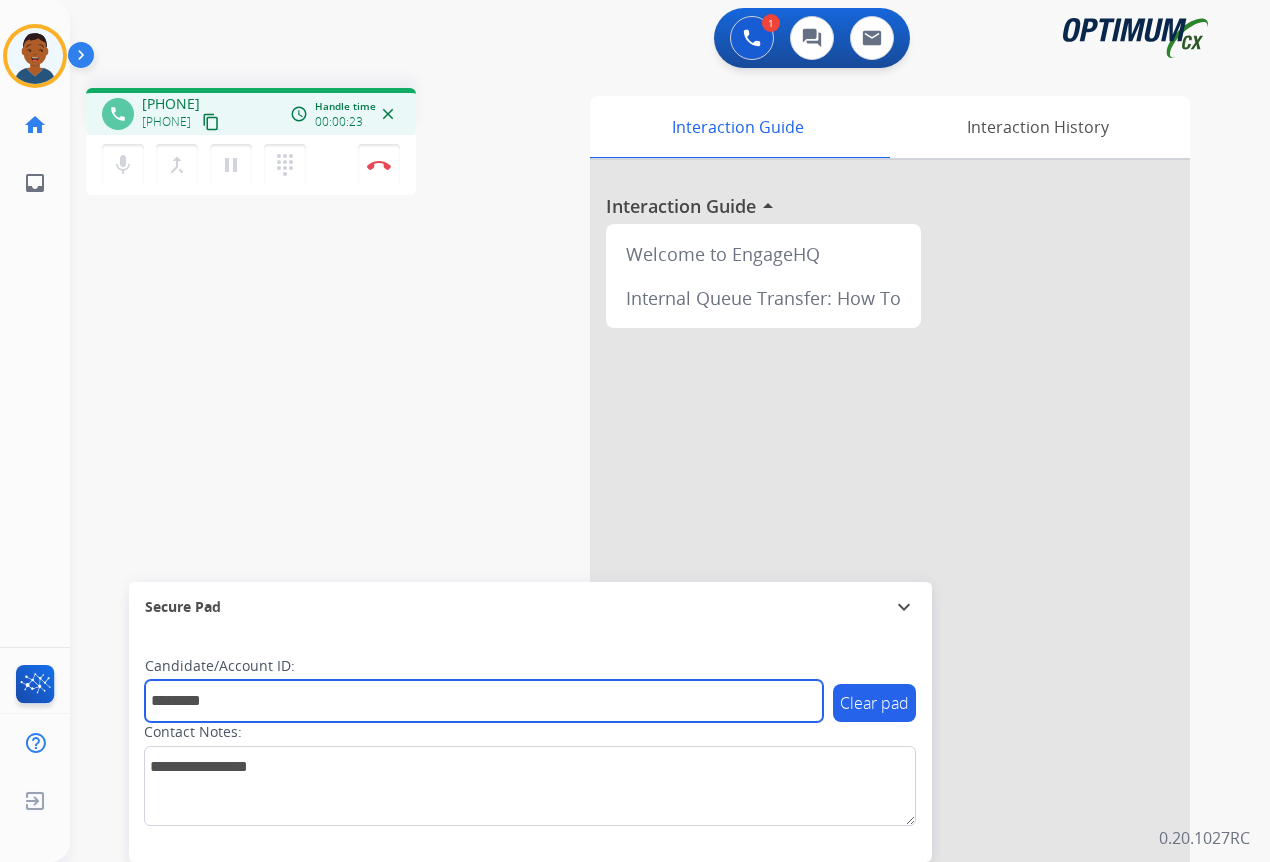 type on "*******" 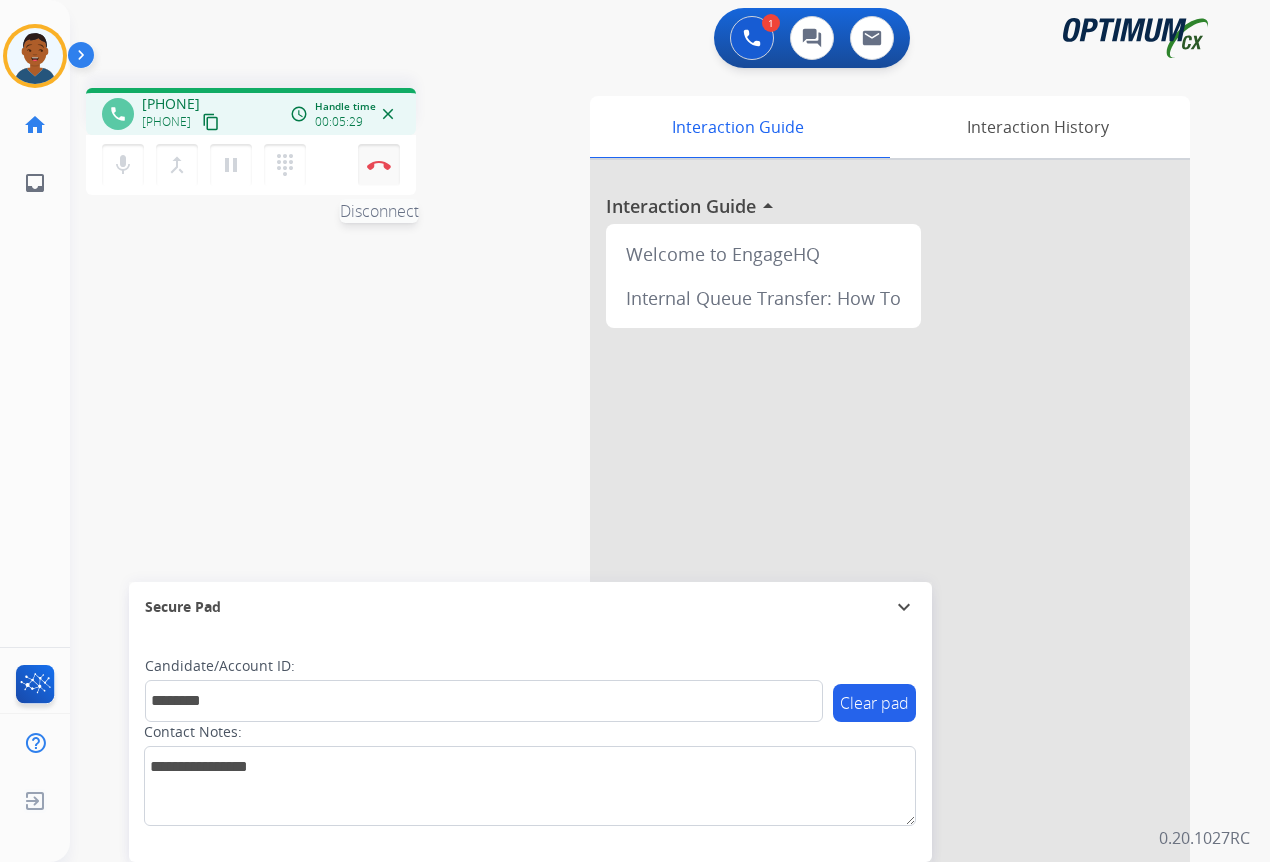 click at bounding box center (379, 165) 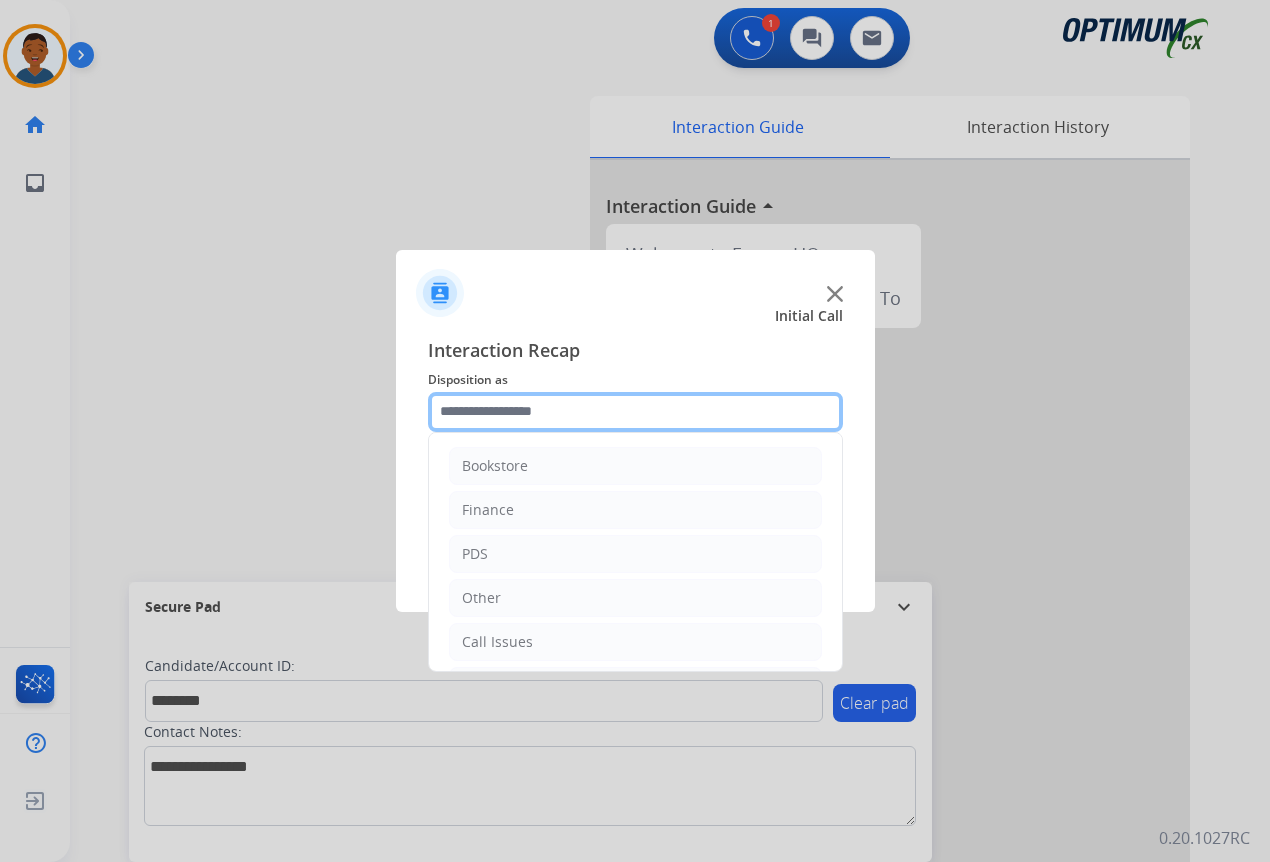 click 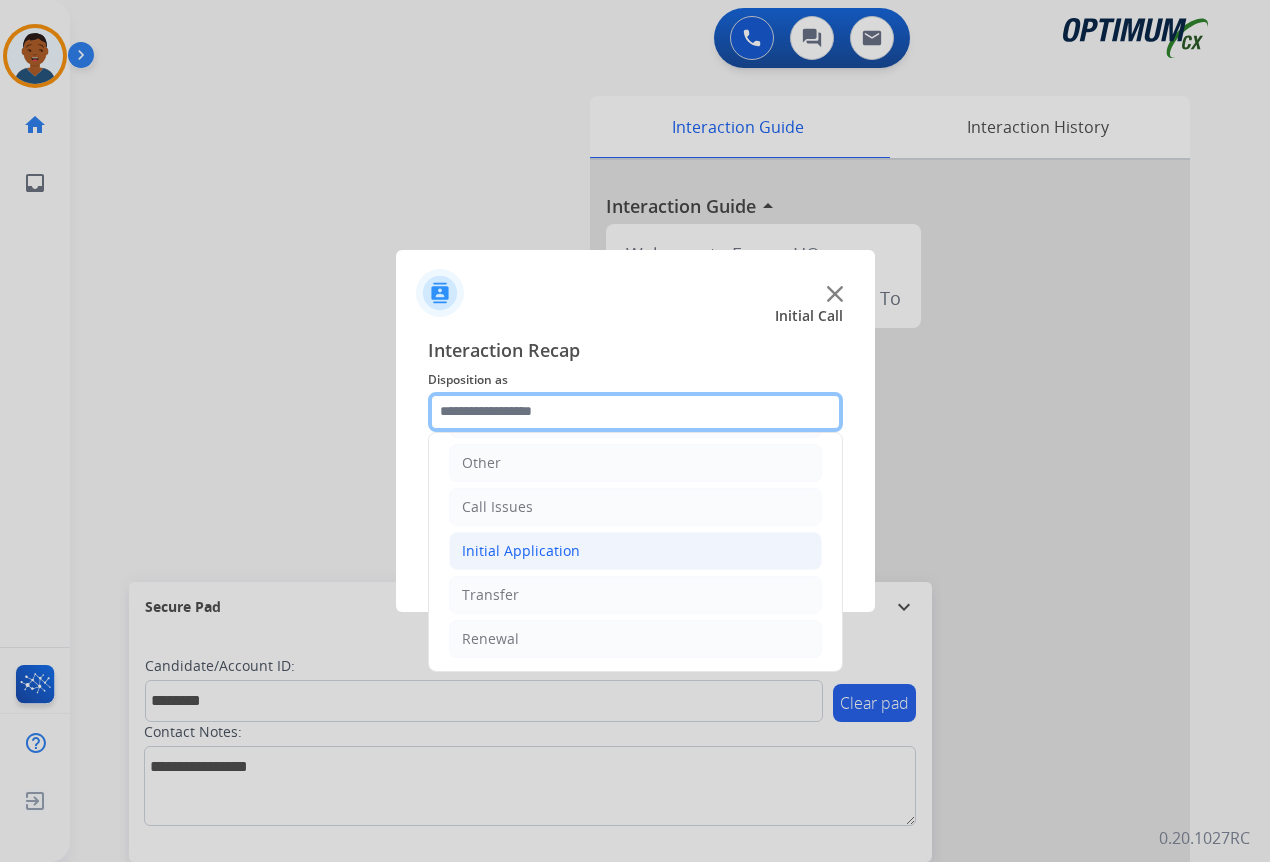 scroll, scrollTop: 136, scrollLeft: 0, axis: vertical 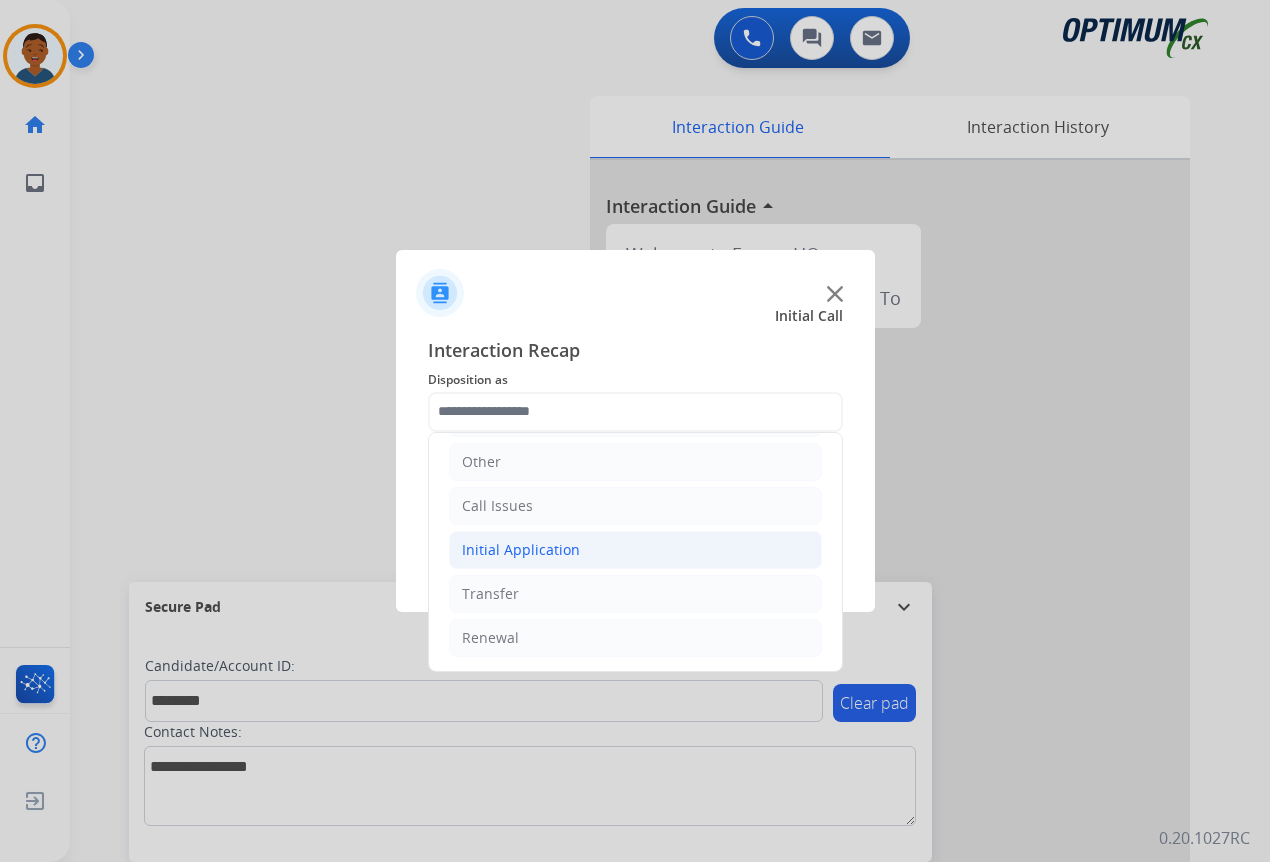 click on "Initial Application" 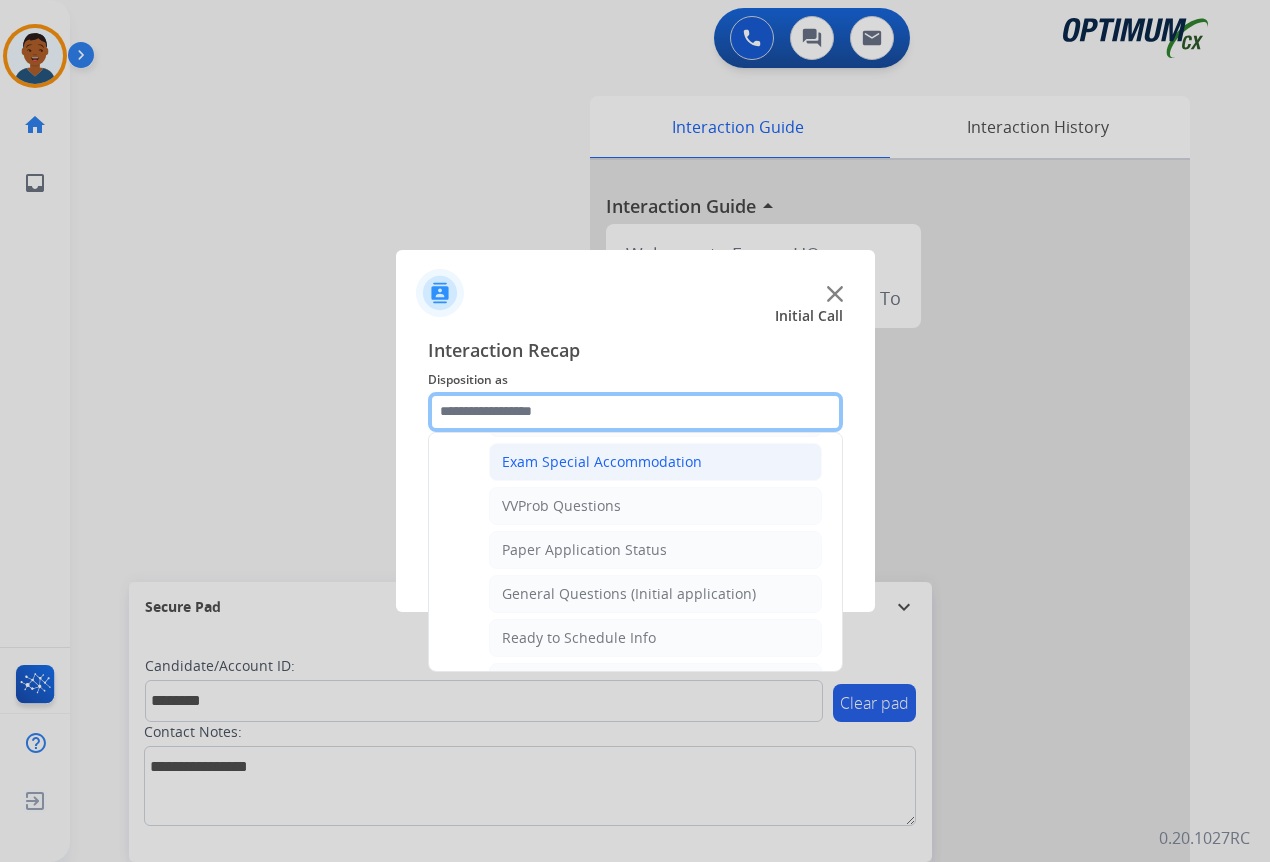 scroll, scrollTop: 1136, scrollLeft: 0, axis: vertical 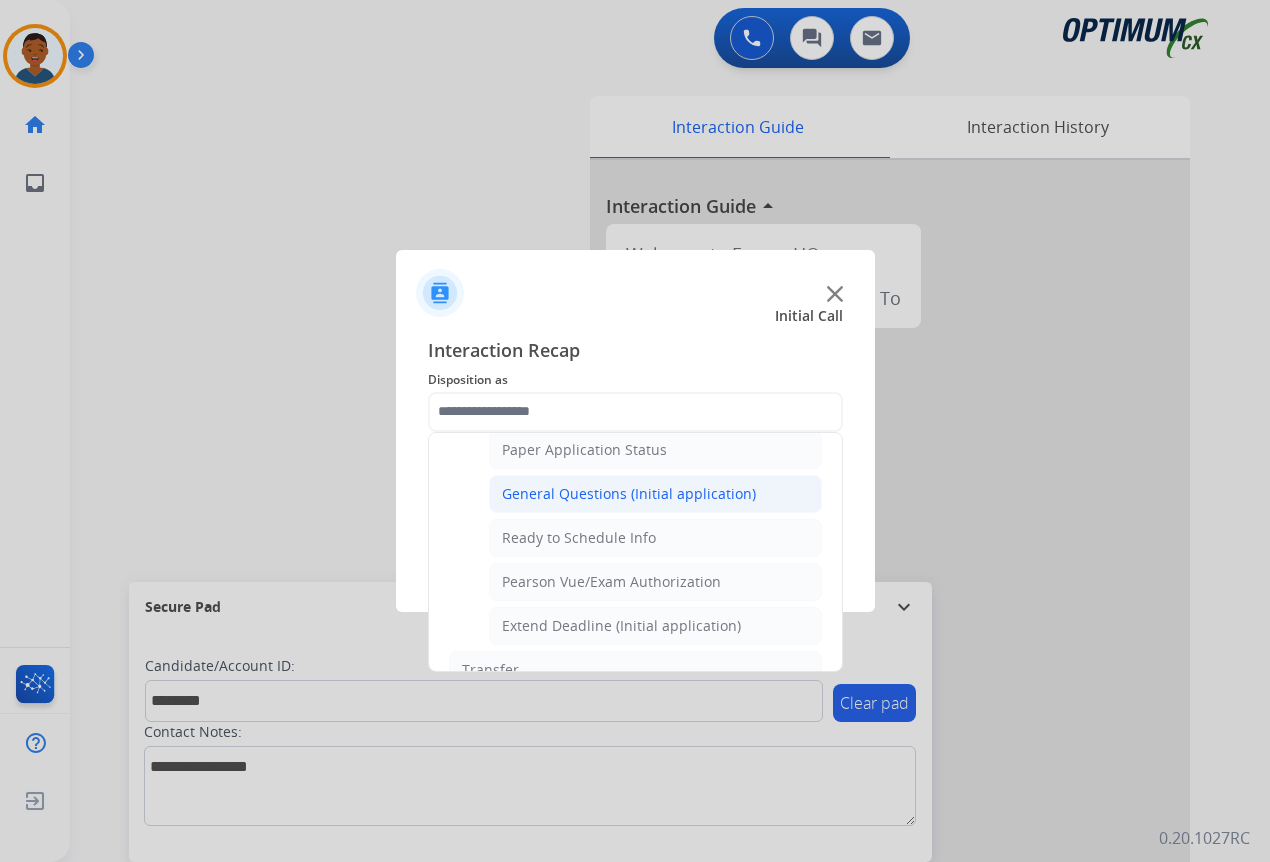 click on "General Questions (Initial application)" 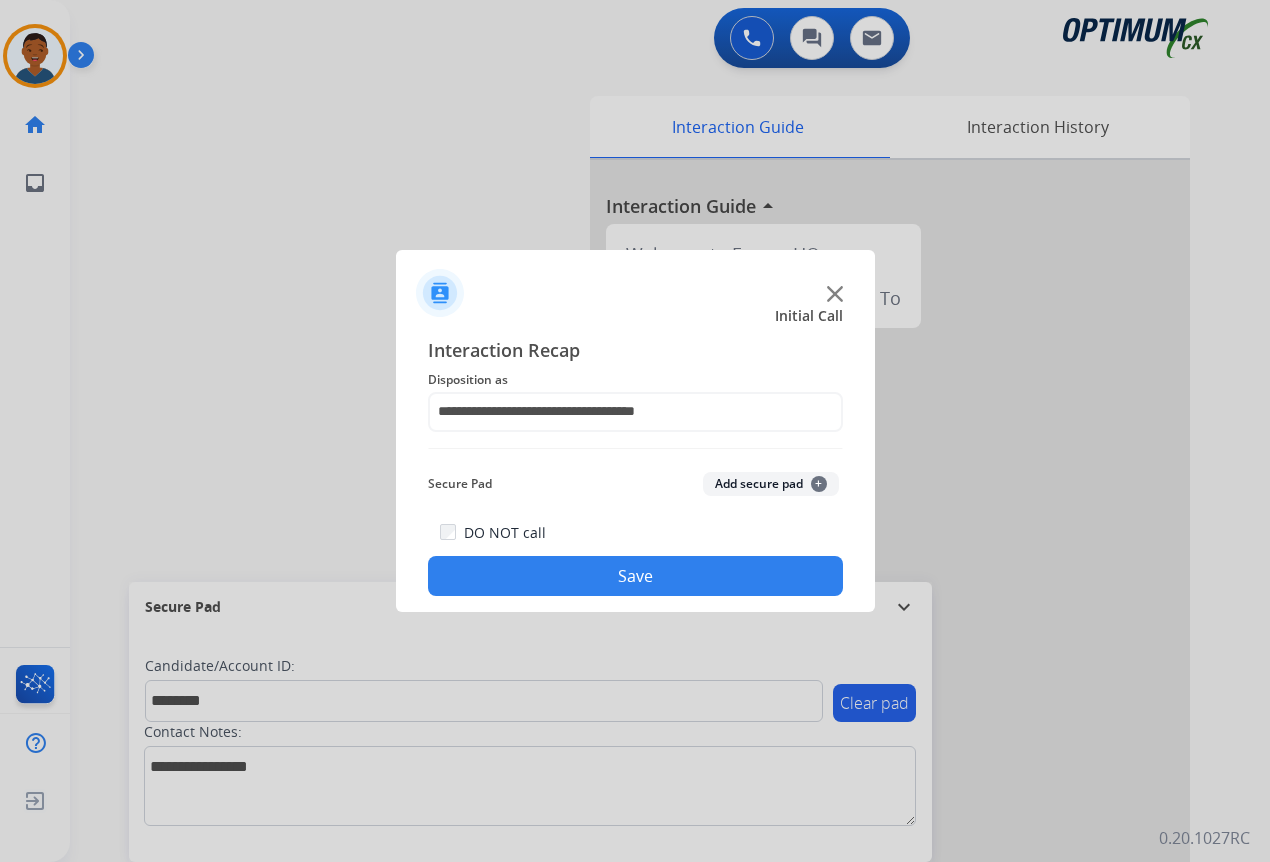click on "Add secure pad  +" 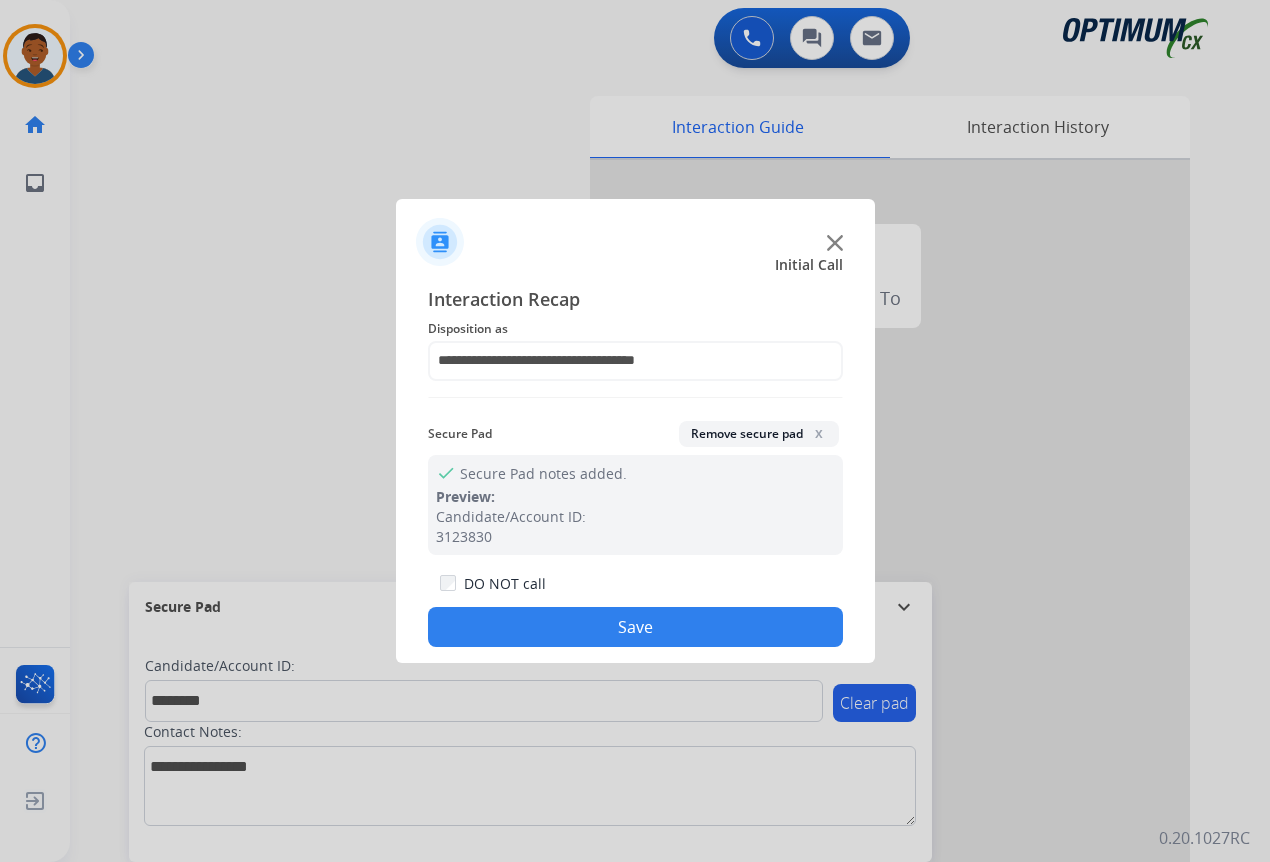 click on "Save" 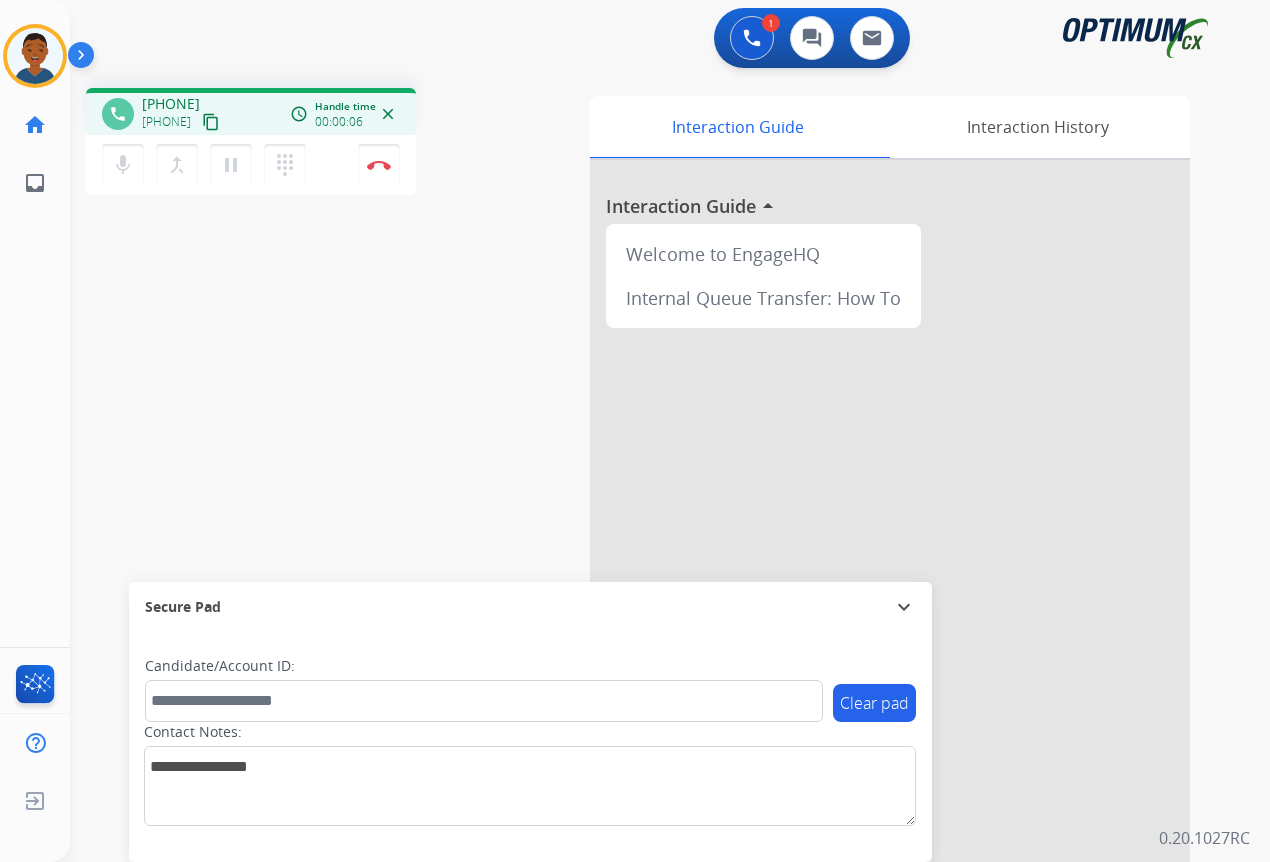 click on "content_copy" at bounding box center (211, 122) 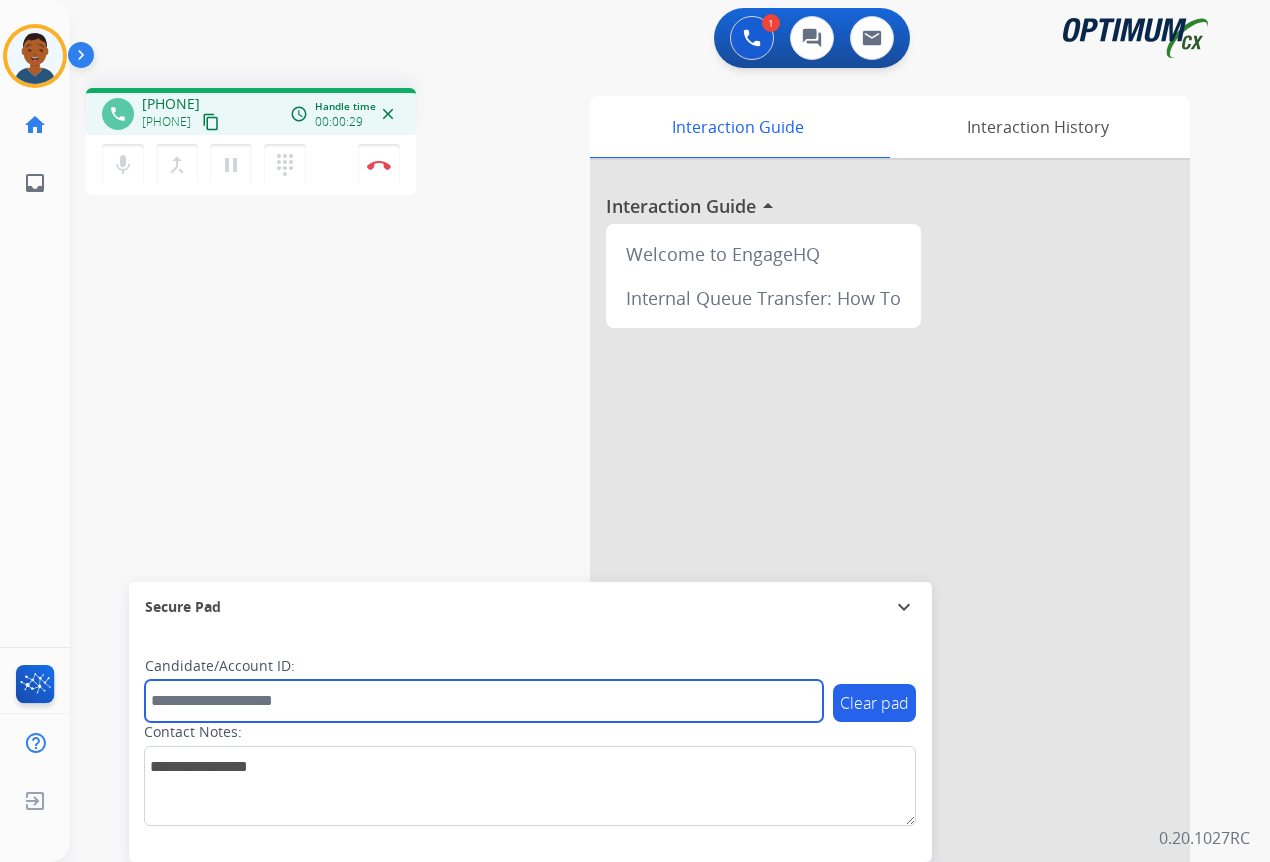 click at bounding box center [484, 701] 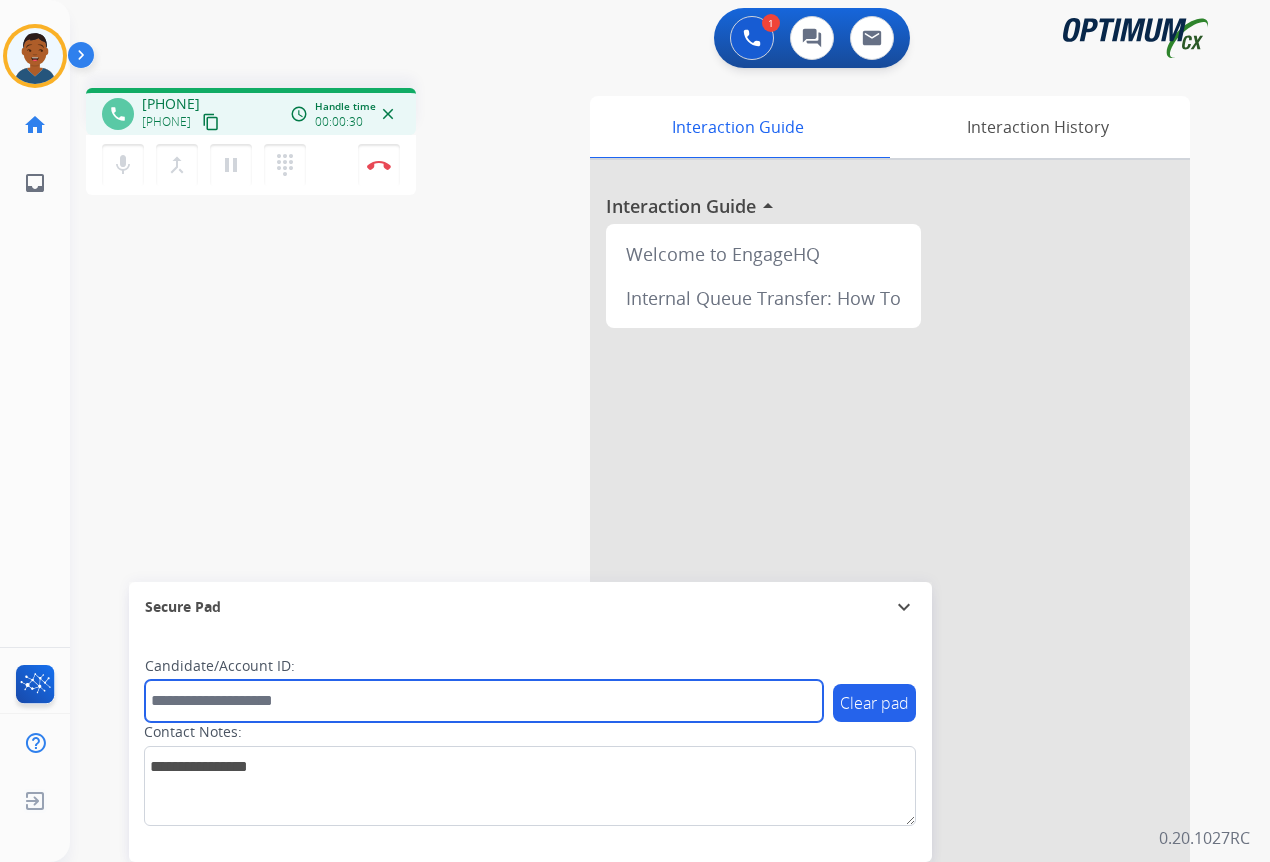 paste on "*******" 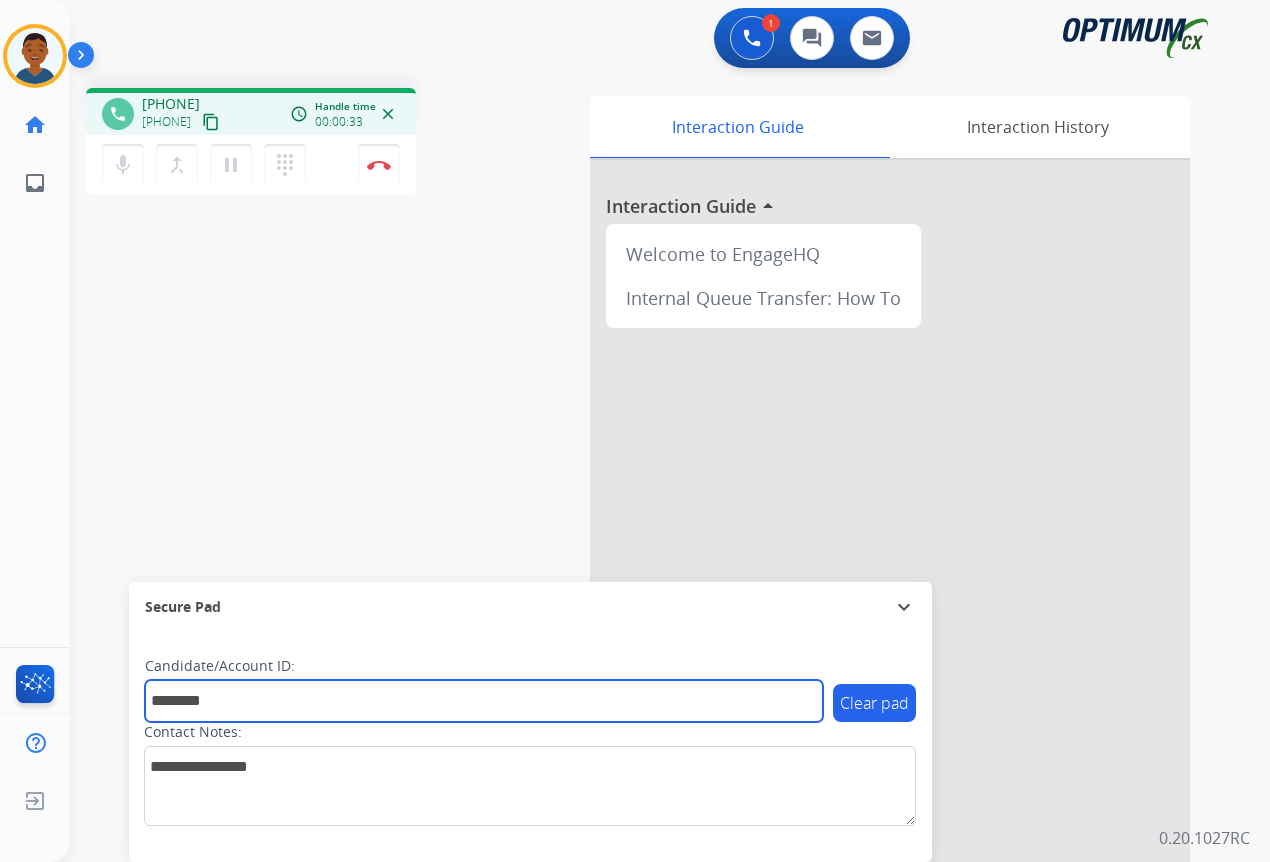 type on "*******" 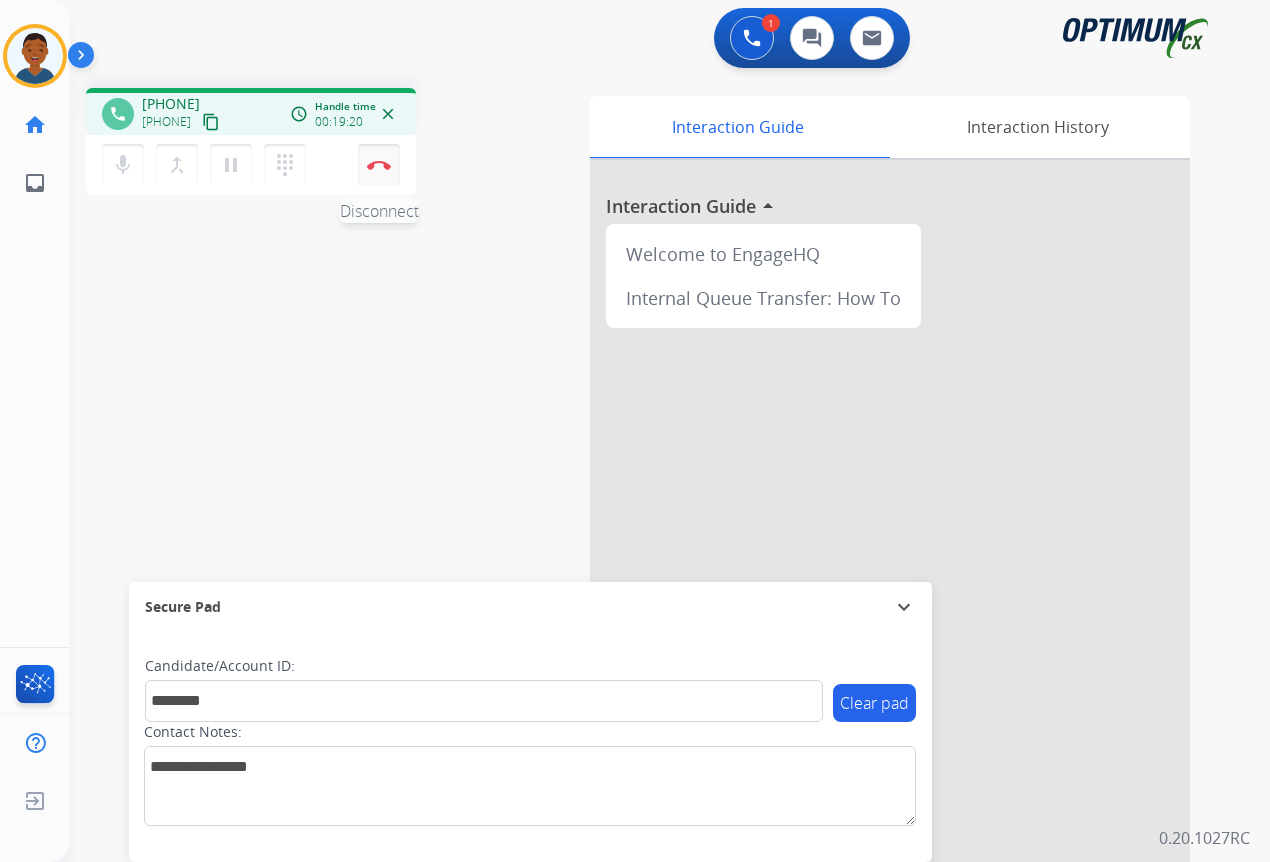 click at bounding box center (379, 165) 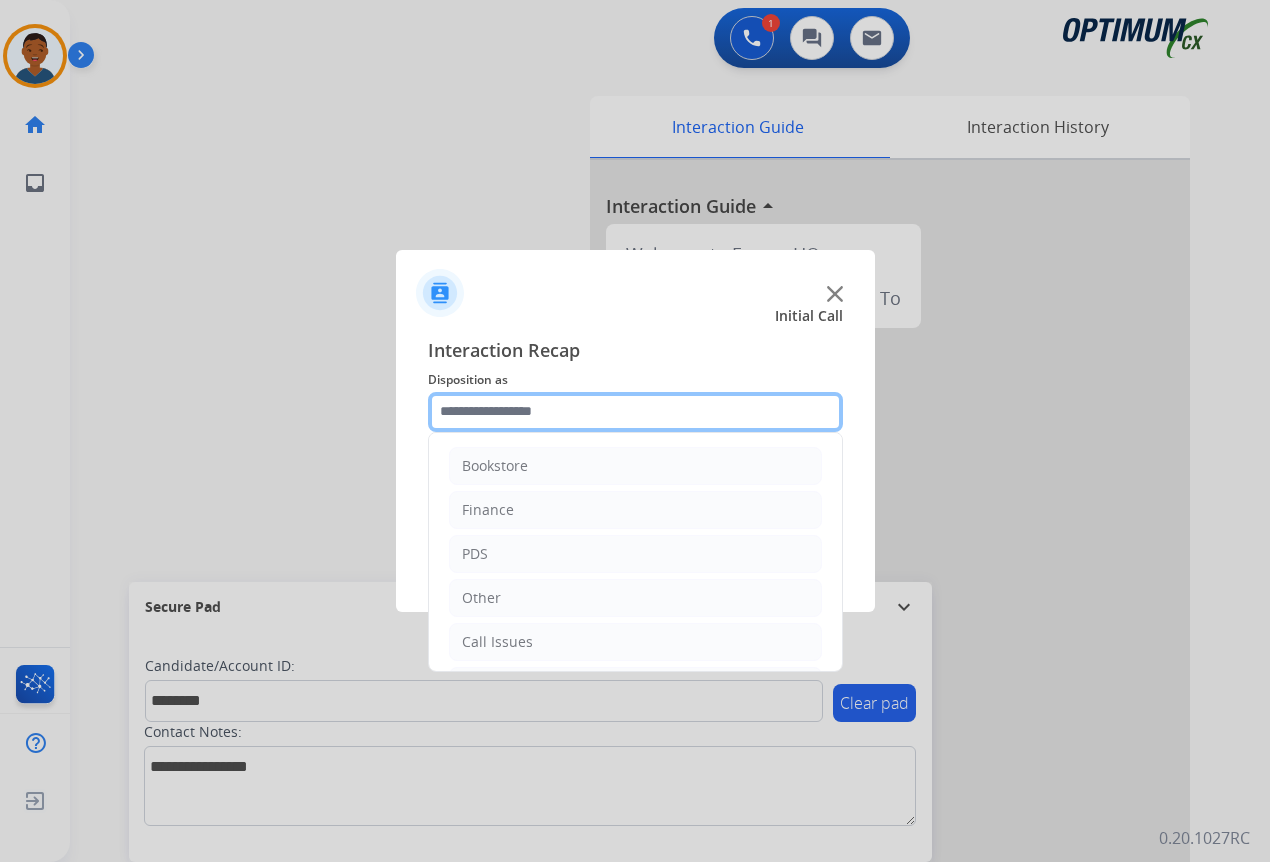 click 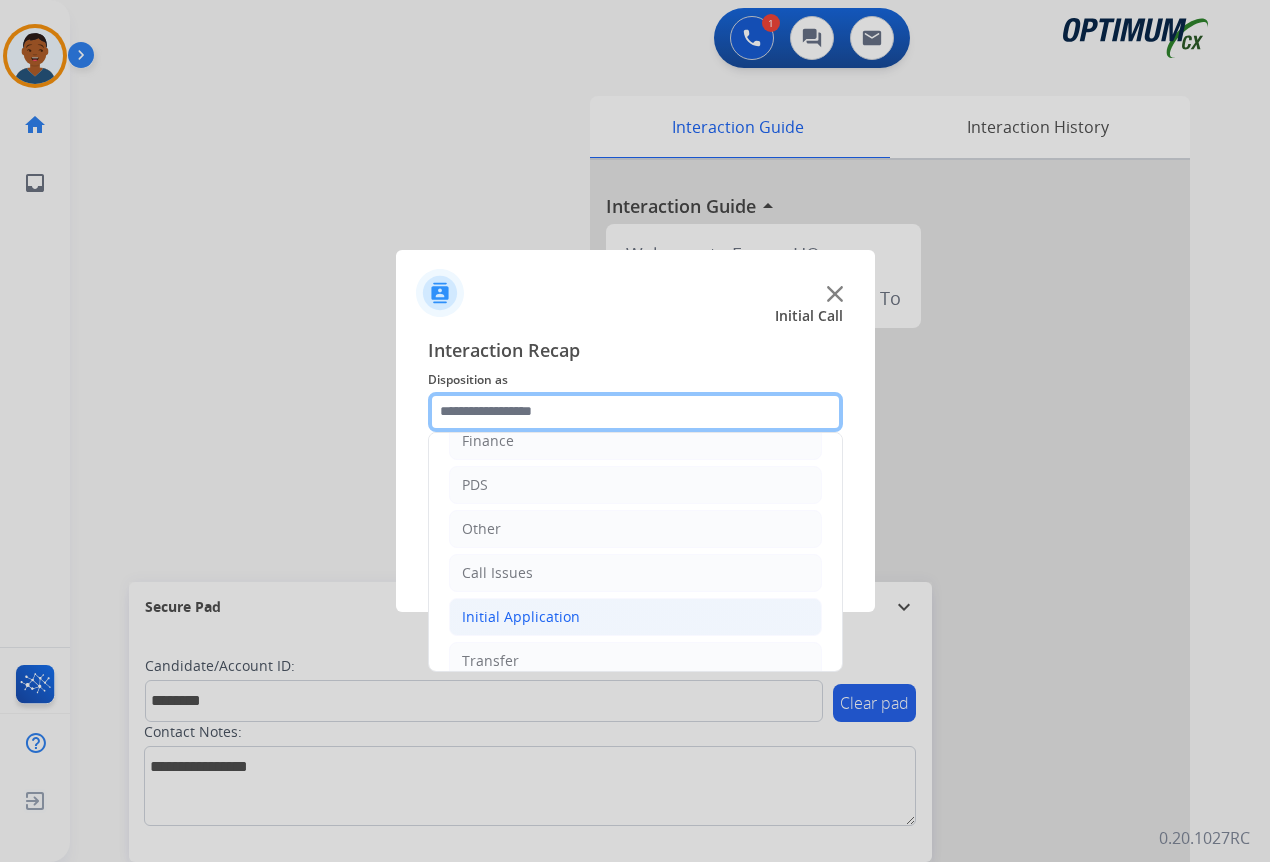 scroll, scrollTop: 136, scrollLeft: 0, axis: vertical 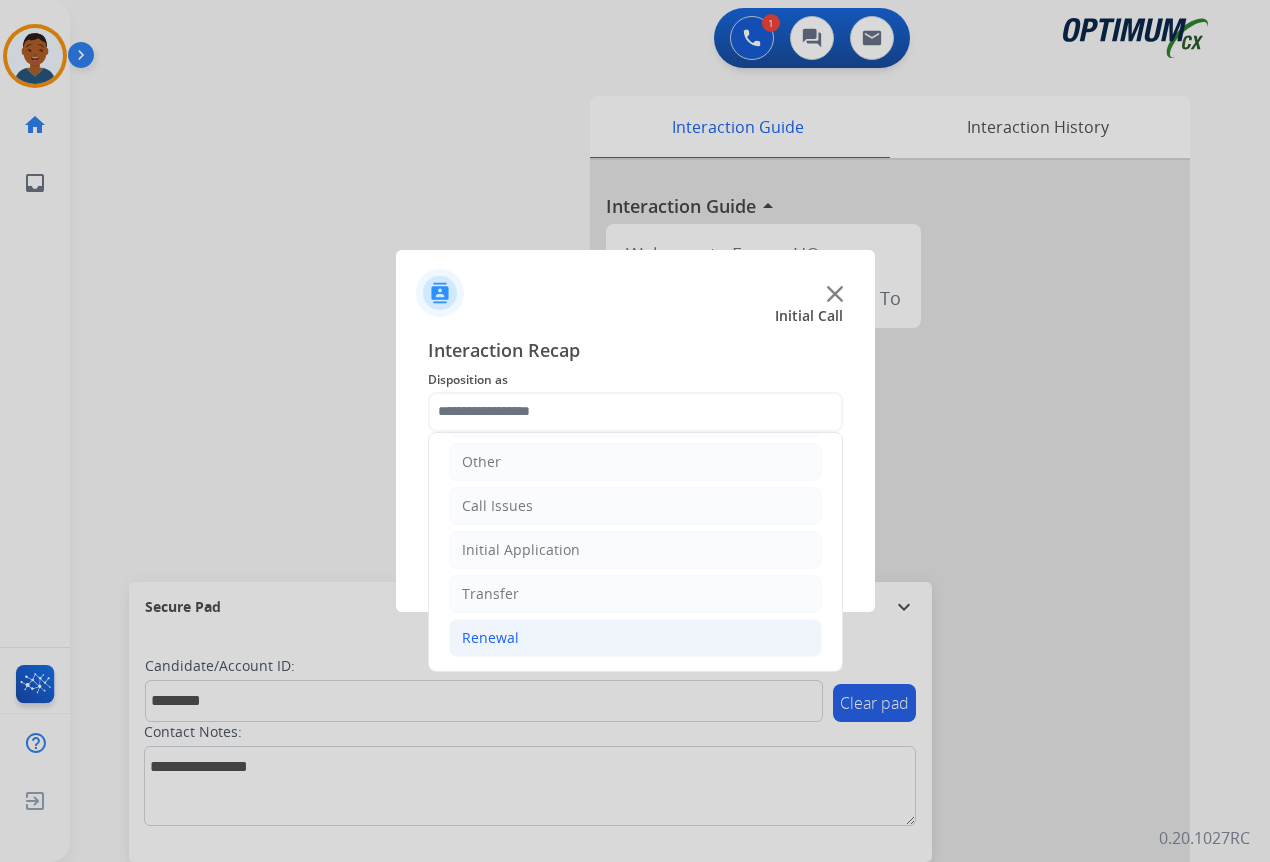 drag, startPoint x: 485, startPoint y: 638, endPoint x: 494, endPoint y: 629, distance: 12.727922 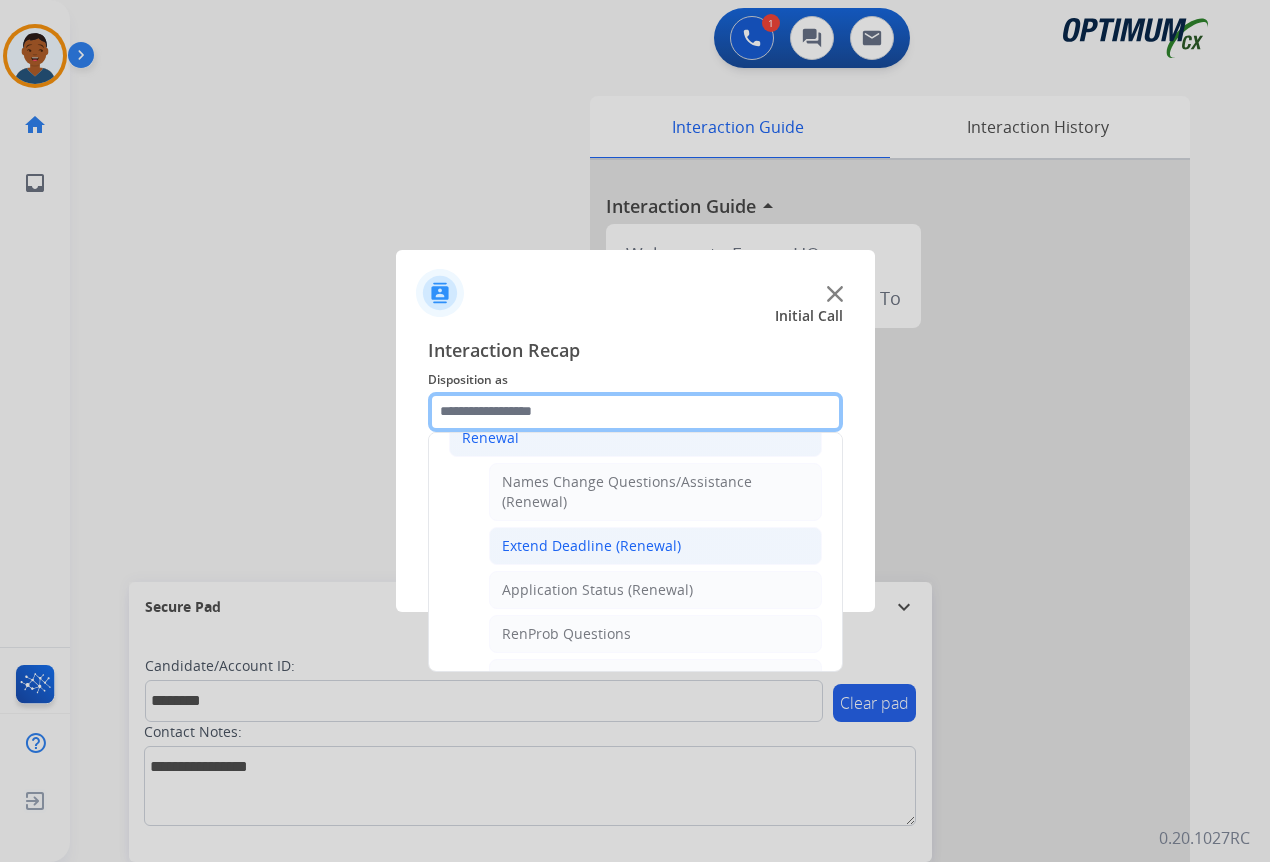 scroll, scrollTop: 436, scrollLeft: 0, axis: vertical 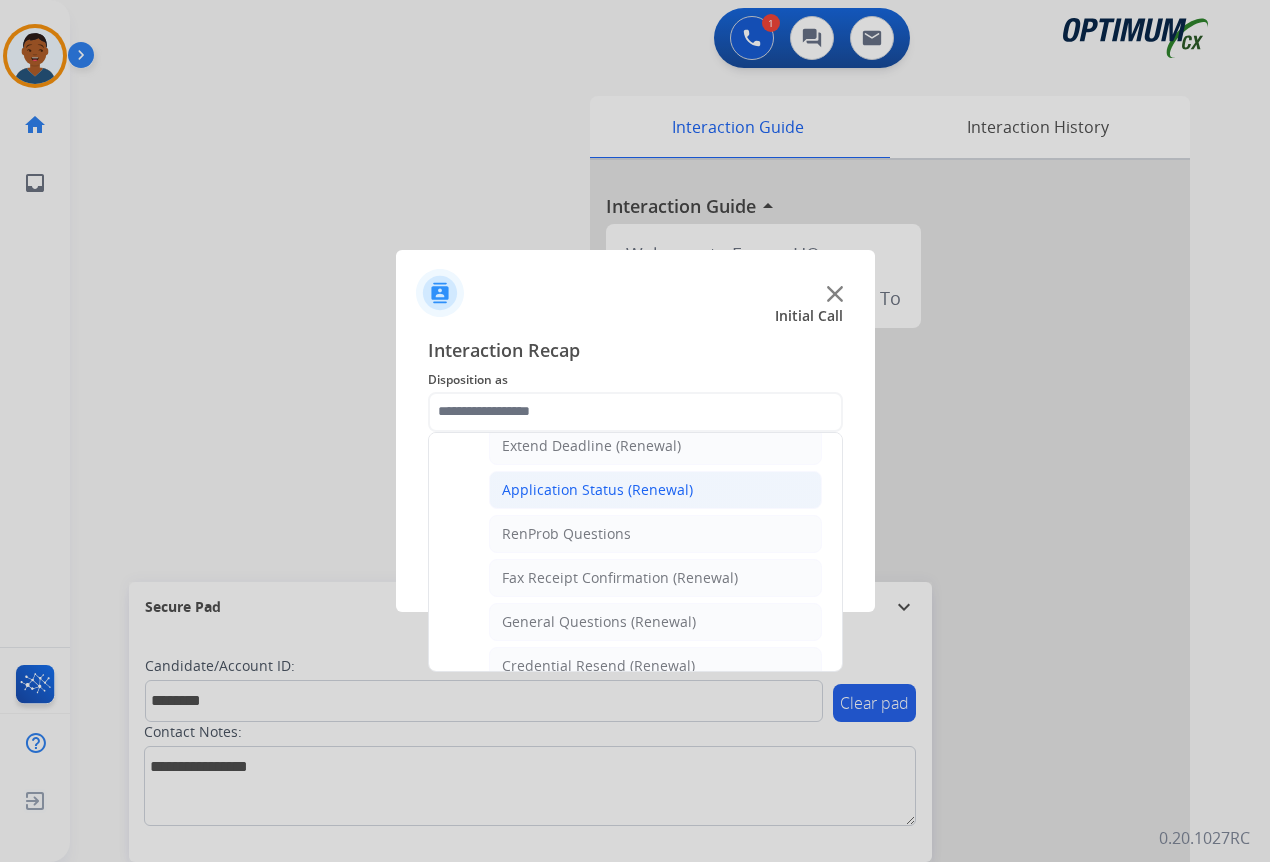 click on "Application Status (Renewal)" 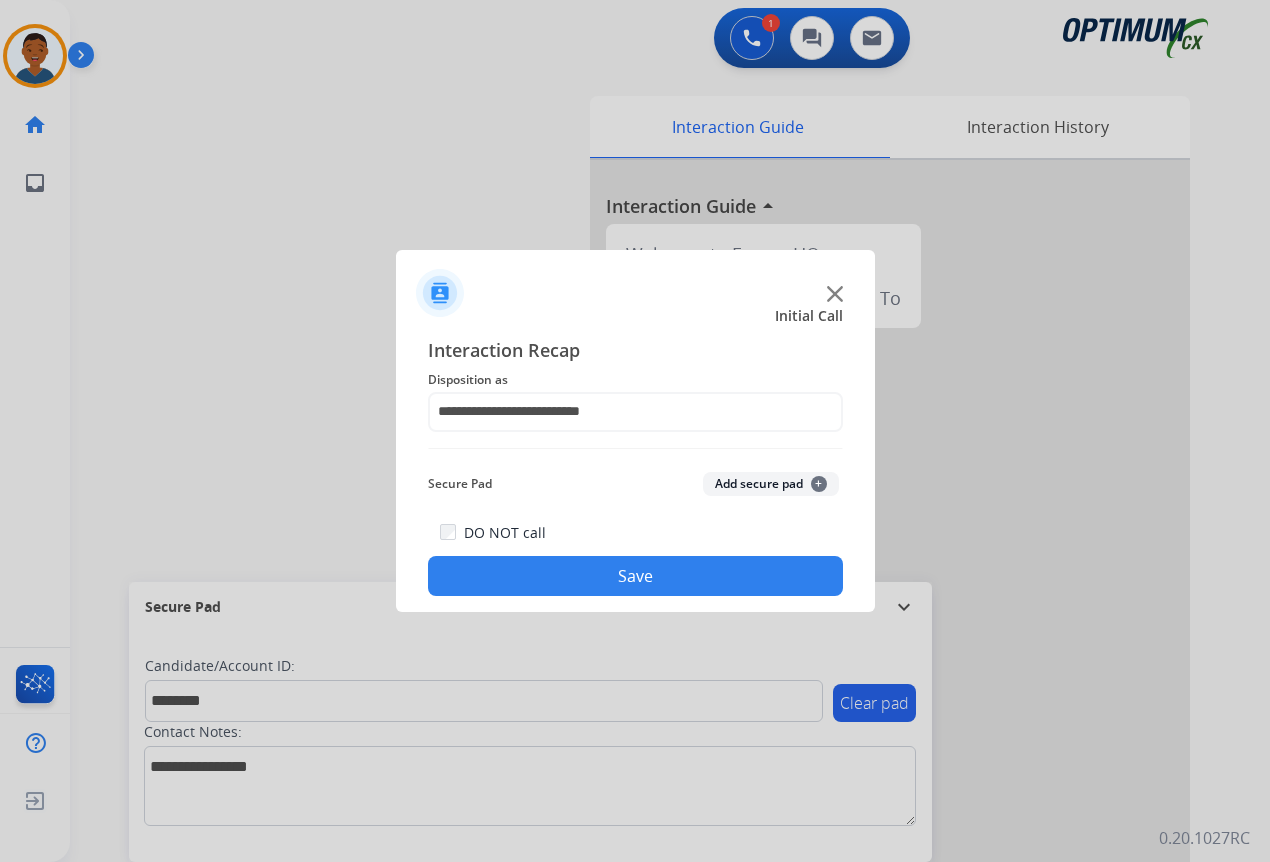 click on "Add secure pad  +" 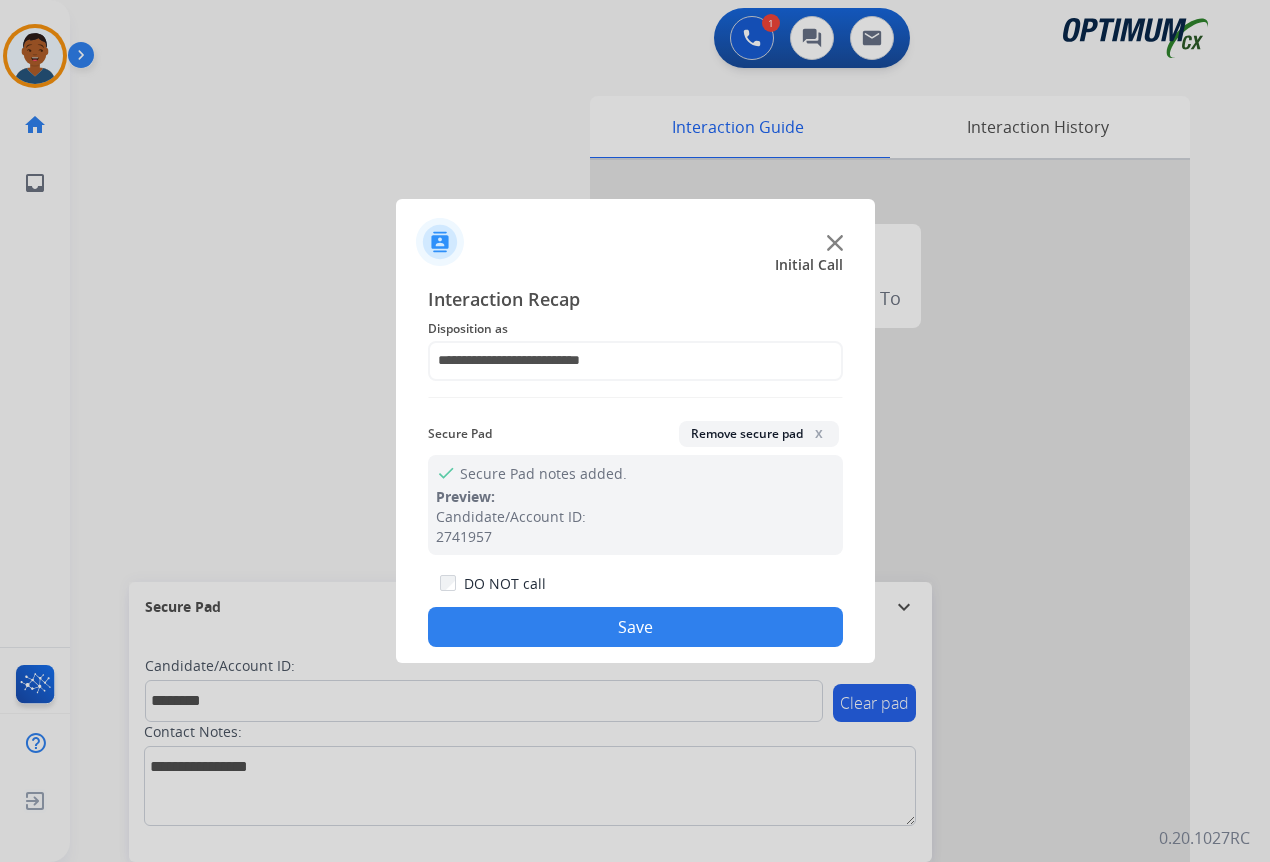 click on "Save" 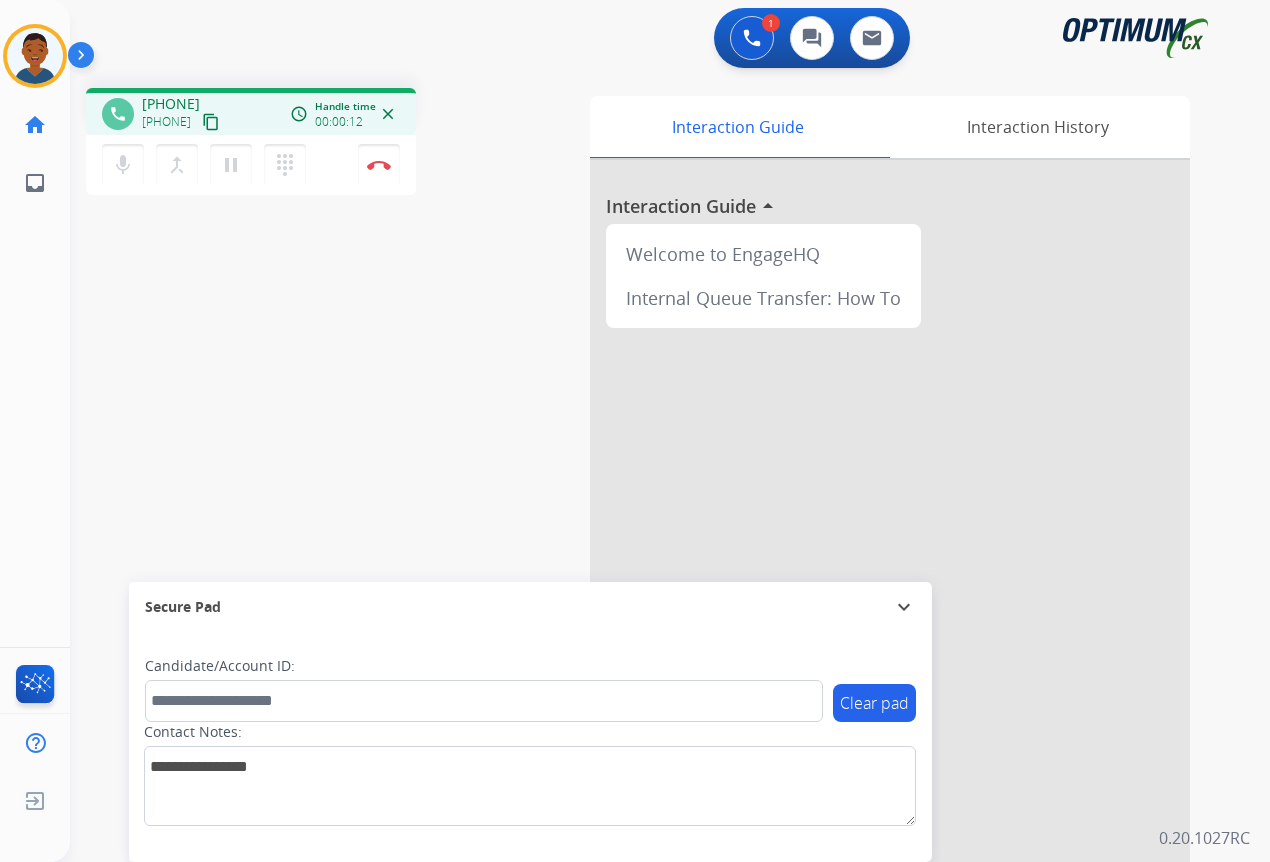 click on "content_copy" at bounding box center (211, 122) 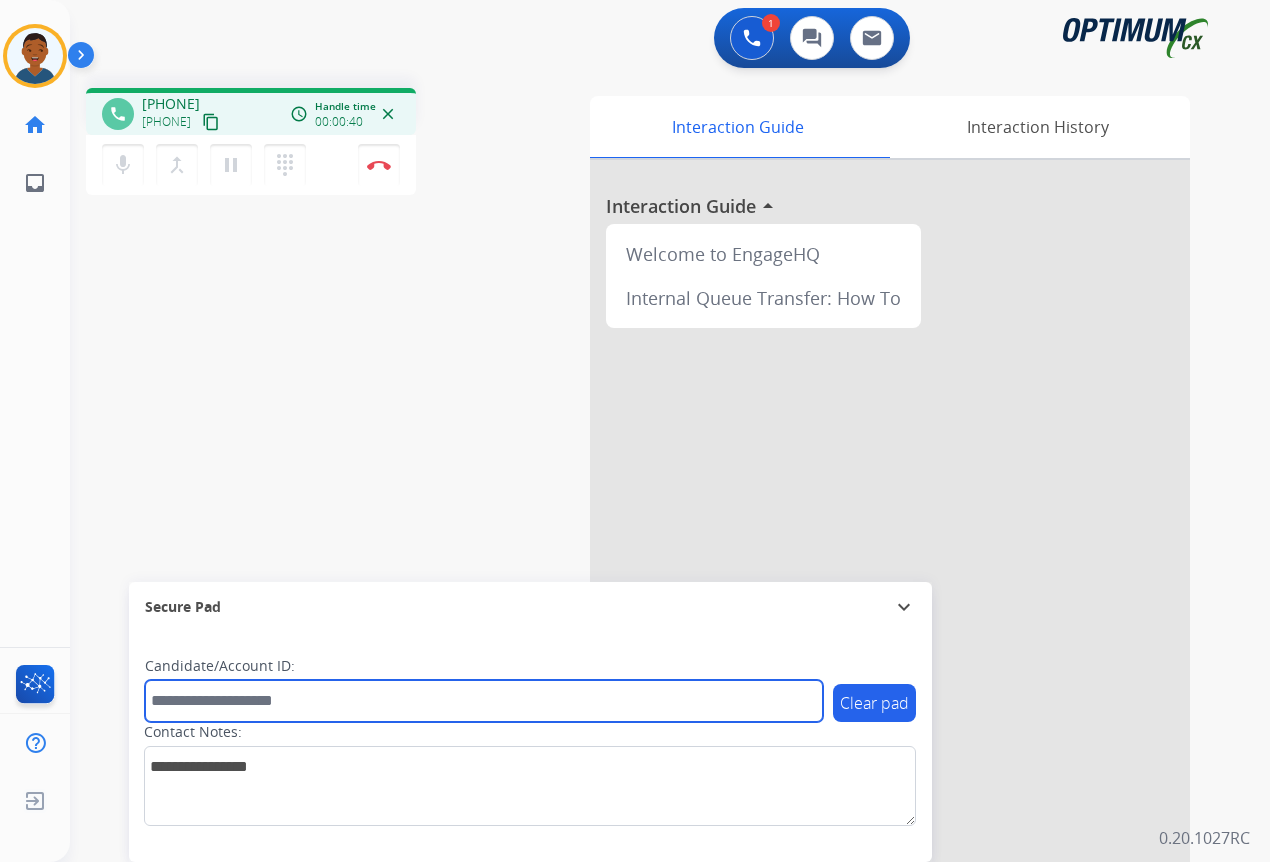 click at bounding box center [484, 701] 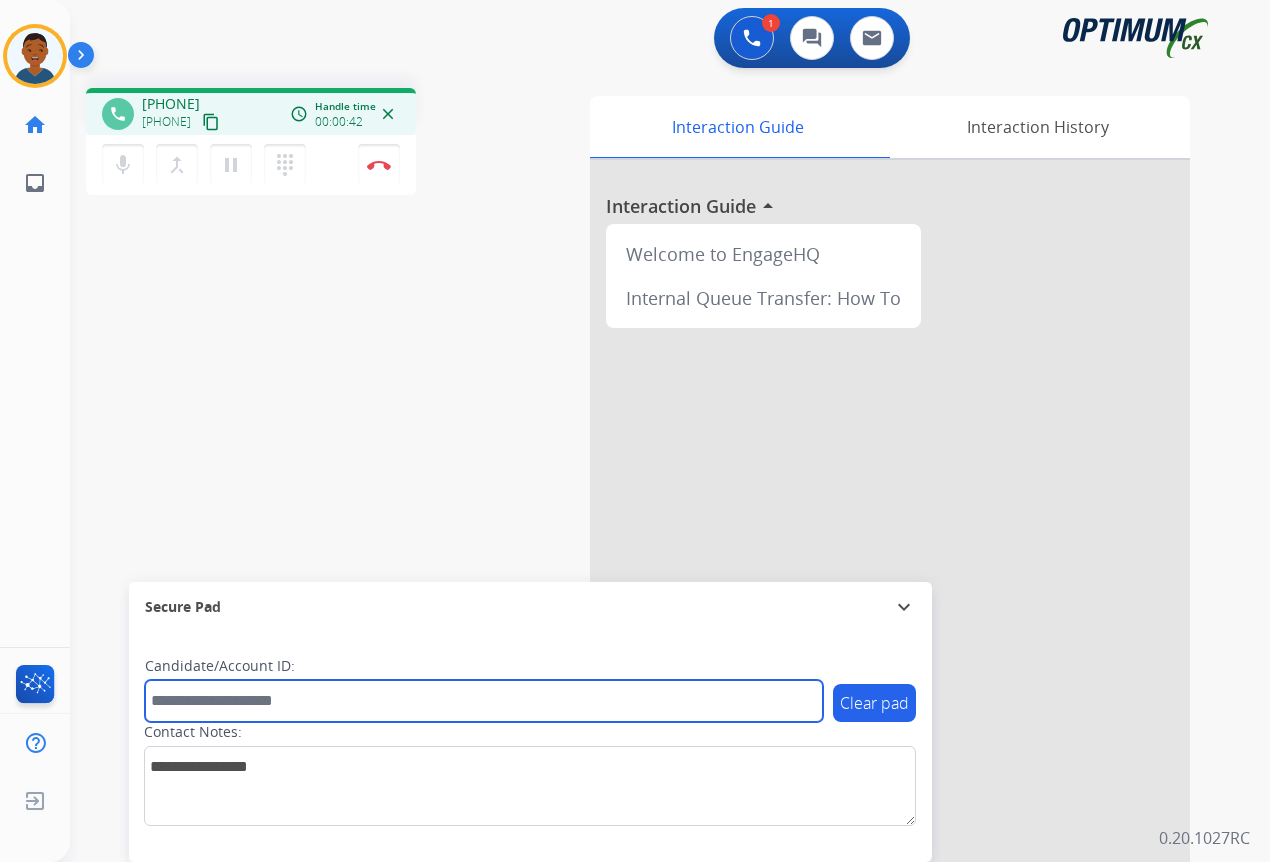 paste on "*******" 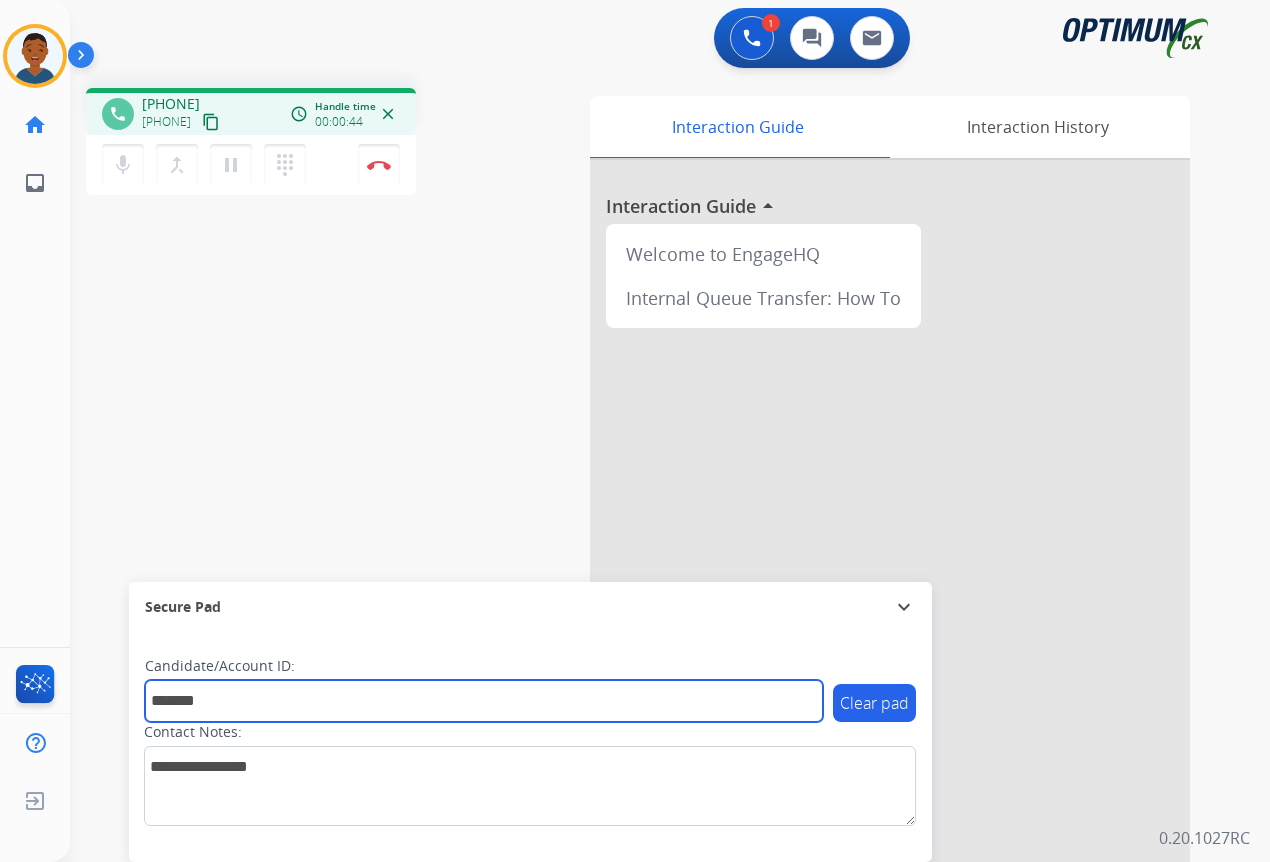 type on "*******" 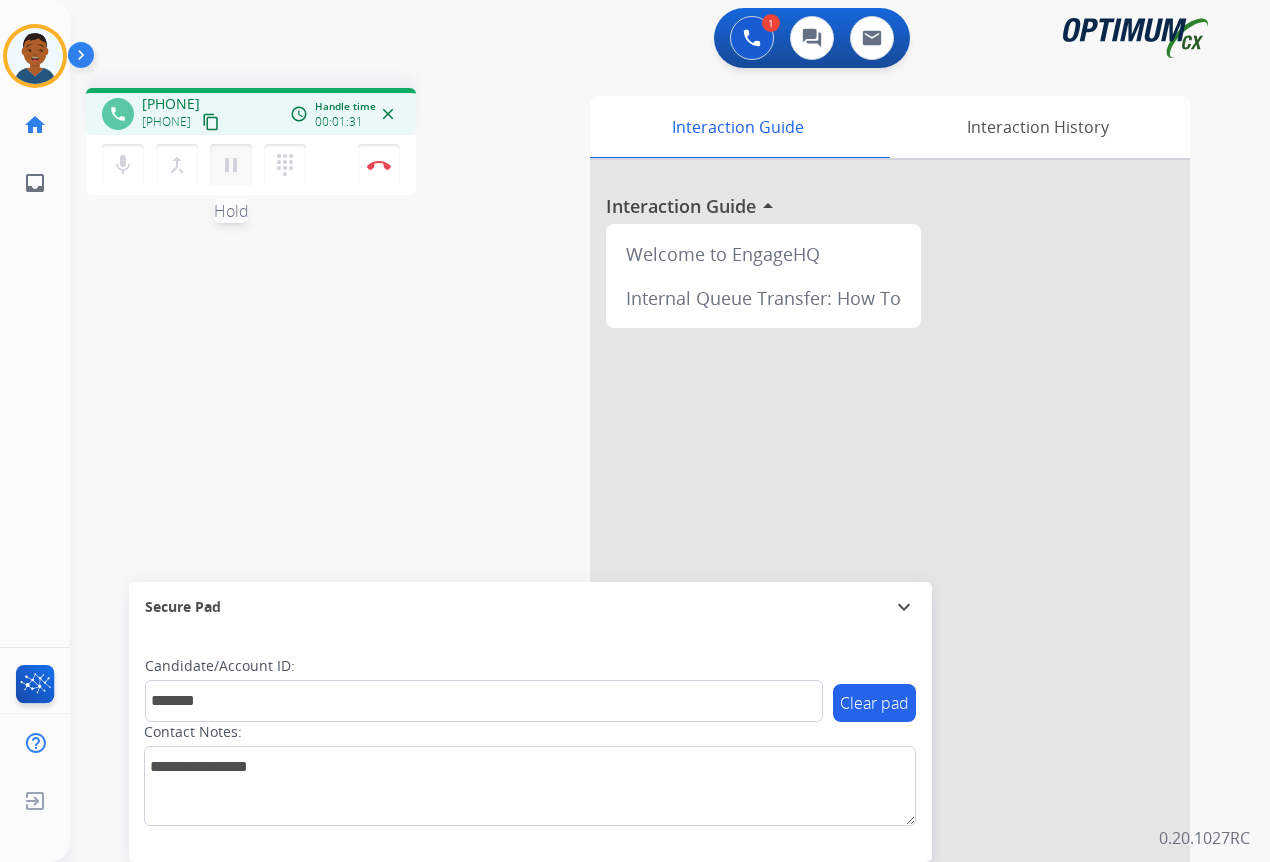 click on "pause" at bounding box center [231, 165] 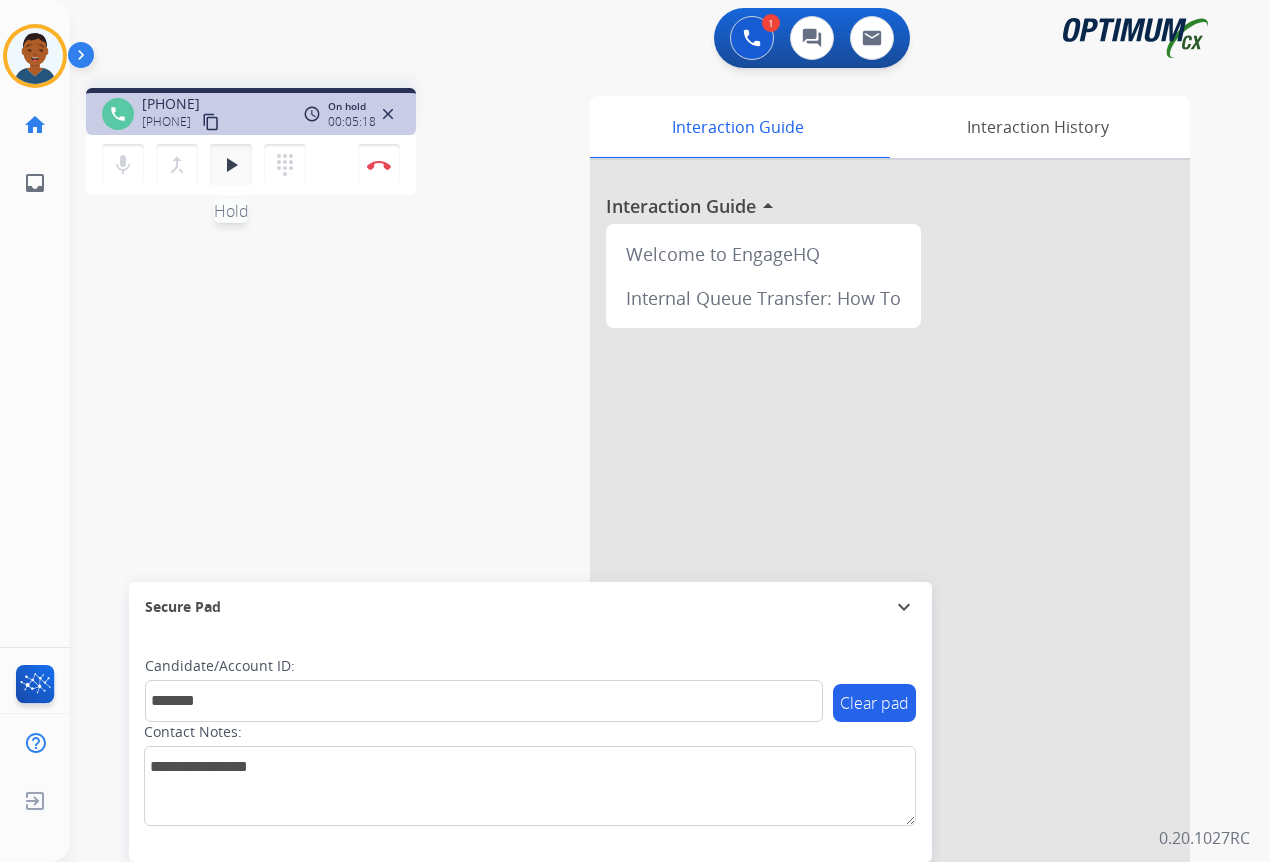 click on "play_arrow" at bounding box center [231, 165] 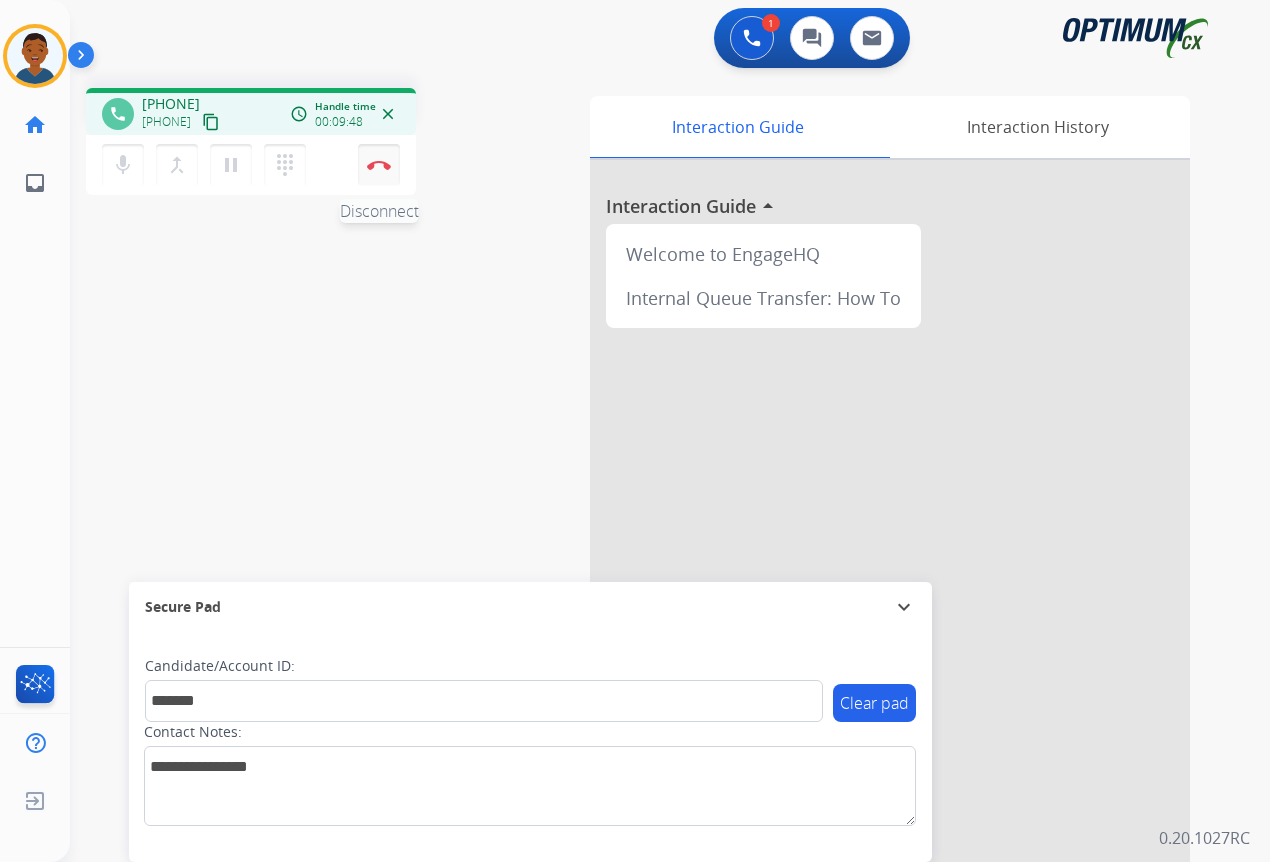 click on "Disconnect" at bounding box center [379, 165] 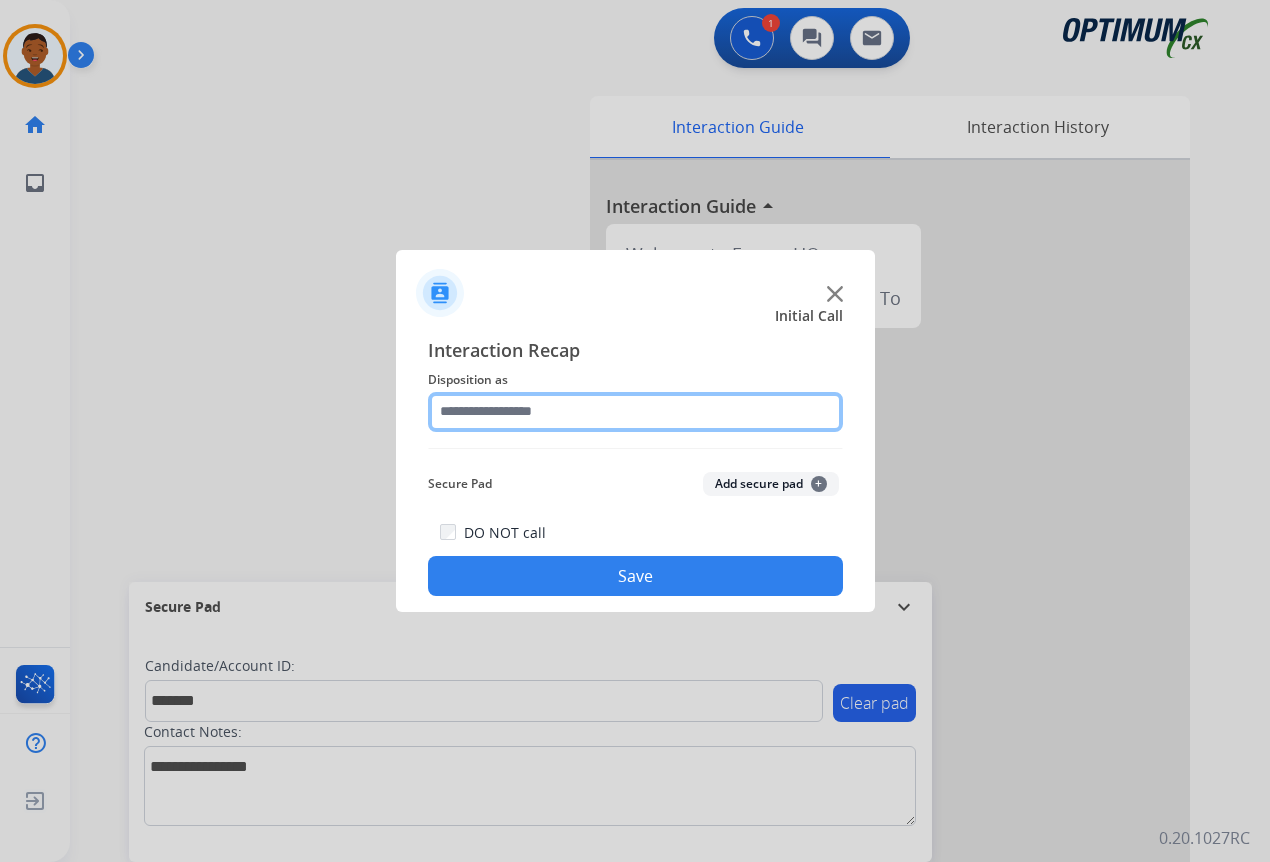 click 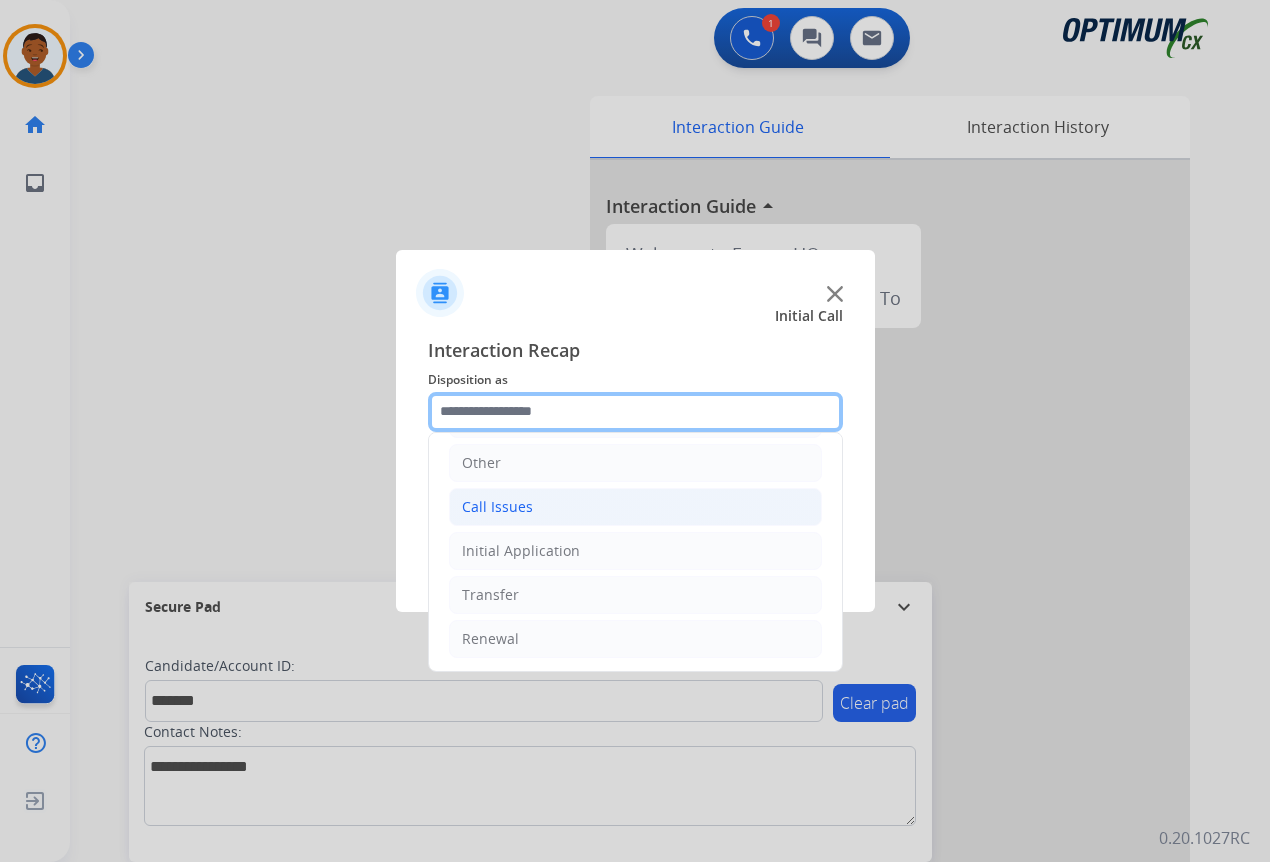 scroll, scrollTop: 136, scrollLeft: 0, axis: vertical 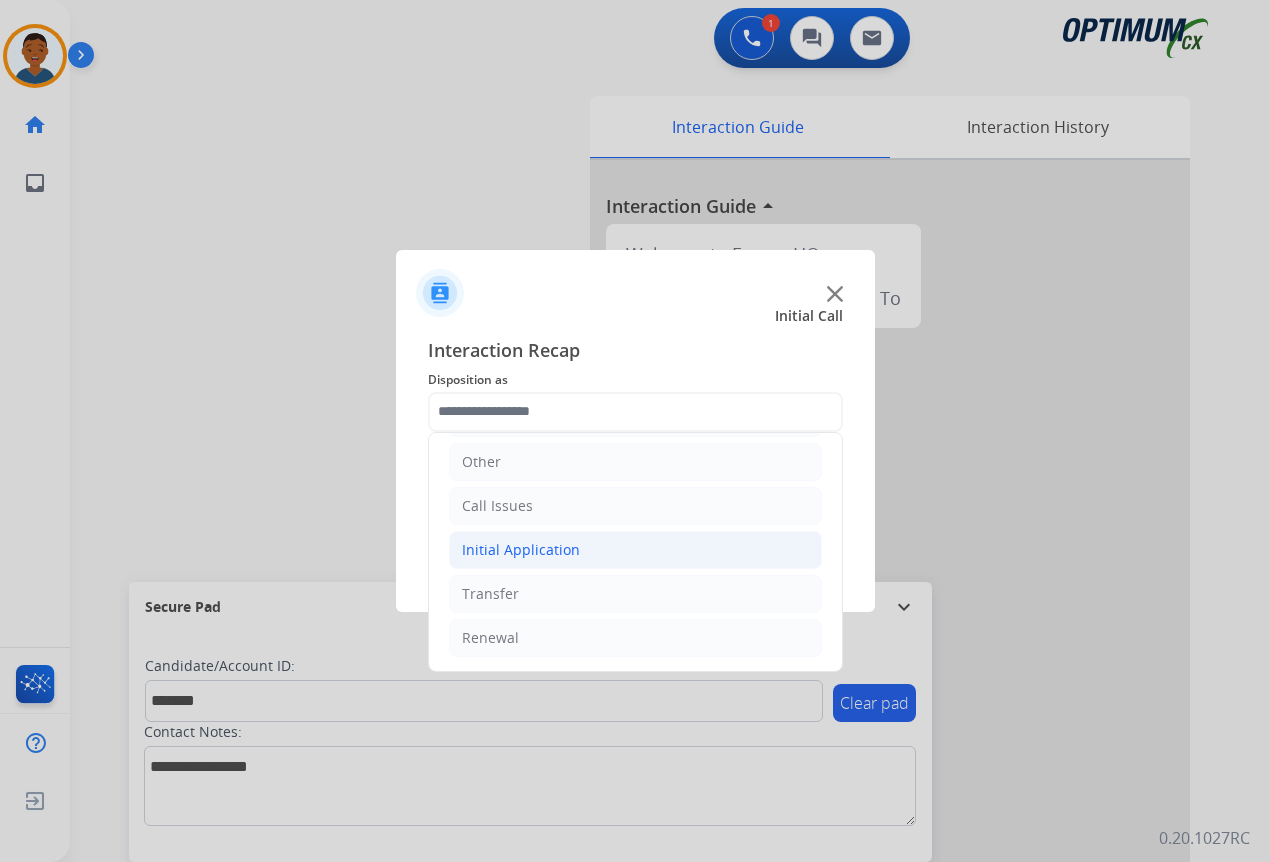 click on "Initial Application" 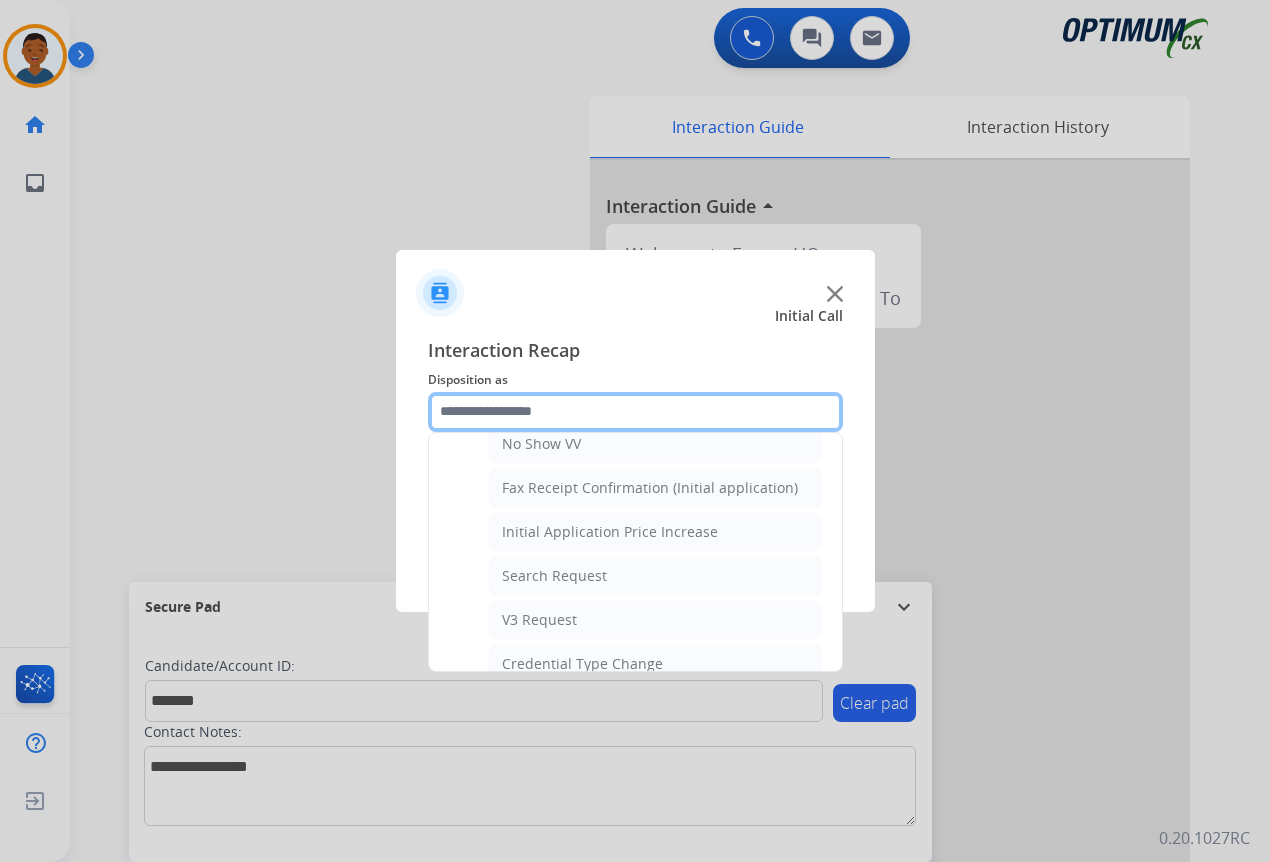 scroll, scrollTop: 636, scrollLeft: 0, axis: vertical 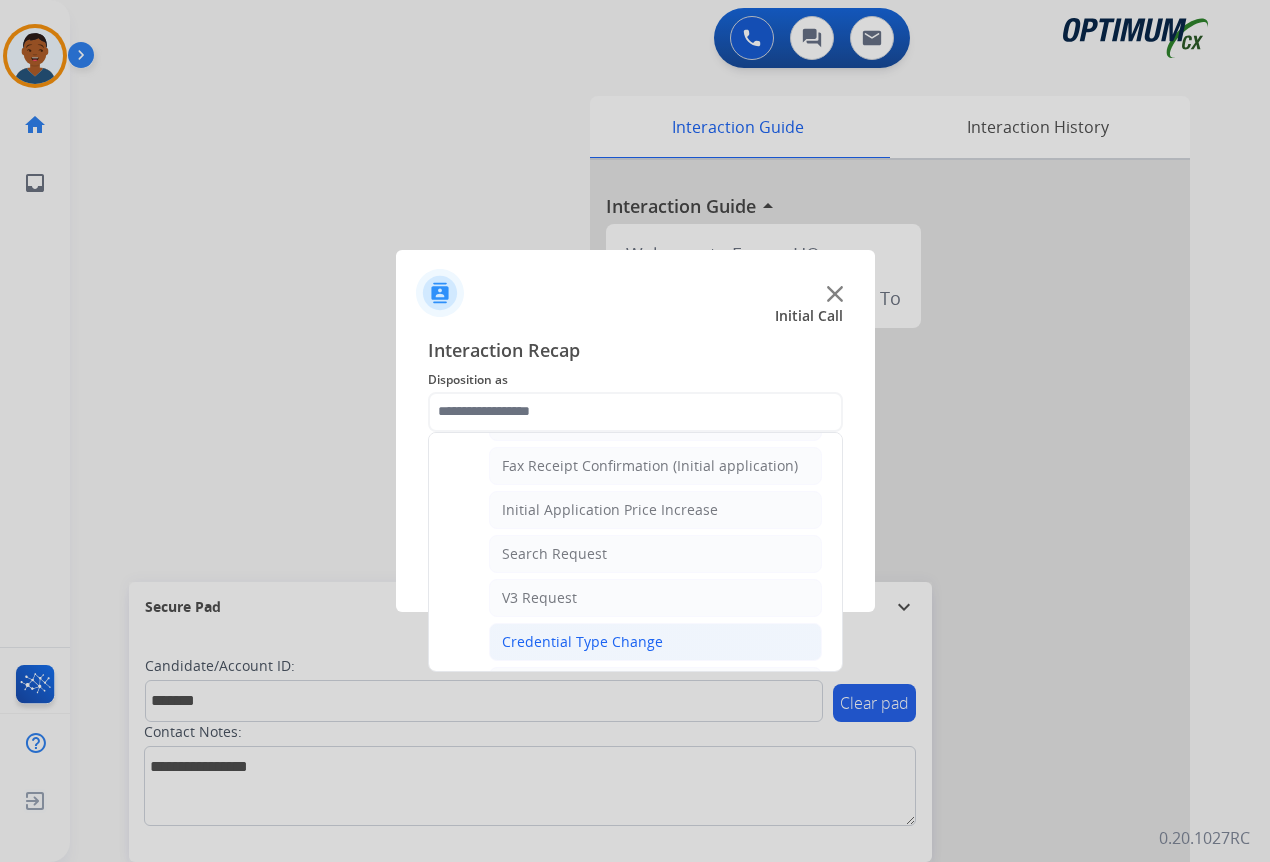 click on "Credential Type Change" 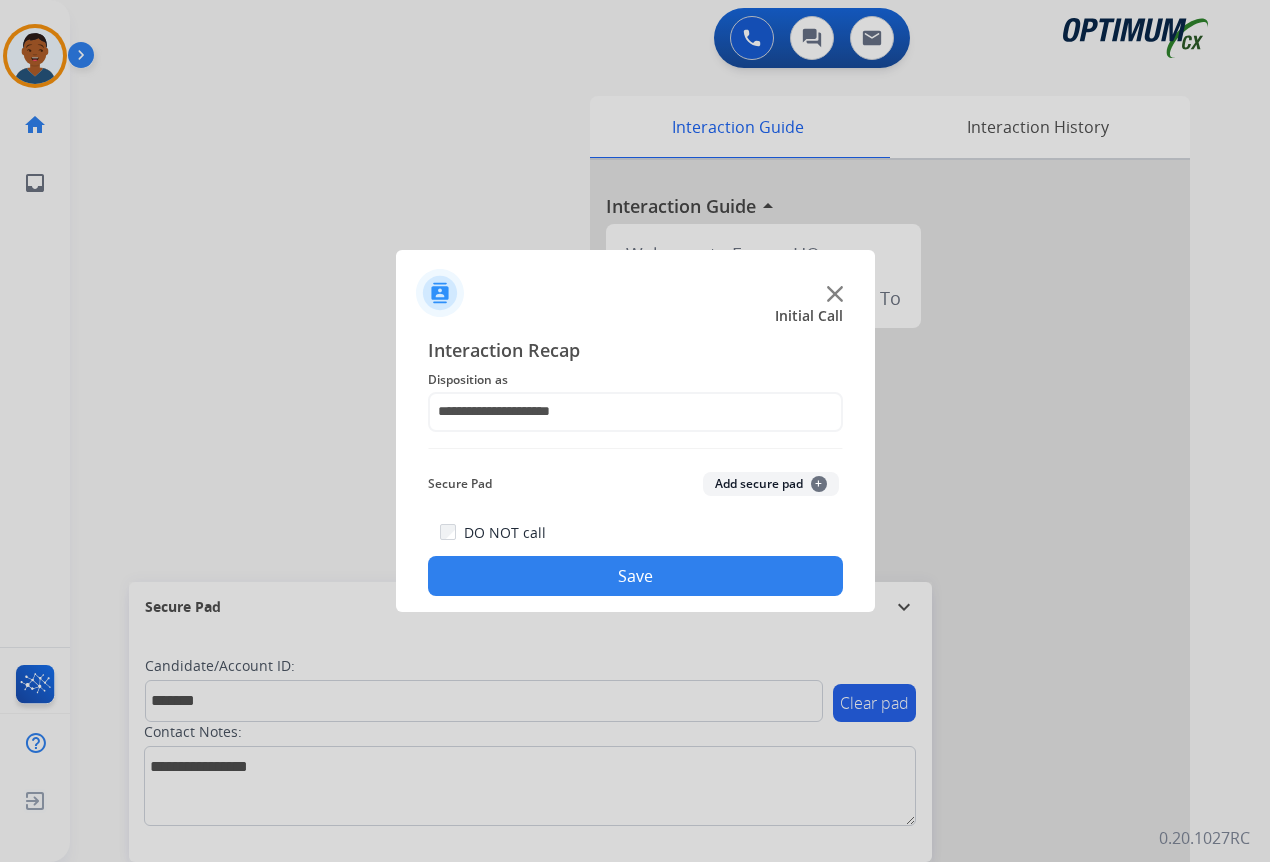 click on "Add secure pad  +" 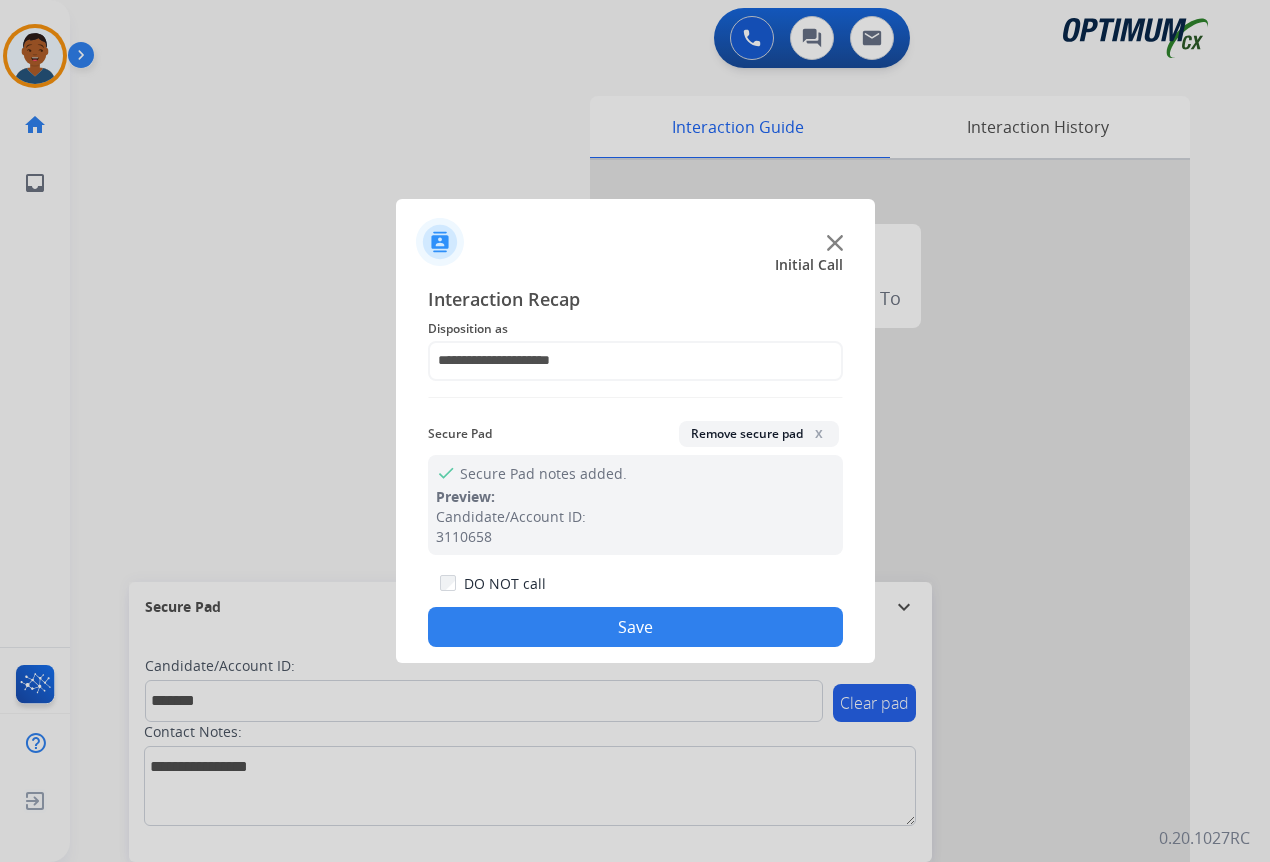 click on "Save" 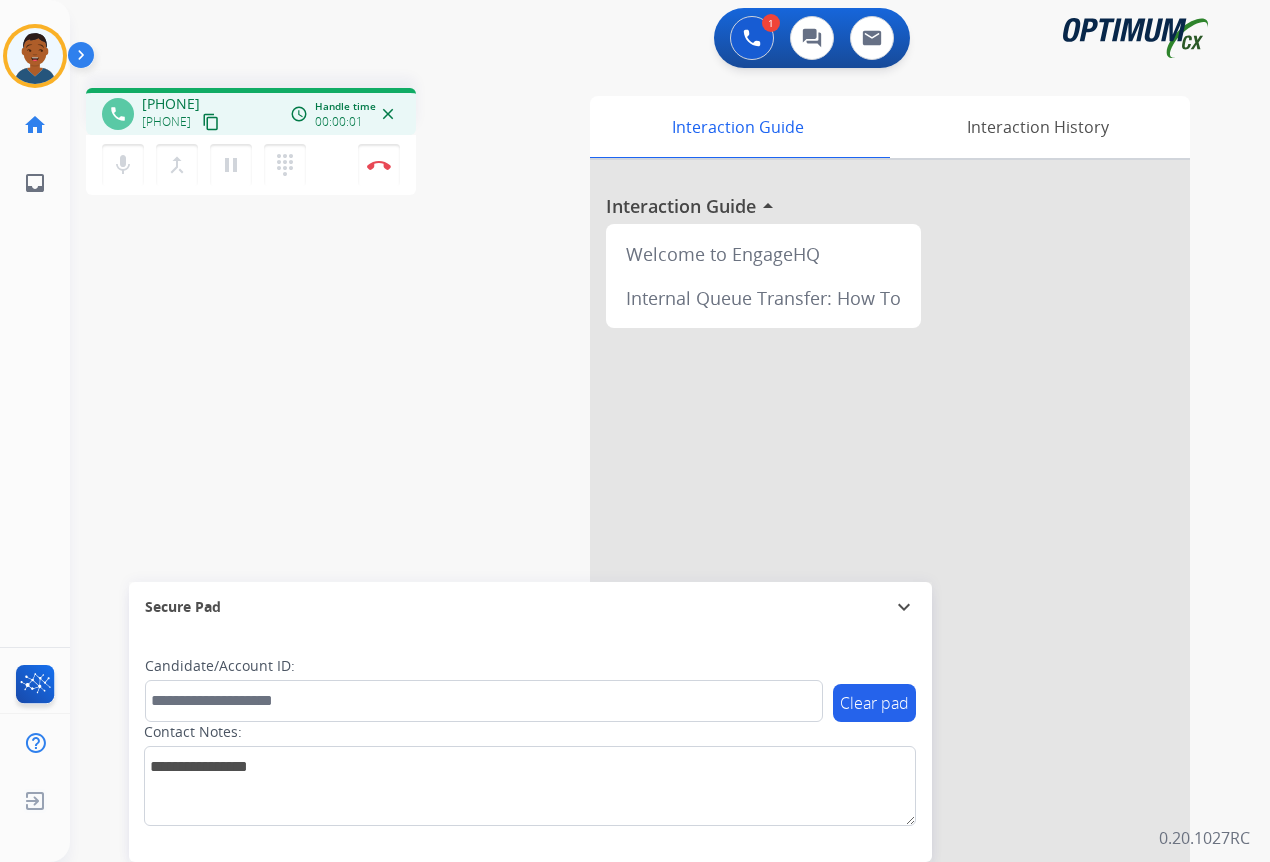 click on "content_copy" at bounding box center (211, 122) 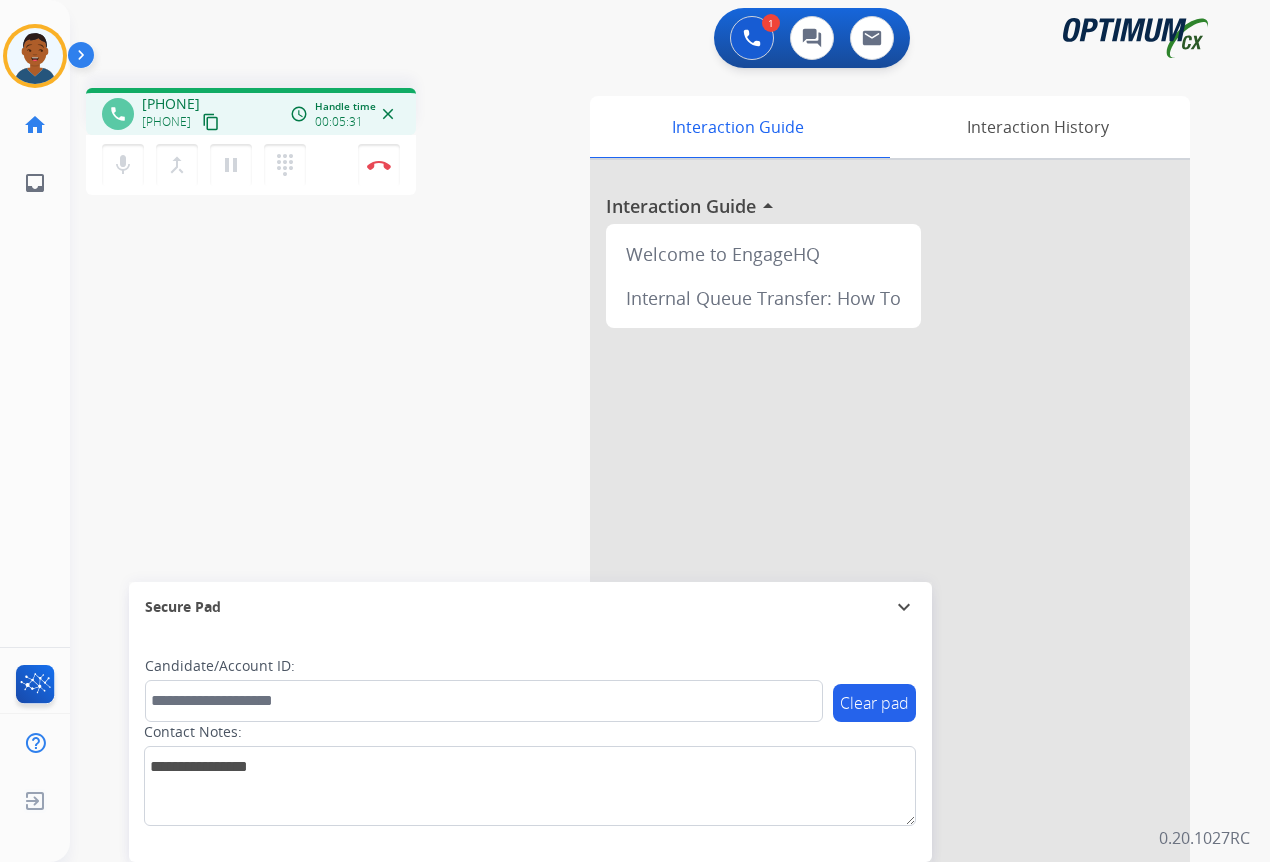 click on "content_copy" at bounding box center [211, 122] 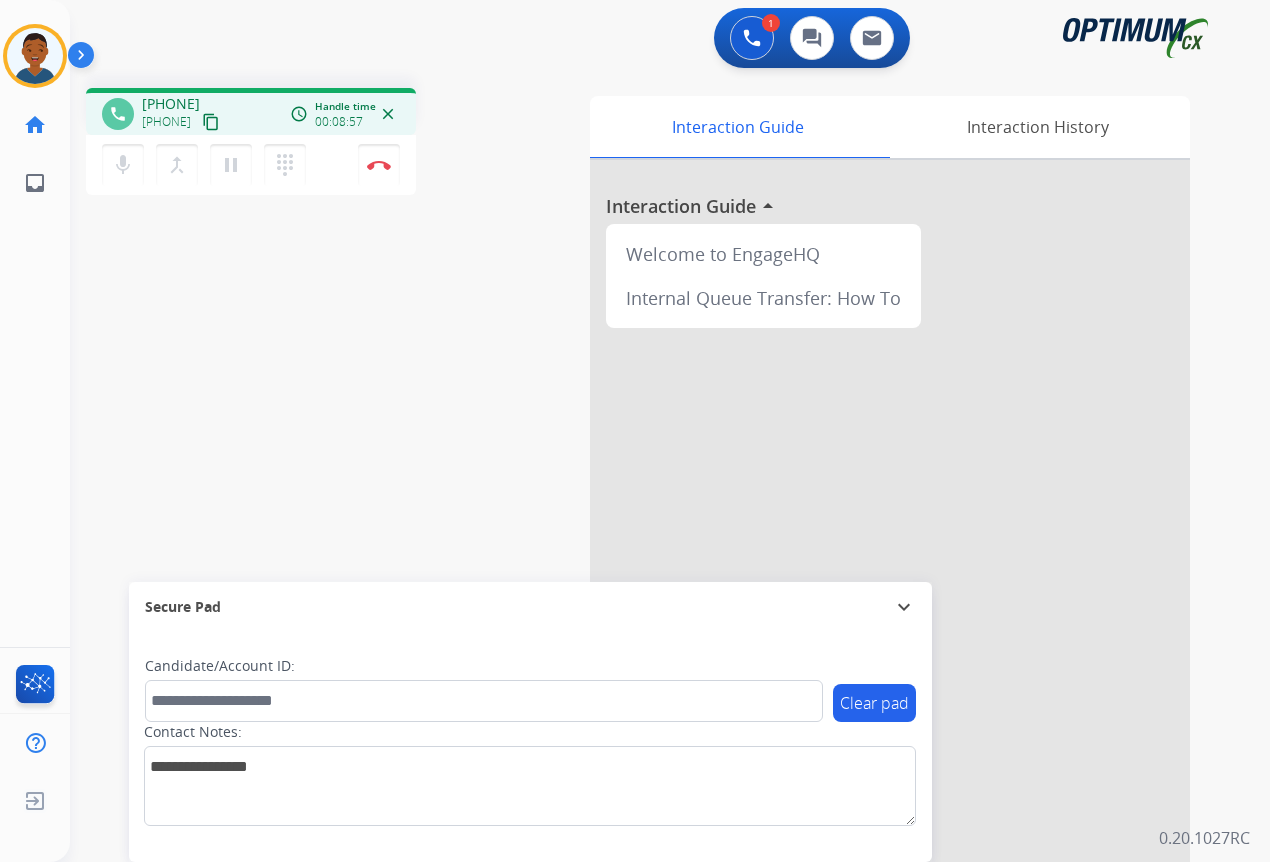 click on "content_copy" at bounding box center [211, 122] 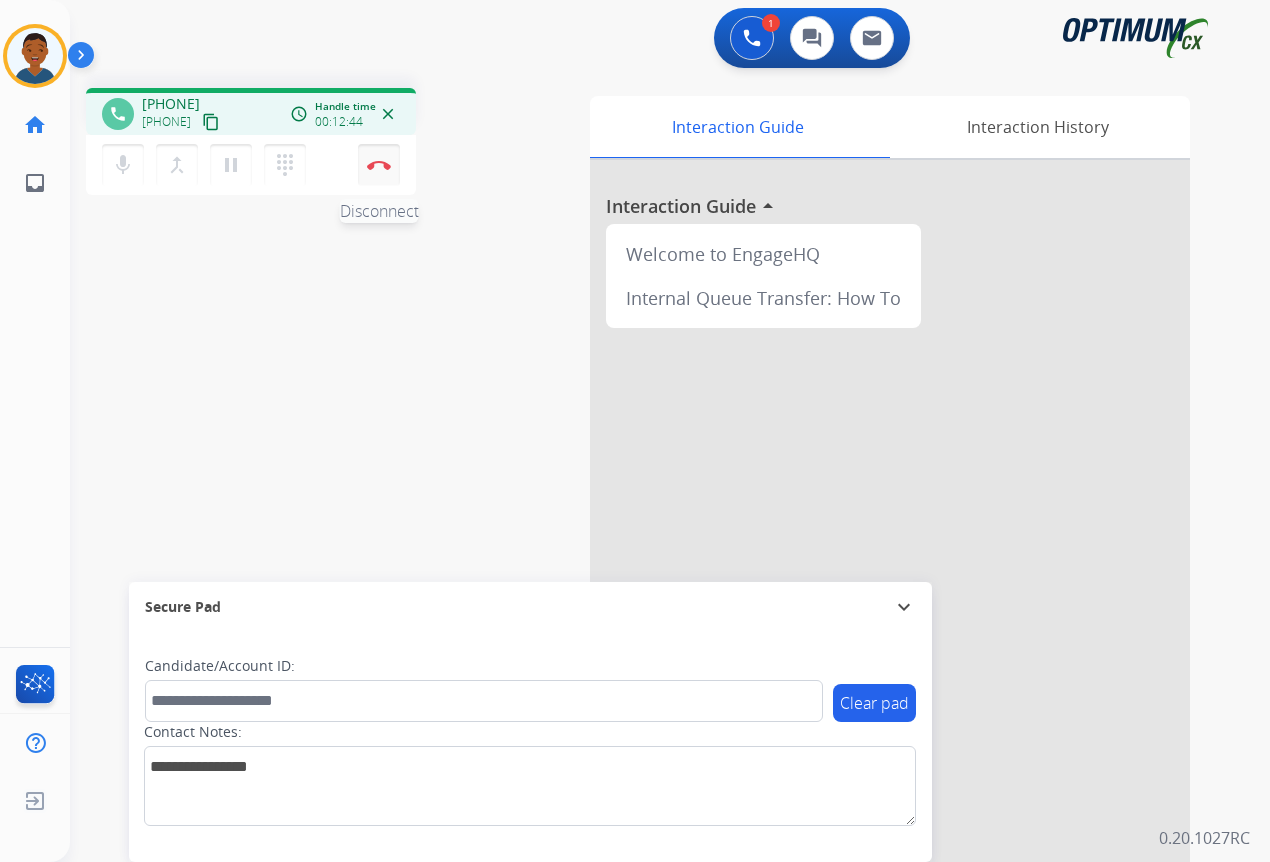 click at bounding box center (379, 165) 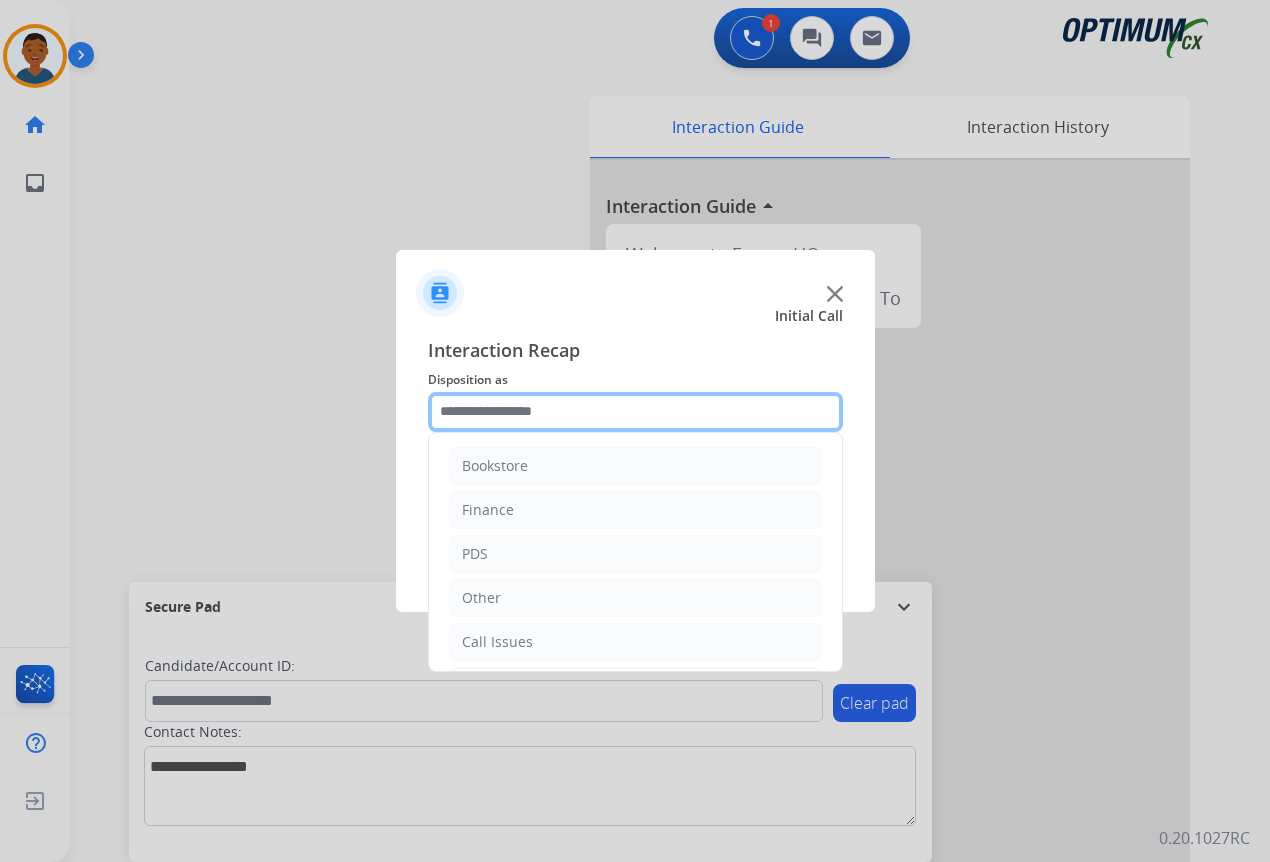 click 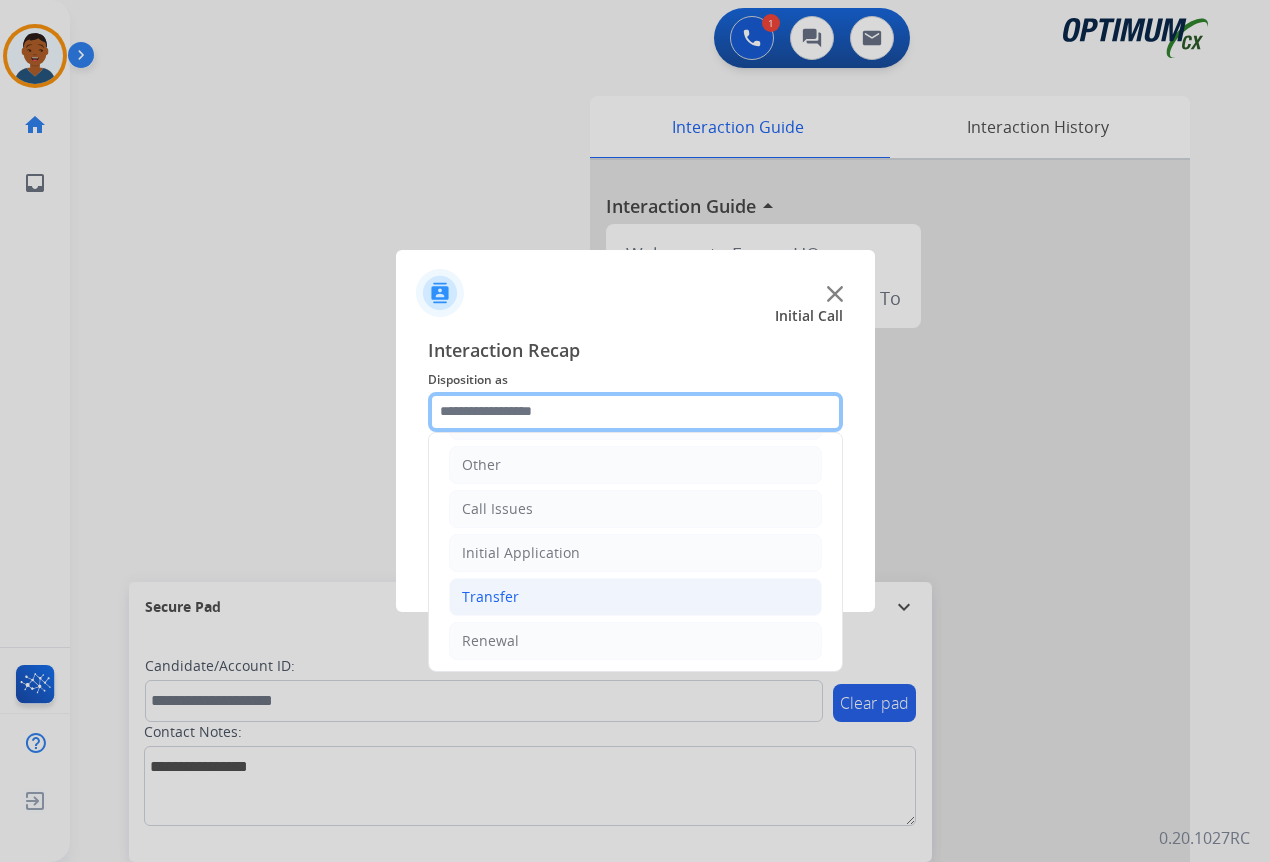 scroll, scrollTop: 136, scrollLeft: 0, axis: vertical 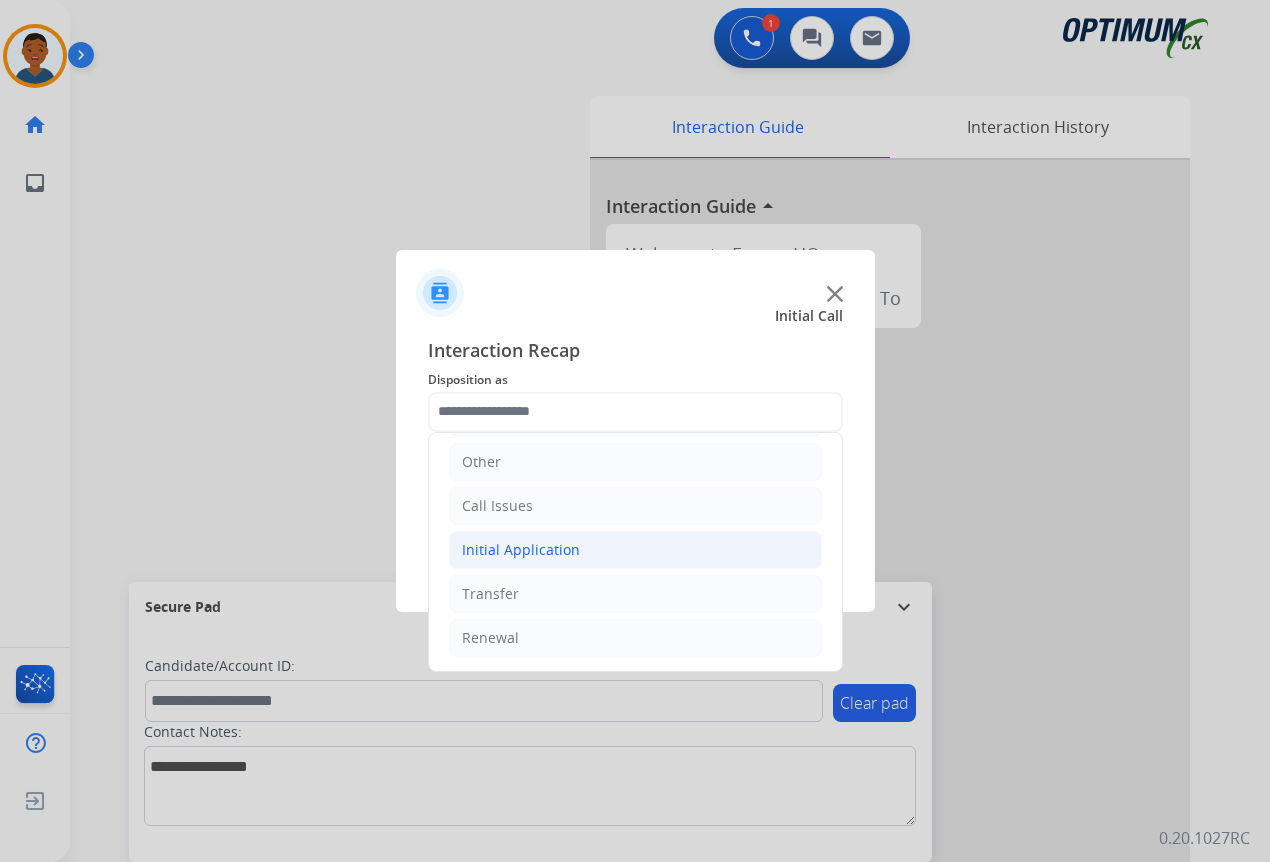 click on "Initial Application" 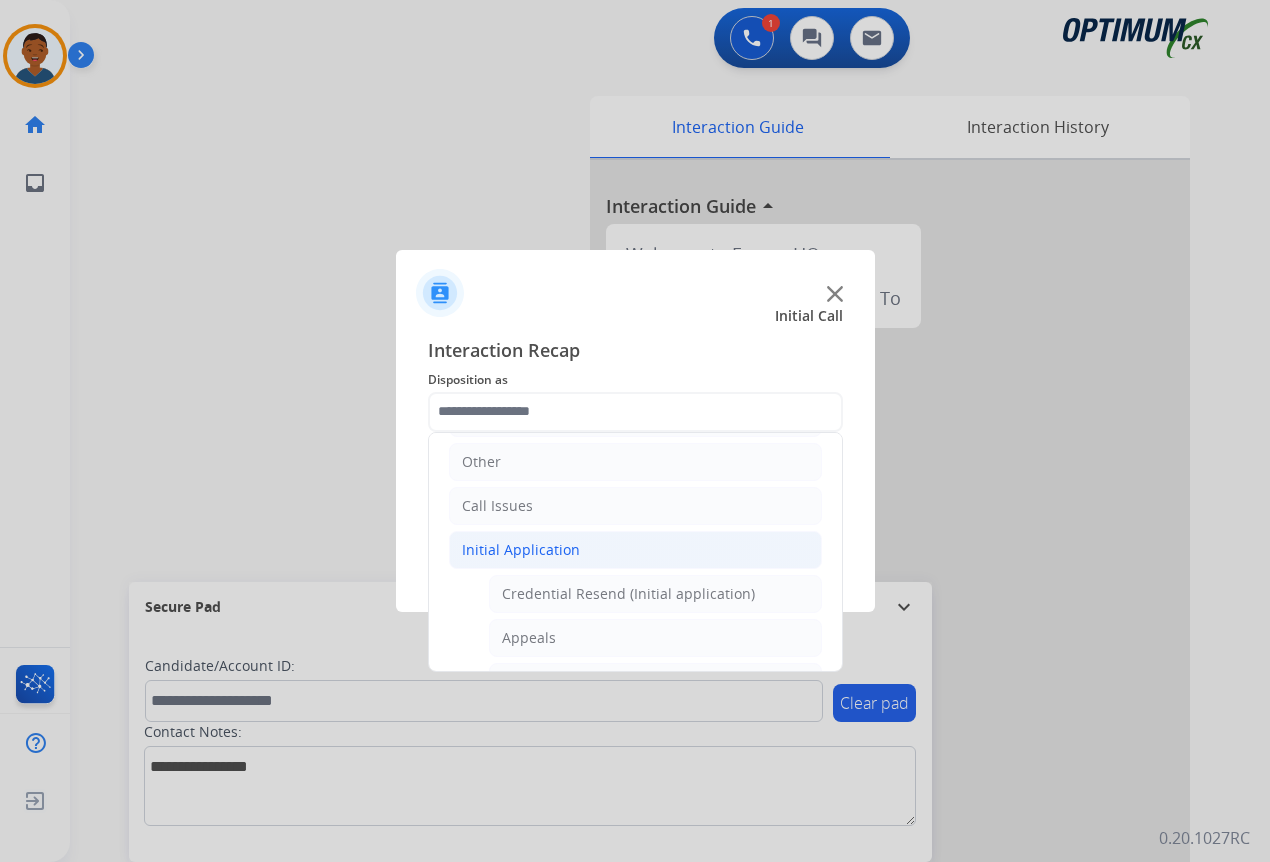 click on "Initial Application" 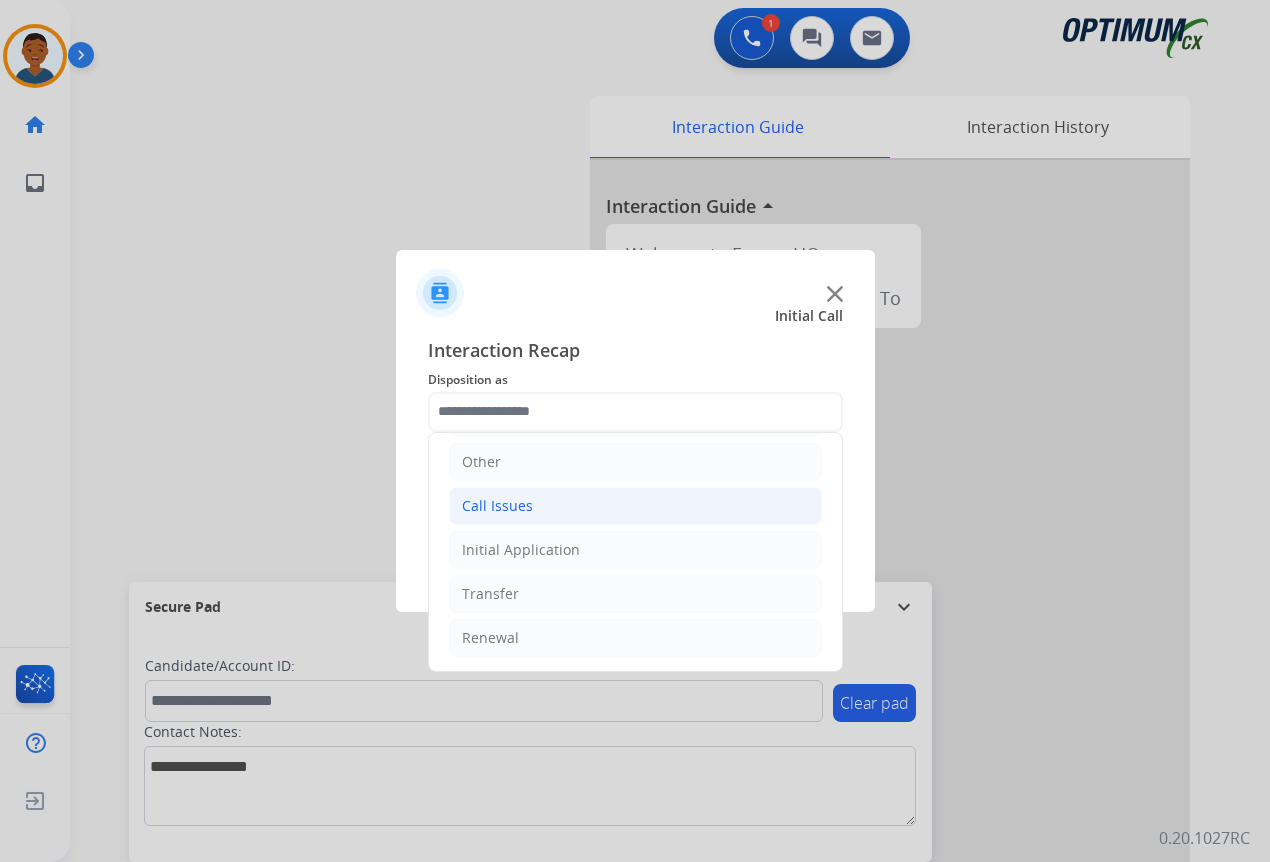 click on "Call Issues" 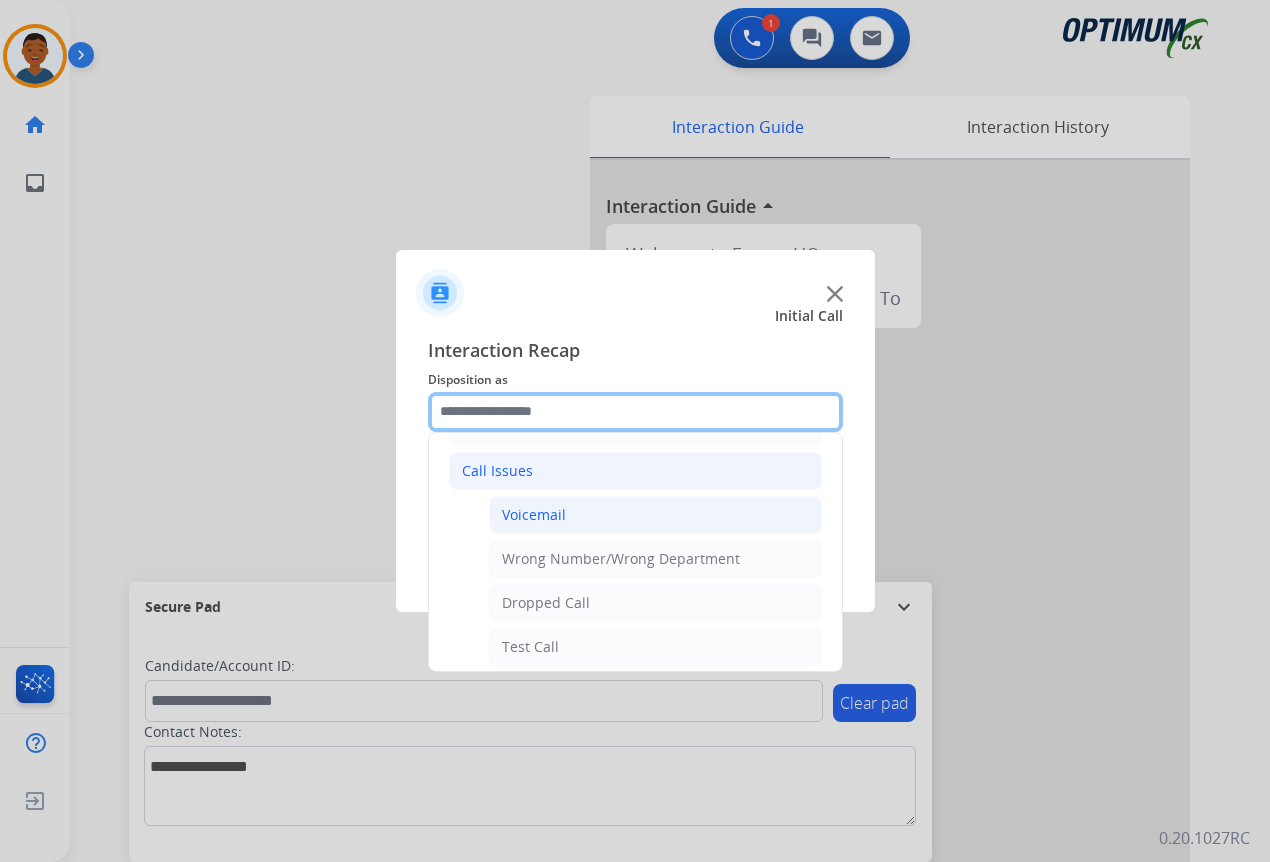 scroll, scrollTop: 136, scrollLeft: 0, axis: vertical 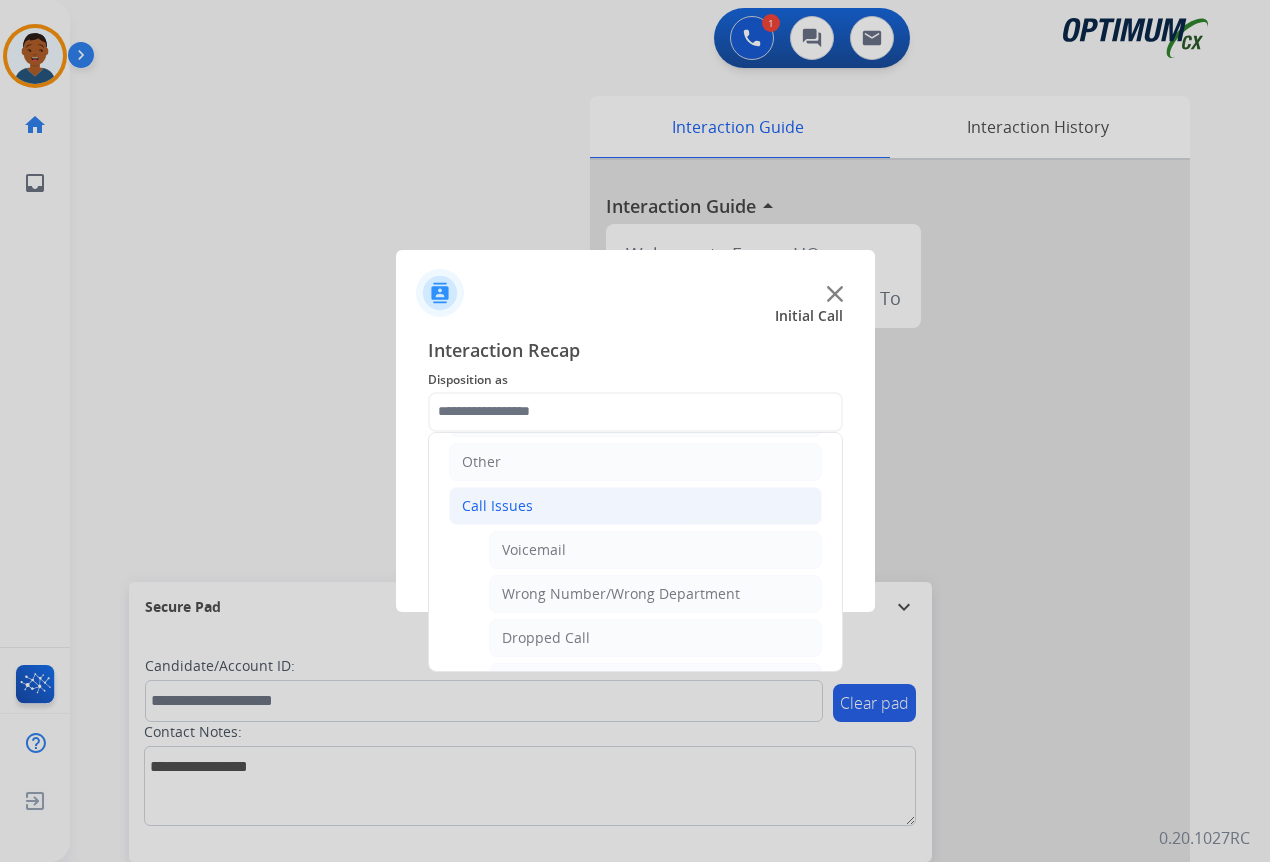 click on "Call Issues" 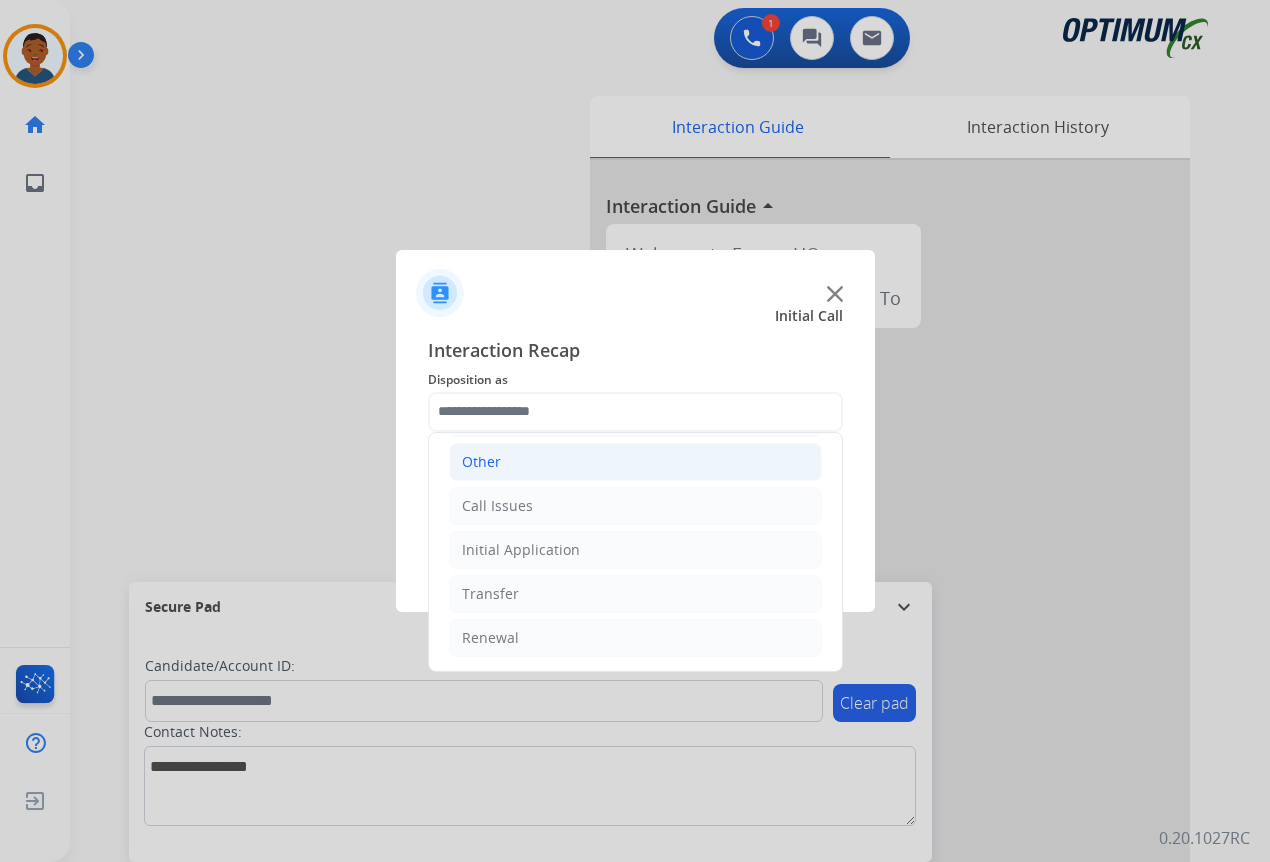 click on "Other" 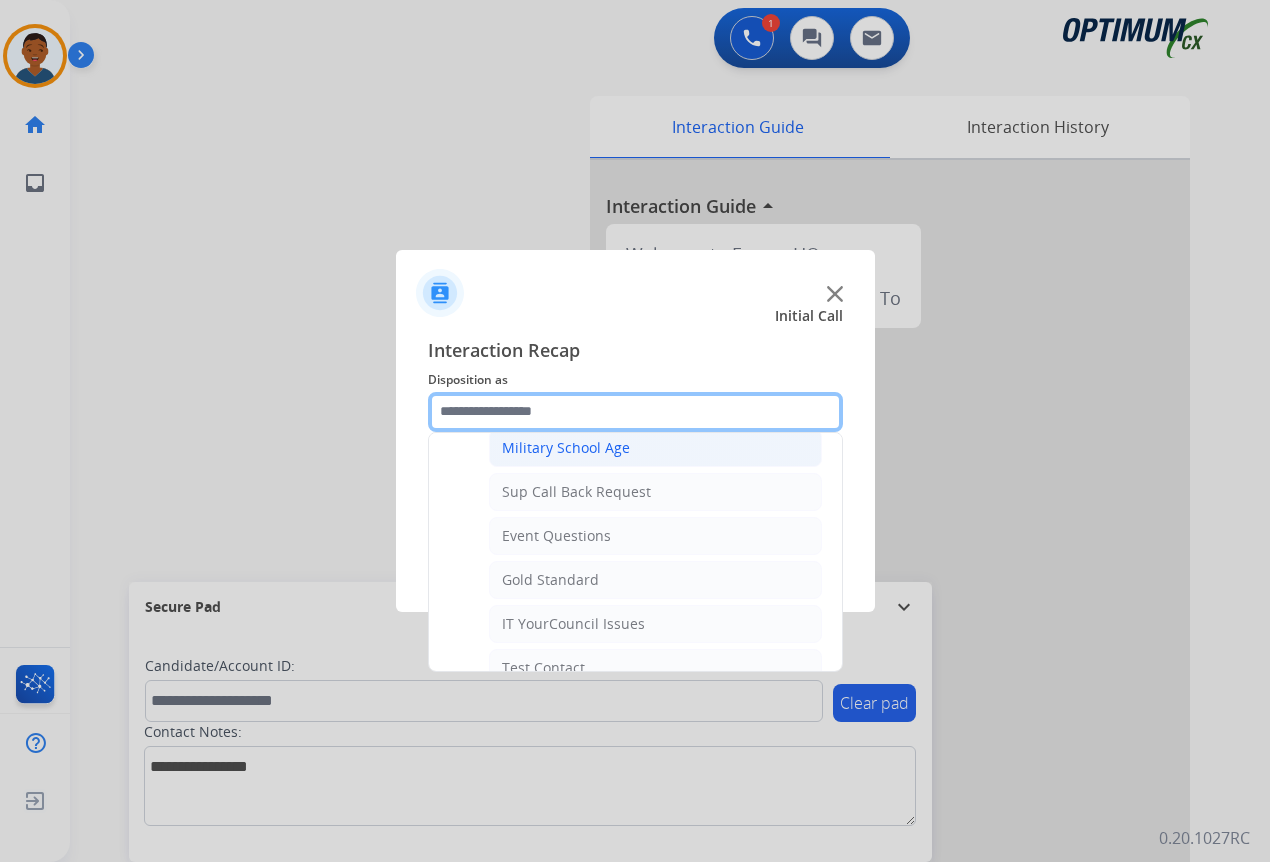 scroll, scrollTop: 336, scrollLeft: 0, axis: vertical 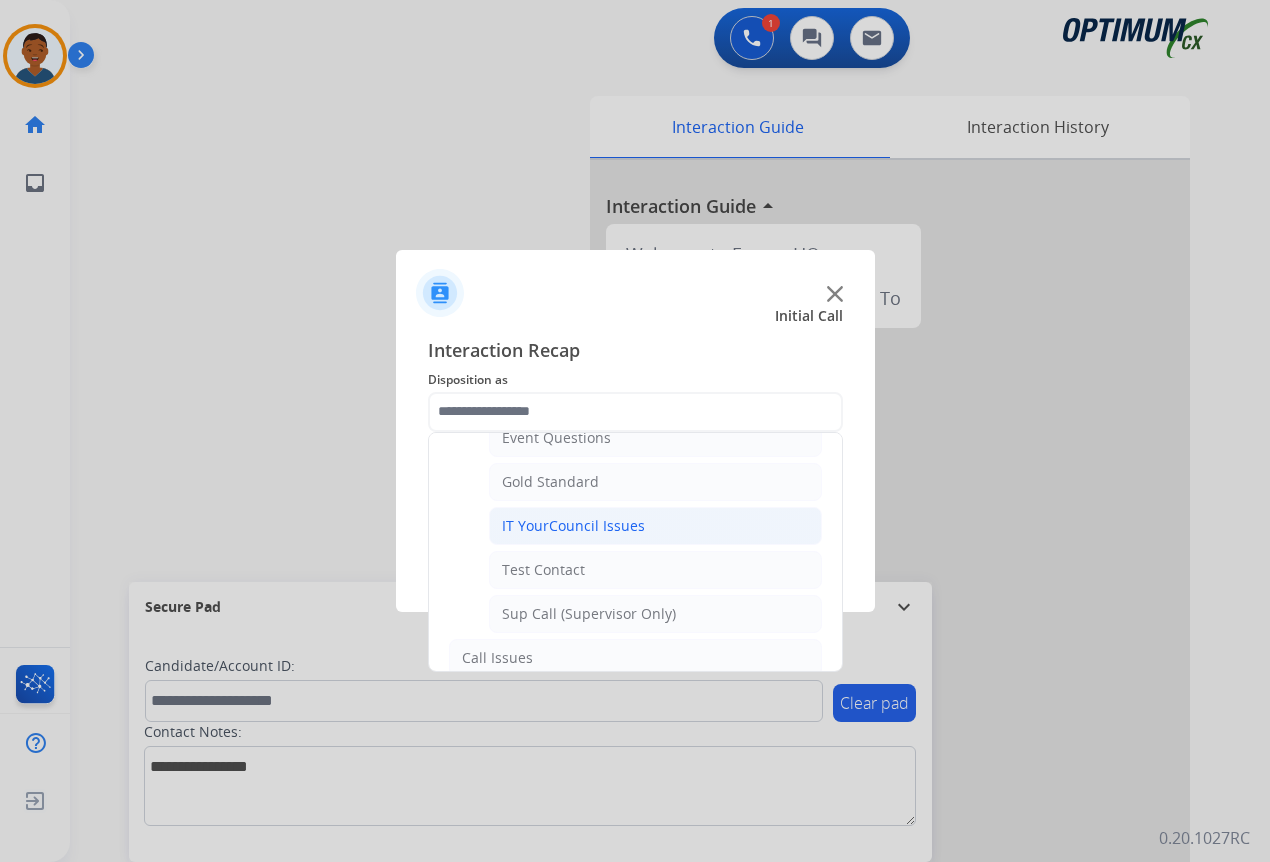click on "IT YourCouncil Issues" 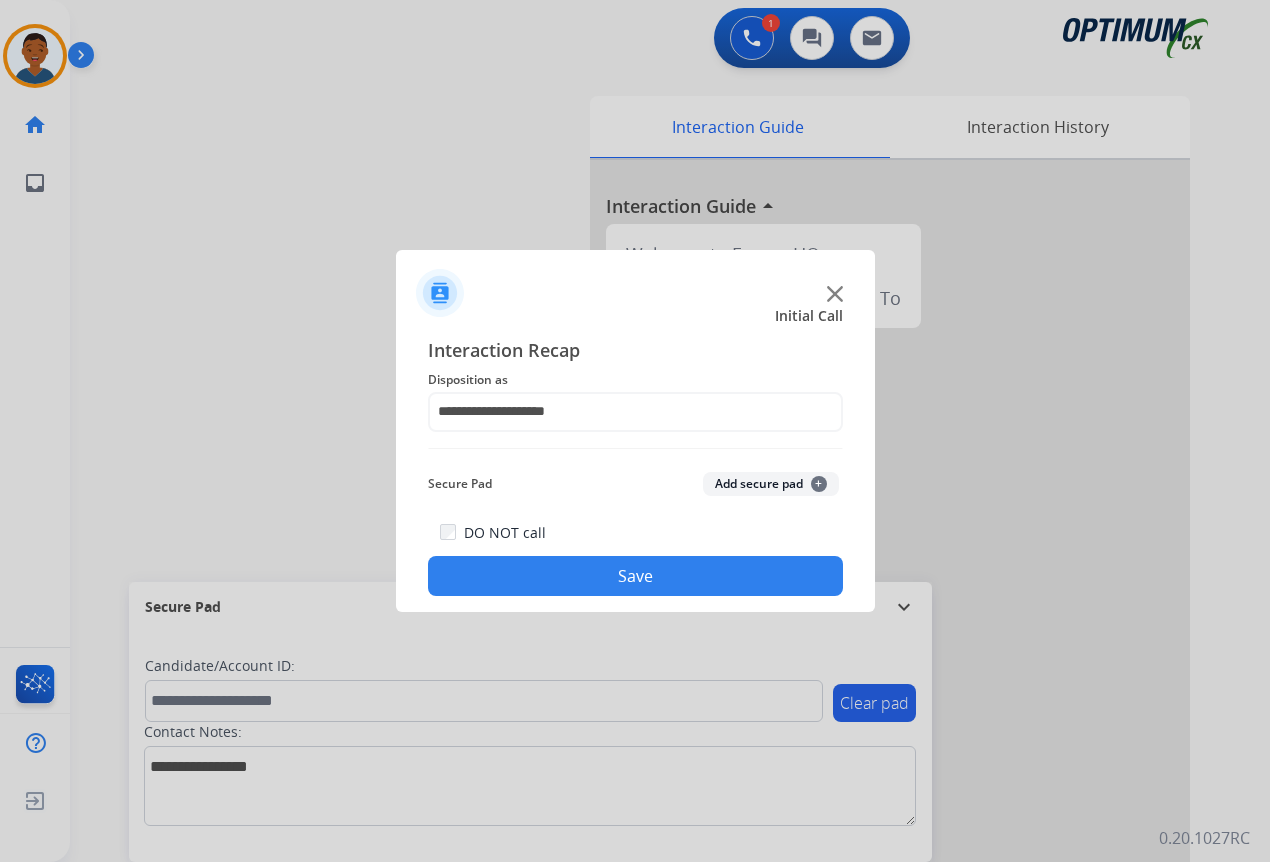 click on "Save" 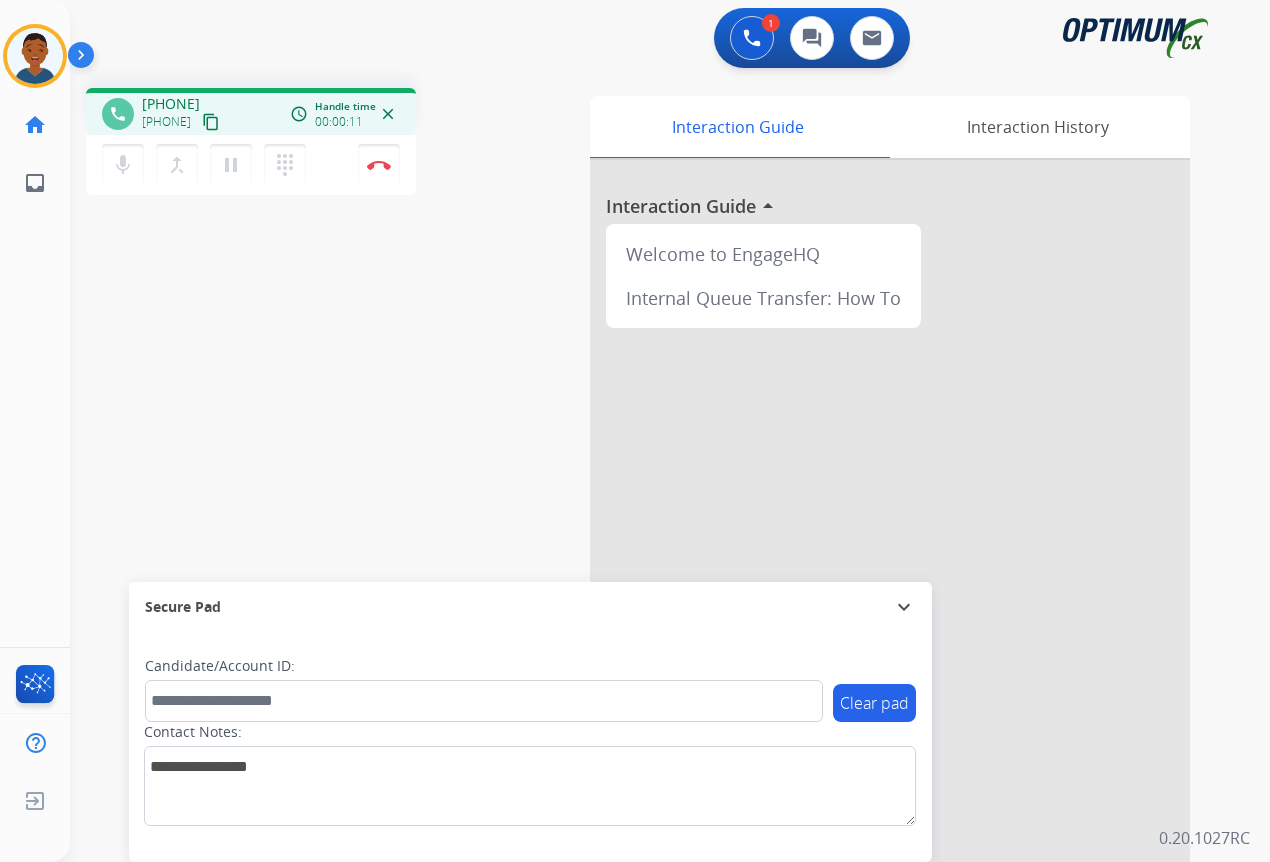 click on "content_copy" at bounding box center [211, 122] 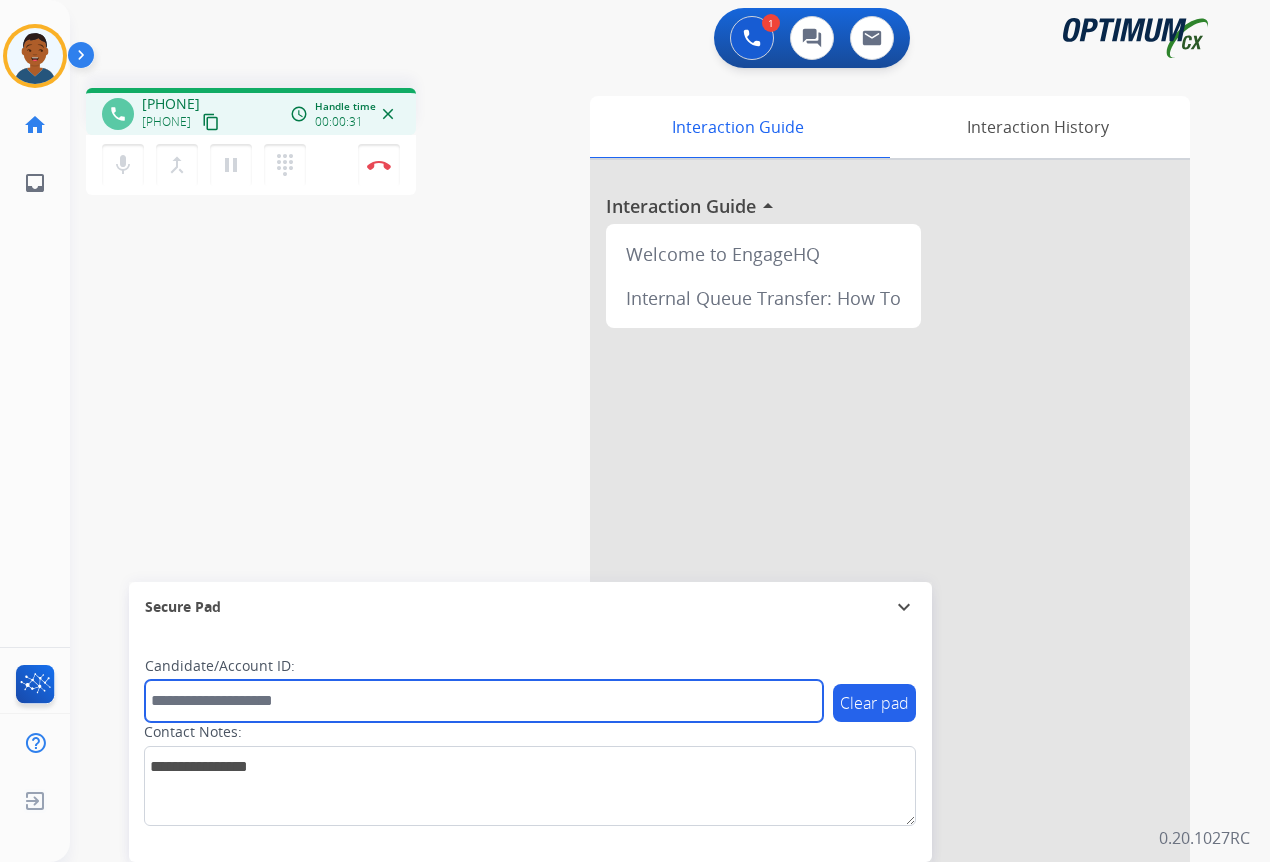 click at bounding box center (484, 701) 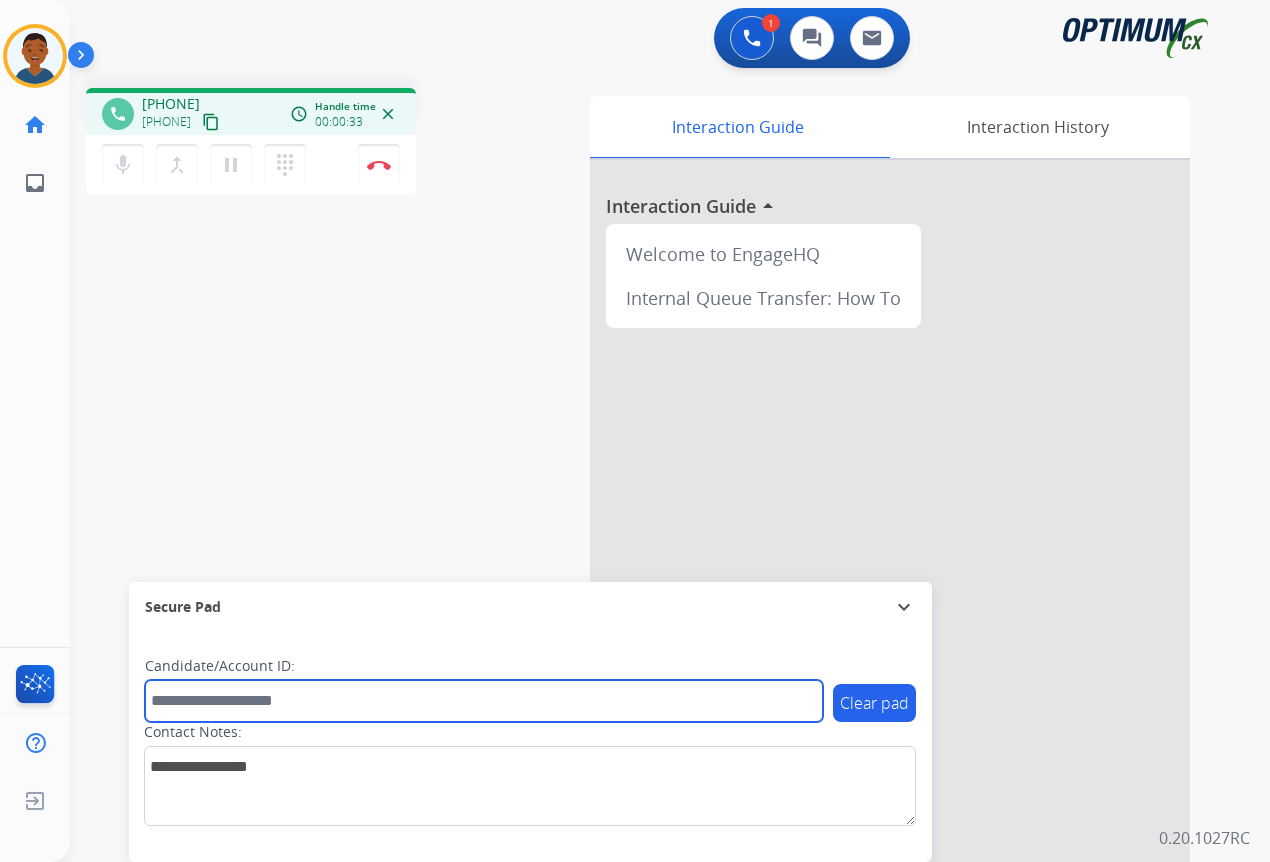 paste on "*******" 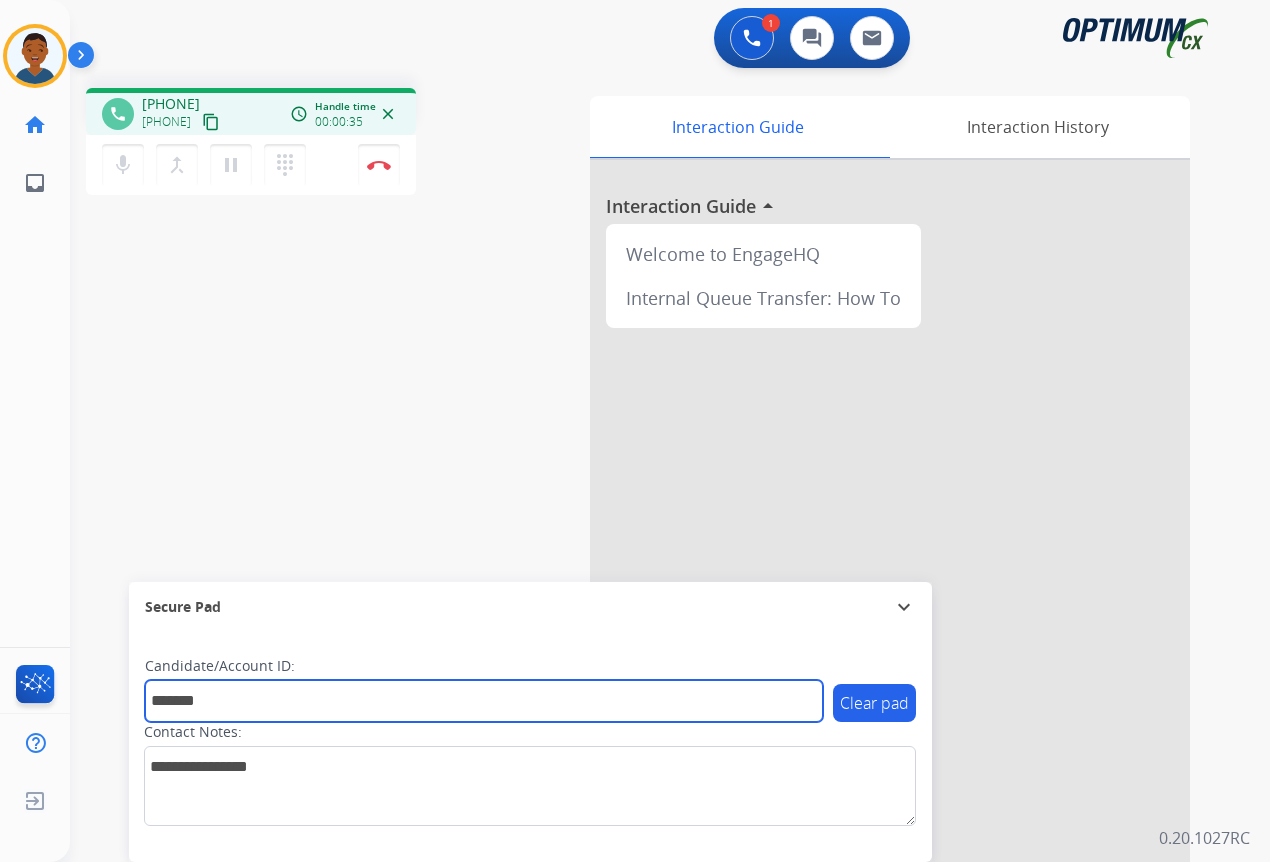 type on "*******" 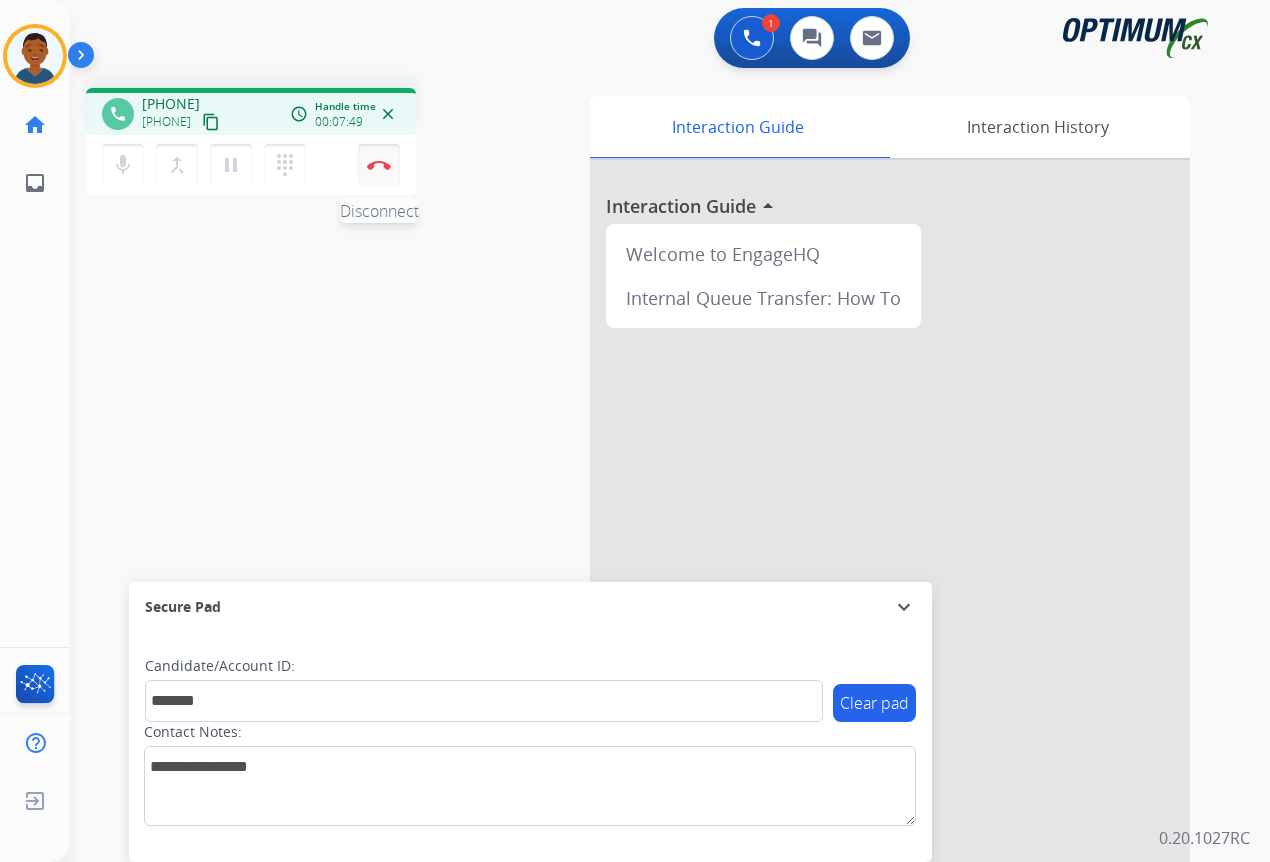 click at bounding box center (379, 165) 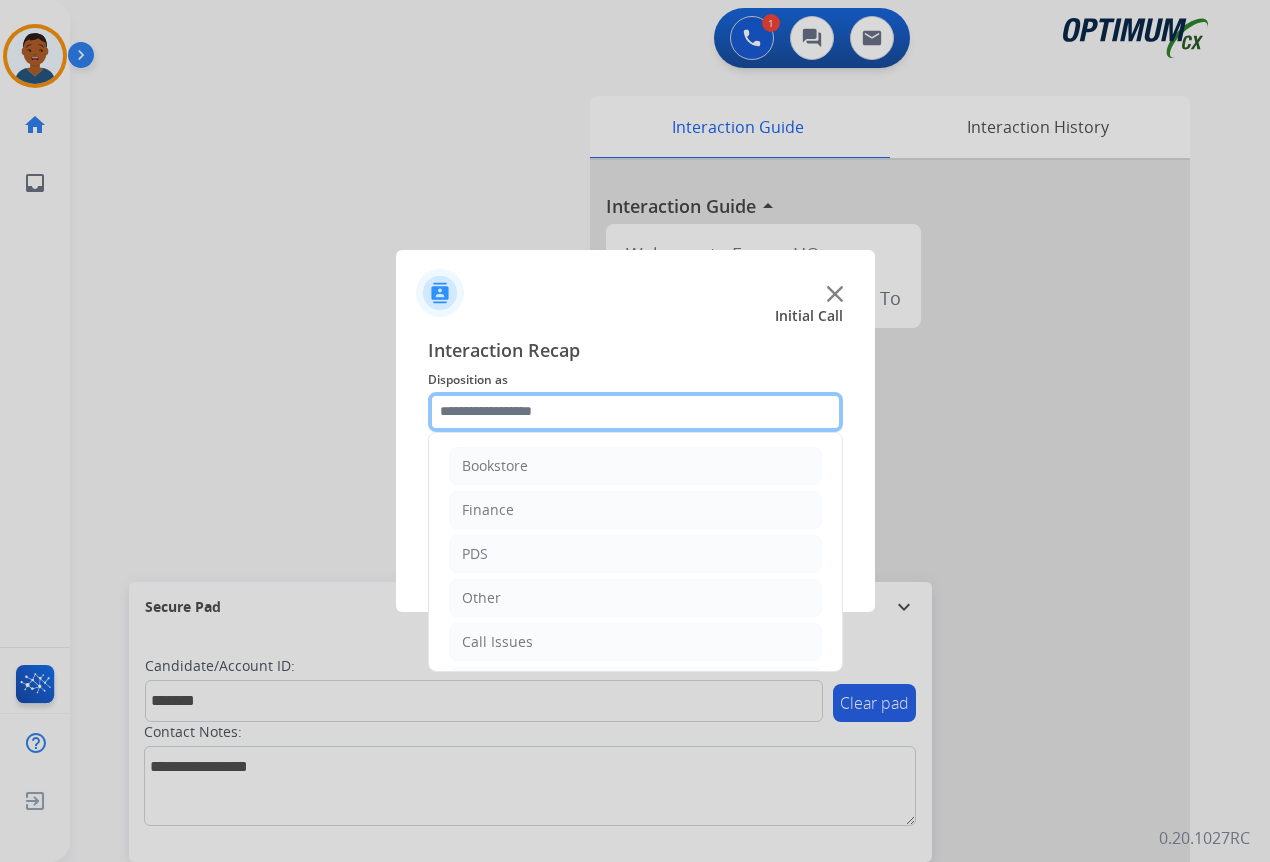 click 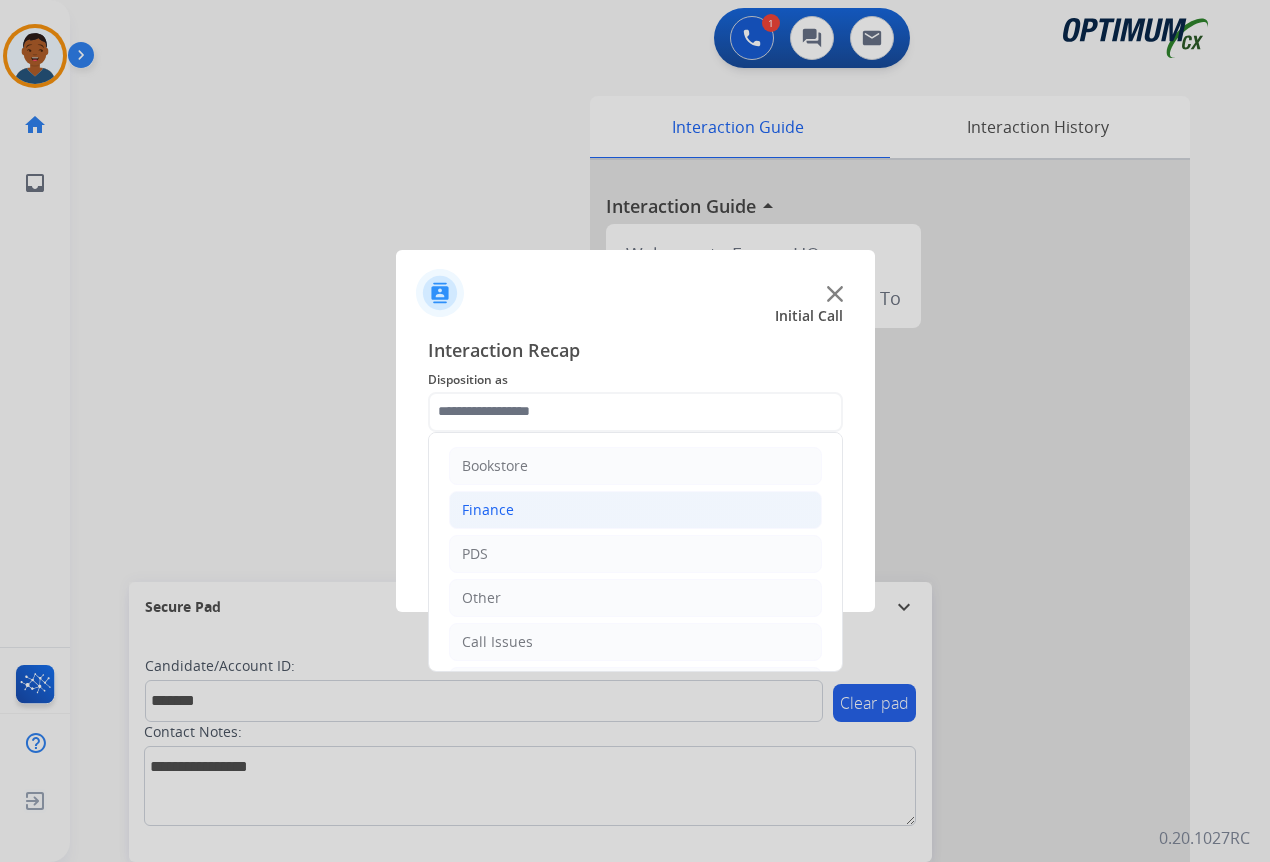 click on "Finance" 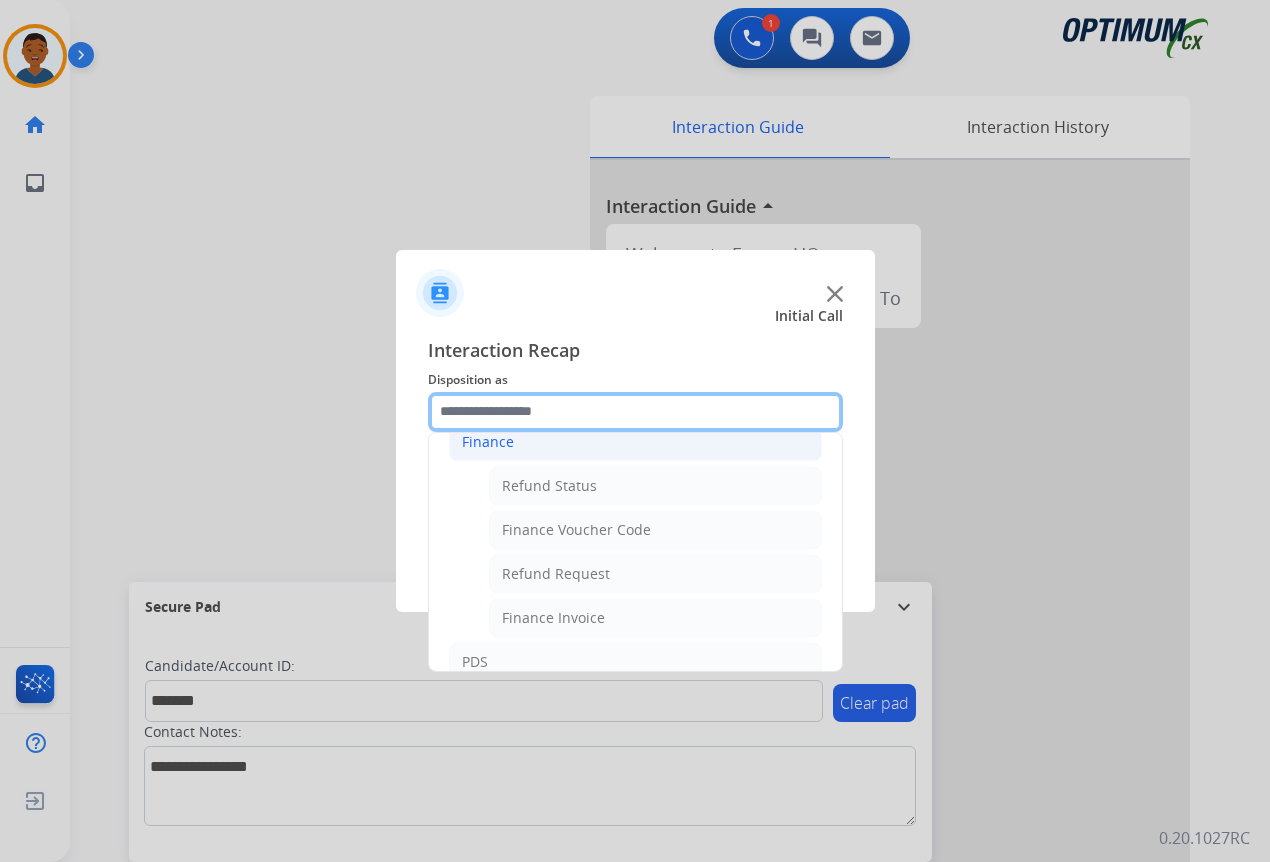 scroll, scrollTop: 100, scrollLeft: 0, axis: vertical 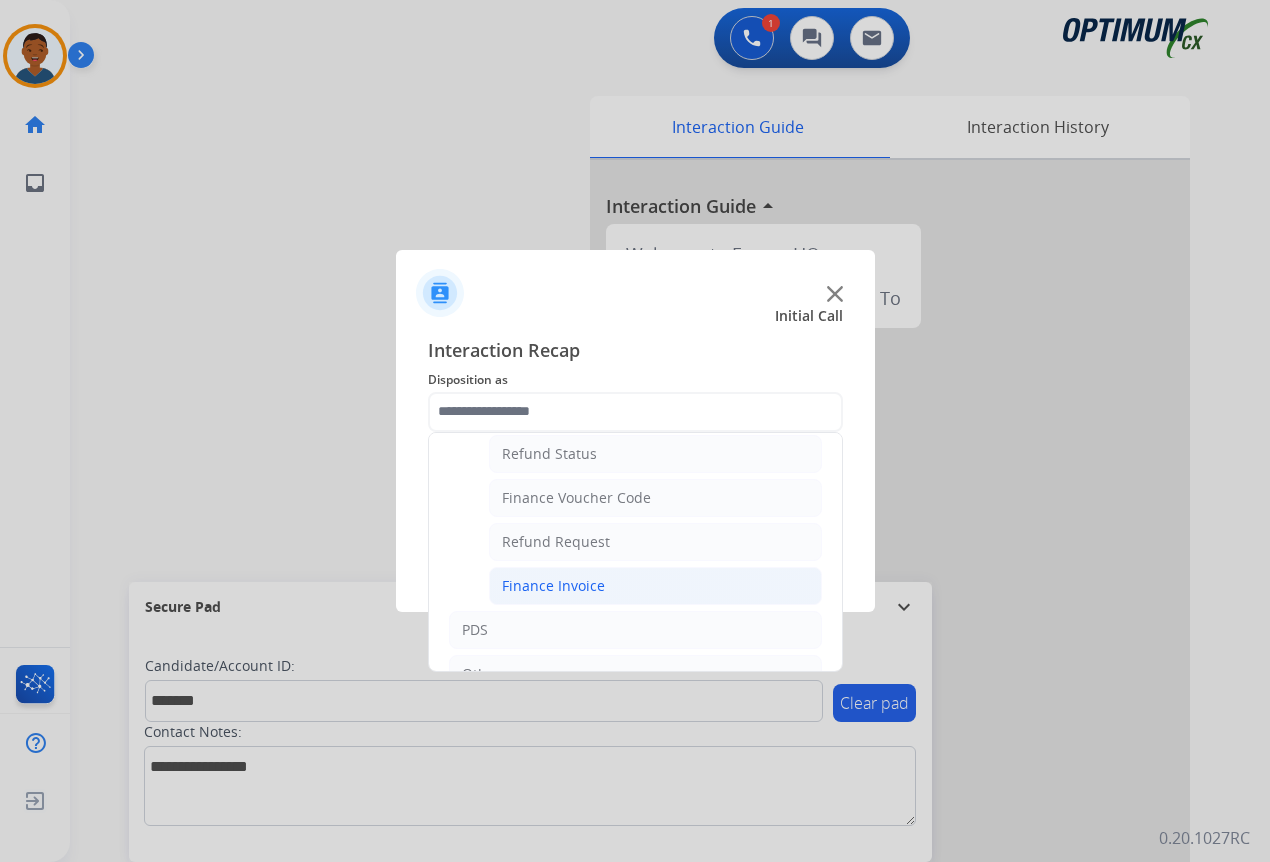 click on "Finance Invoice" 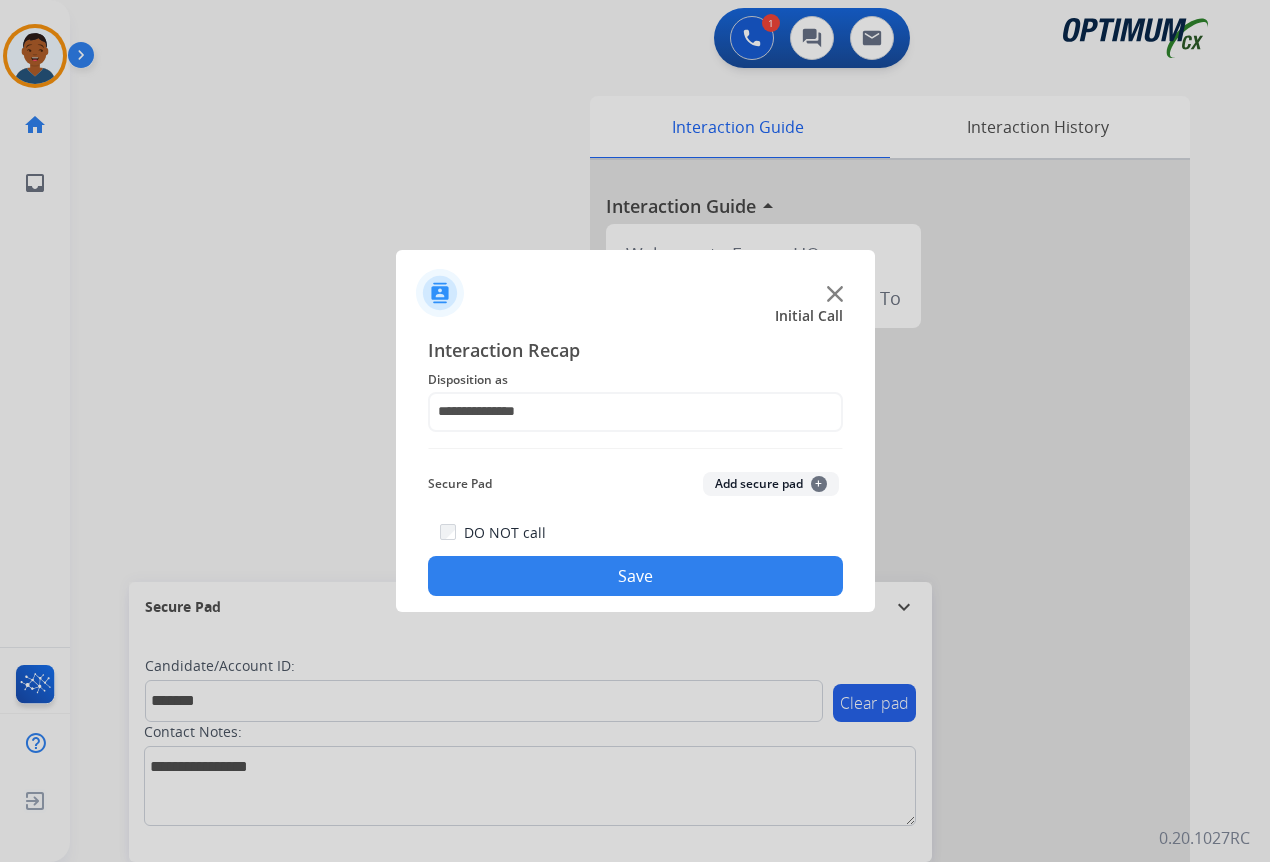 click on "Add secure pad  +" 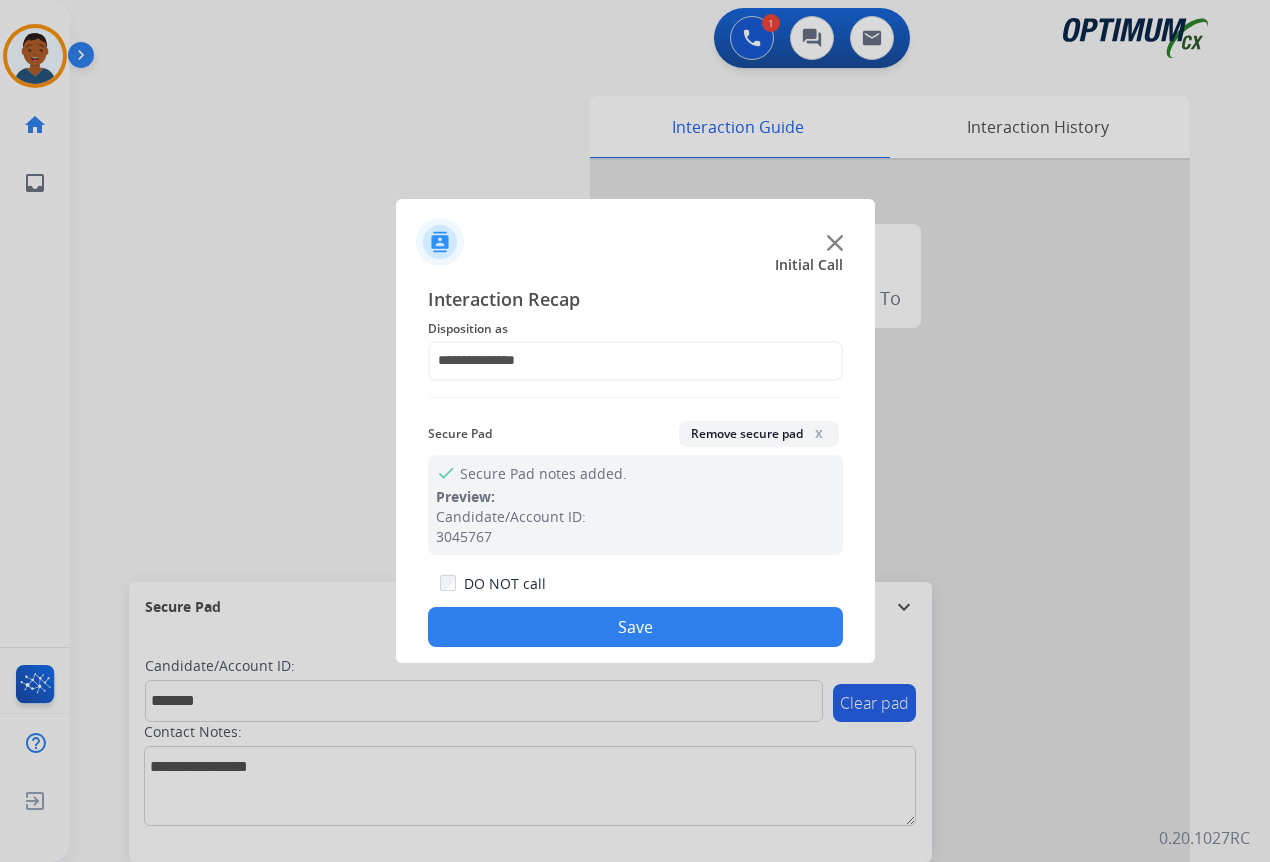 click on "Save" 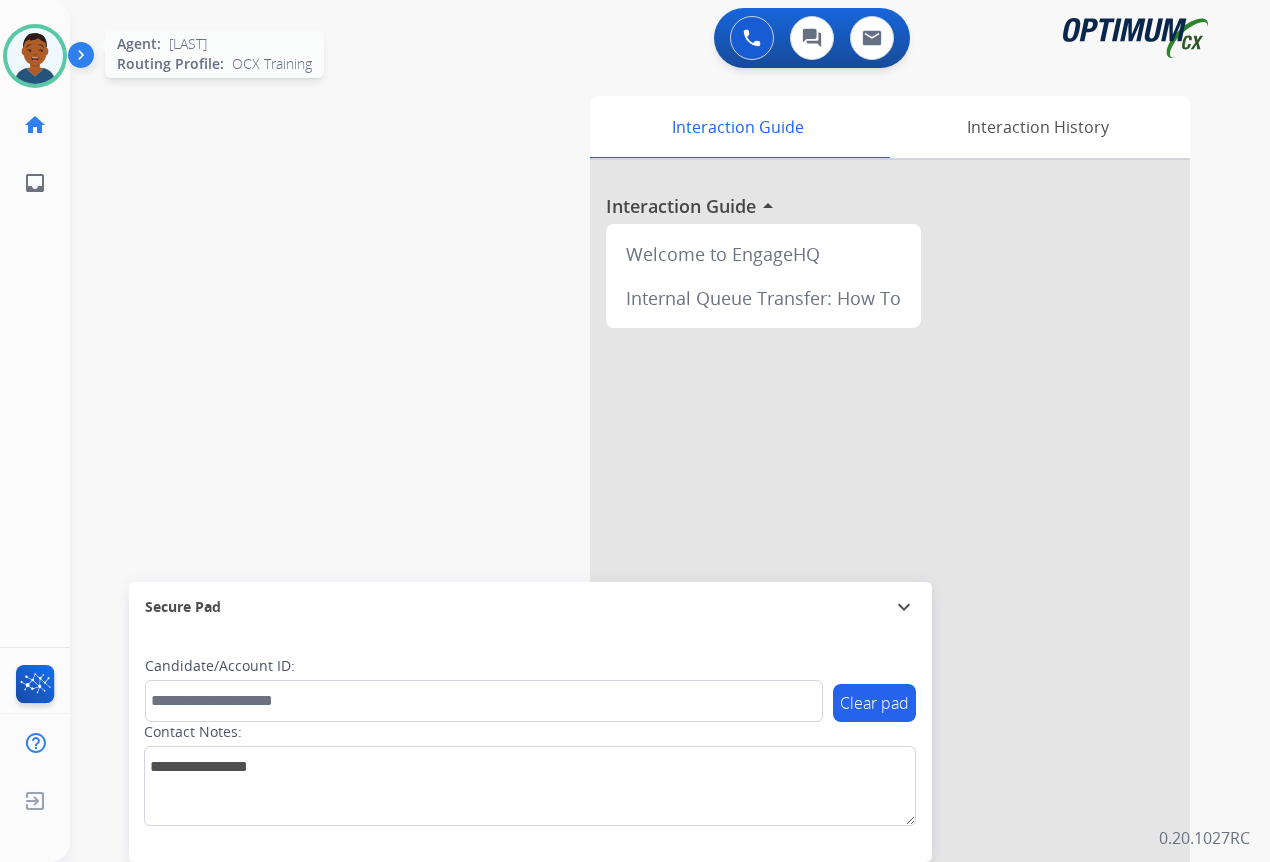 click at bounding box center [35, 56] 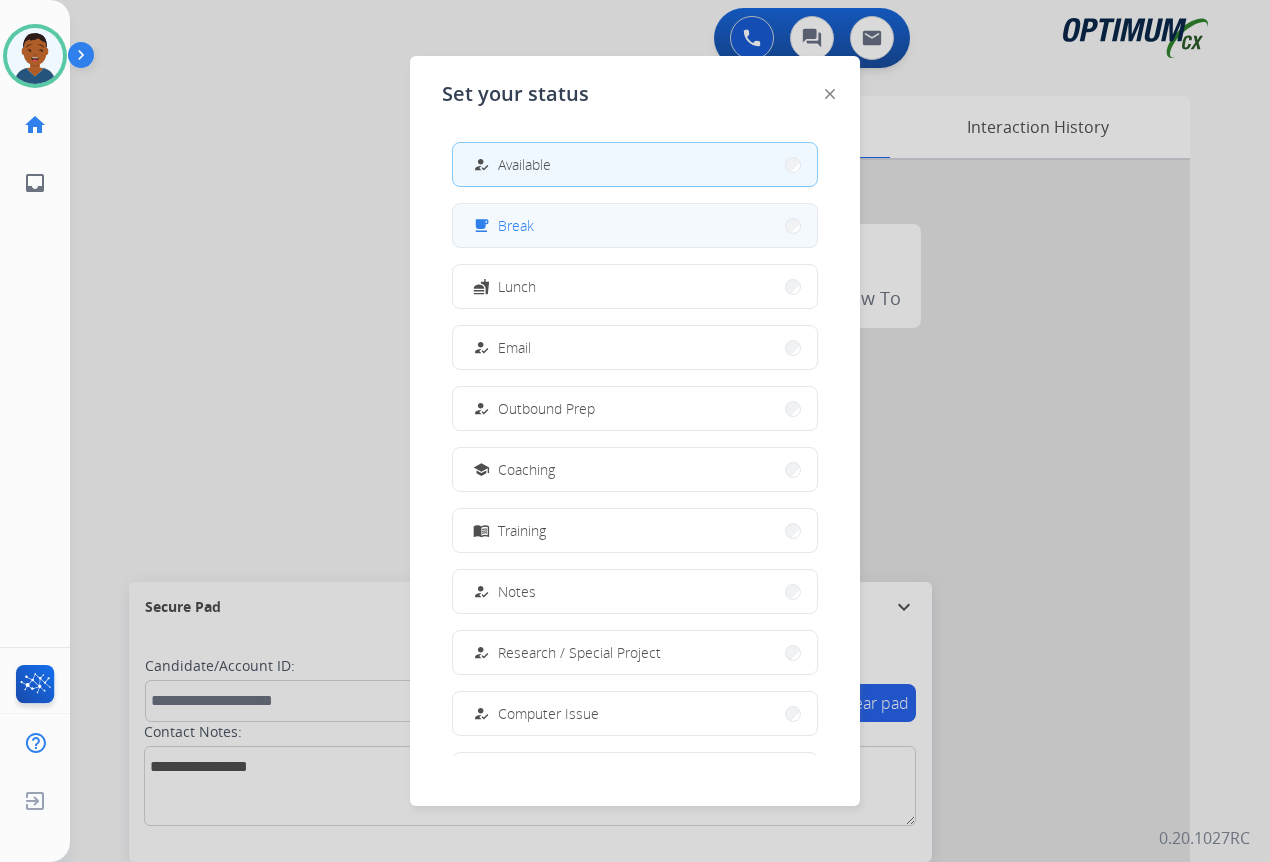 click on "free_breakfast Break" at bounding box center (635, 225) 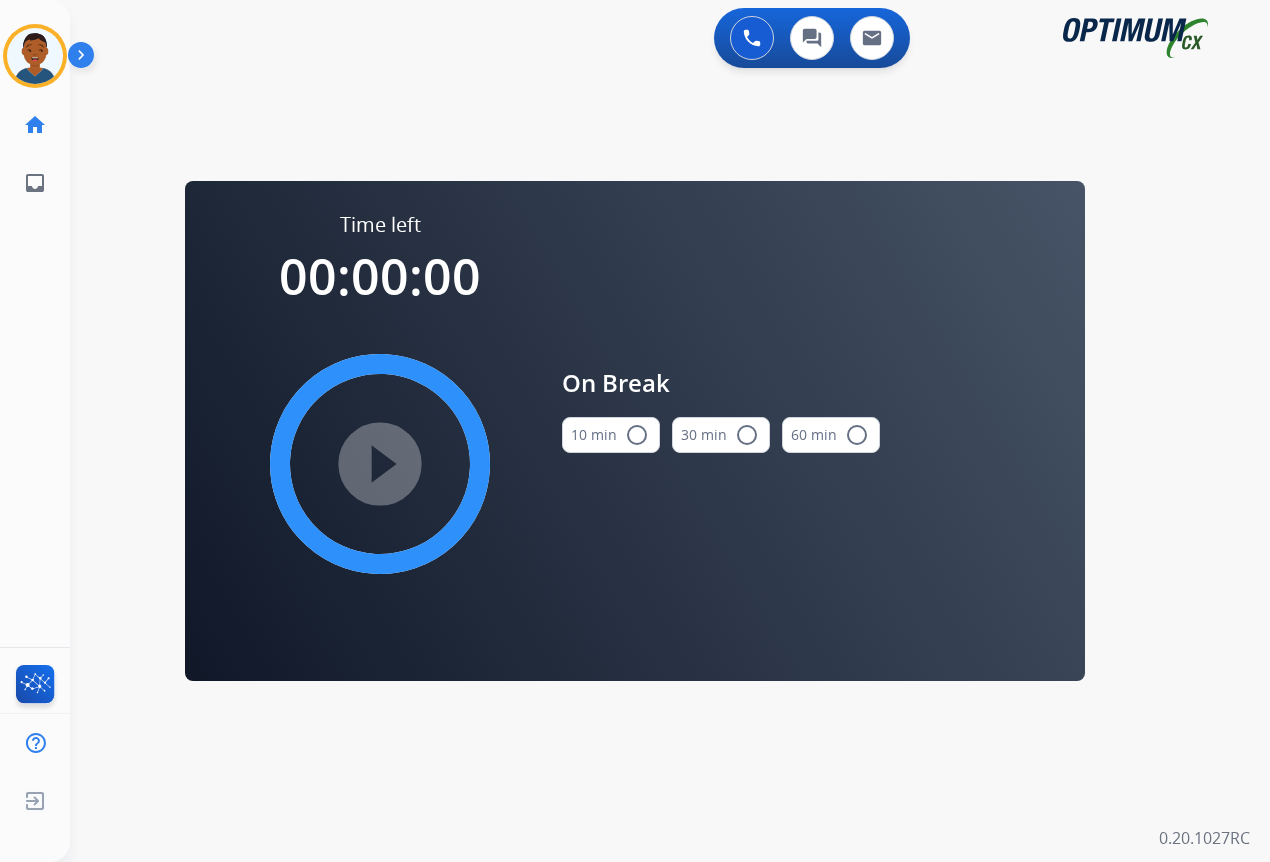 click on "radio_button_unchecked" at bounding box center [637, 435] 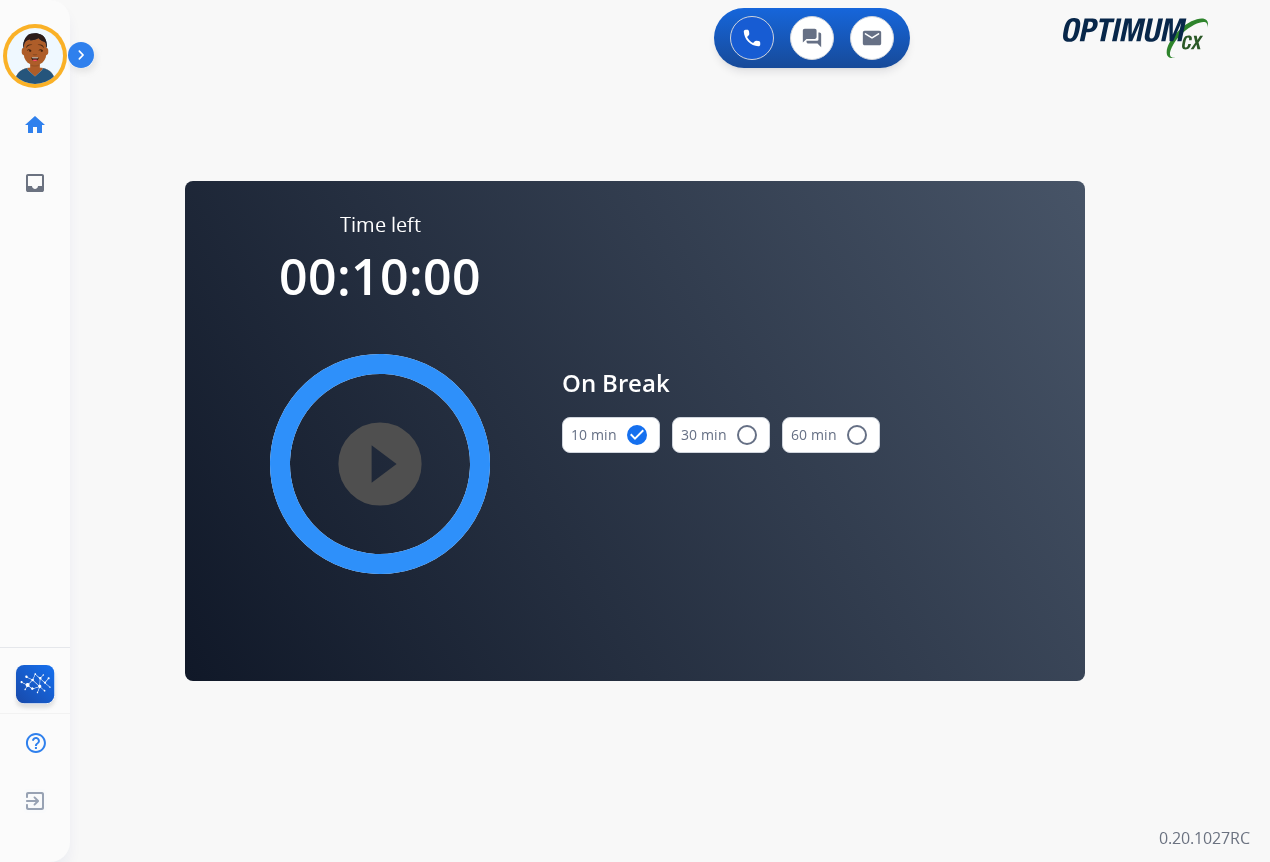click on "play_circle_filled" at bounding box center [380, 464] 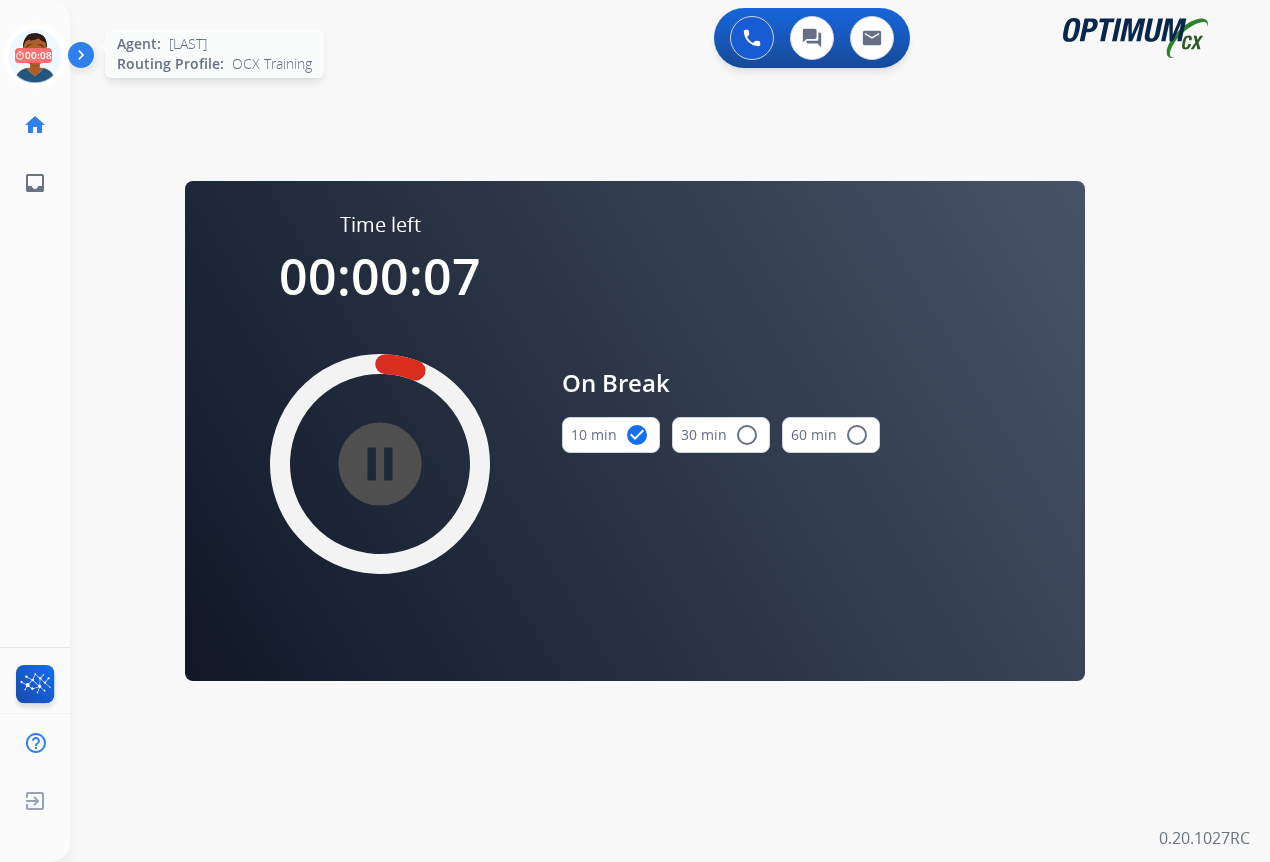 drag, startPoint x: 32, startPoint y: 55, endPoint x: 61, endPoint y: 85, distance: 41.725292 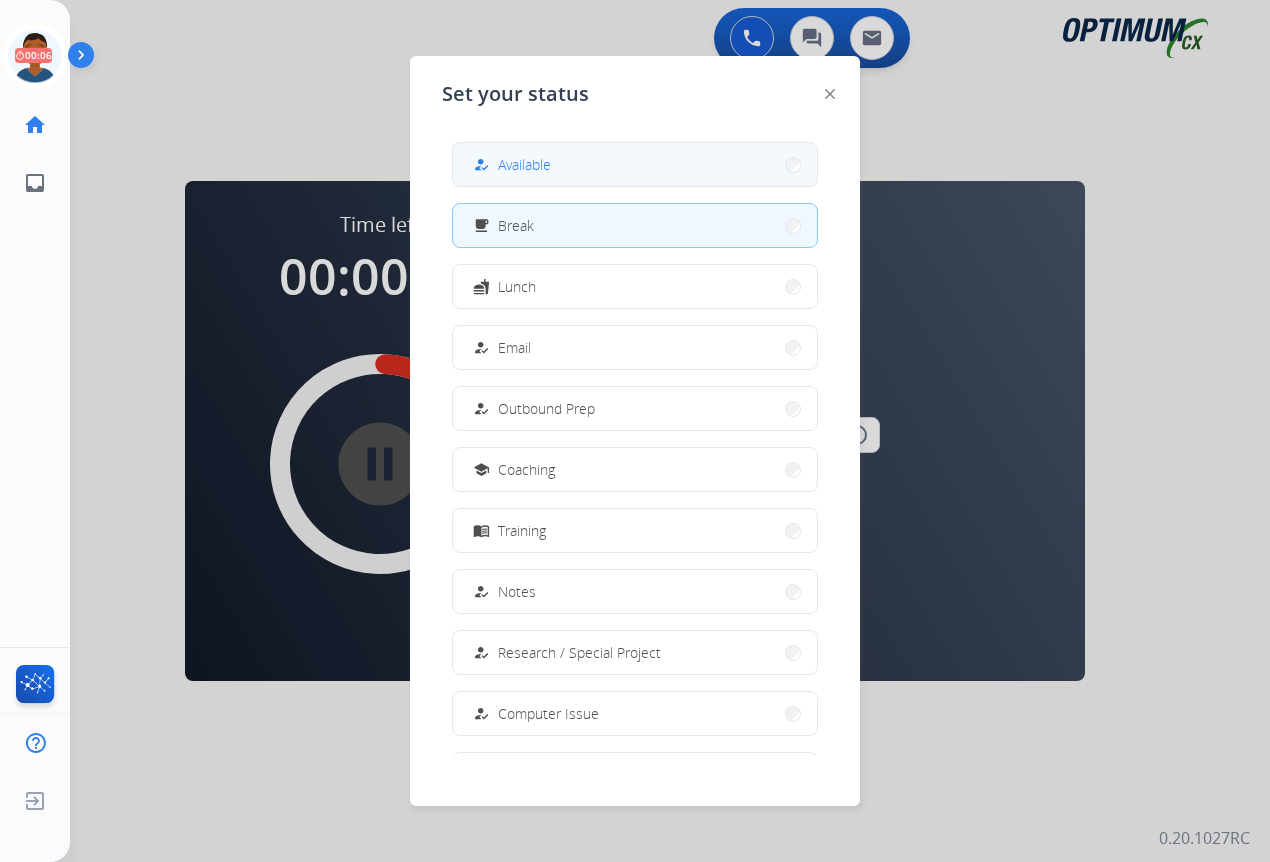 click on "how_to_reg Available" at bounding box center [635, 164] 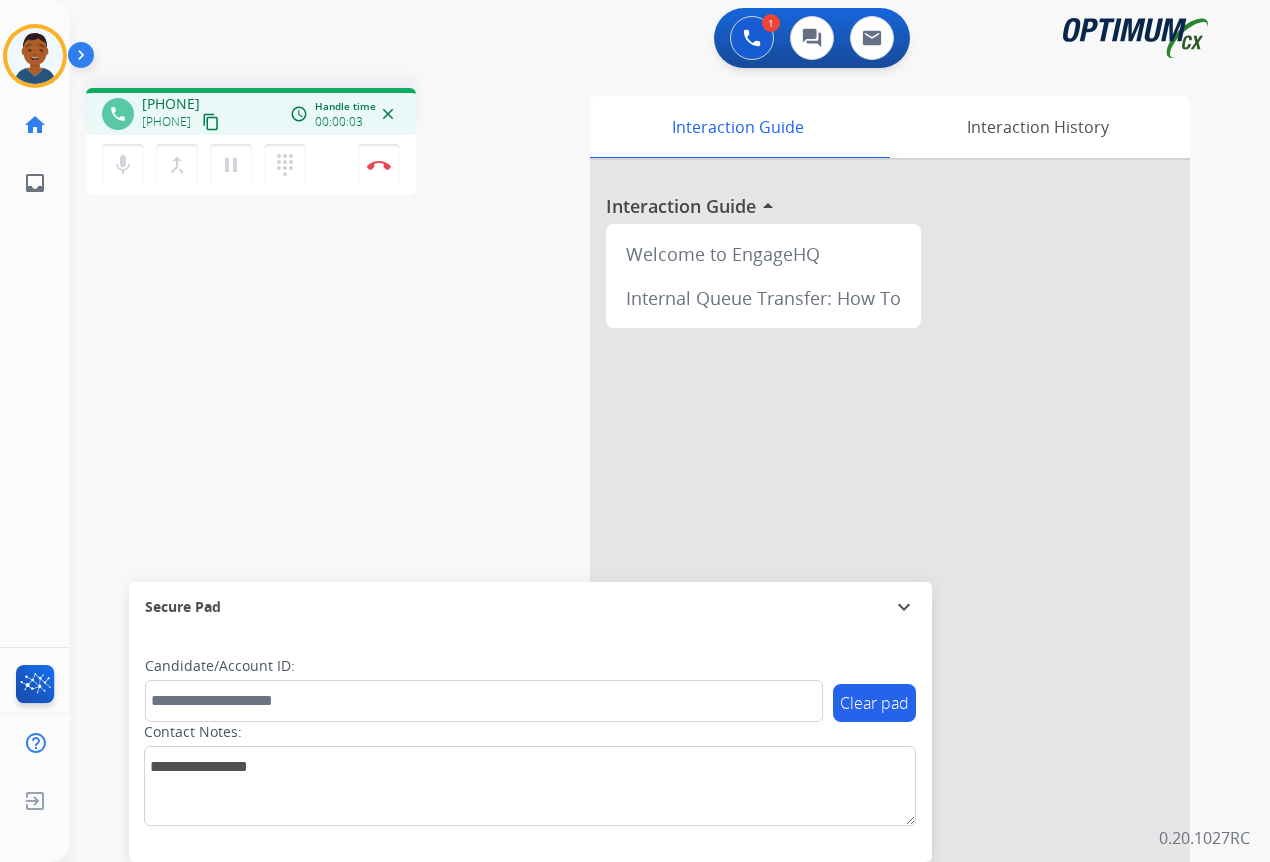 click on "content_copy" at bounding box center [211, 122] 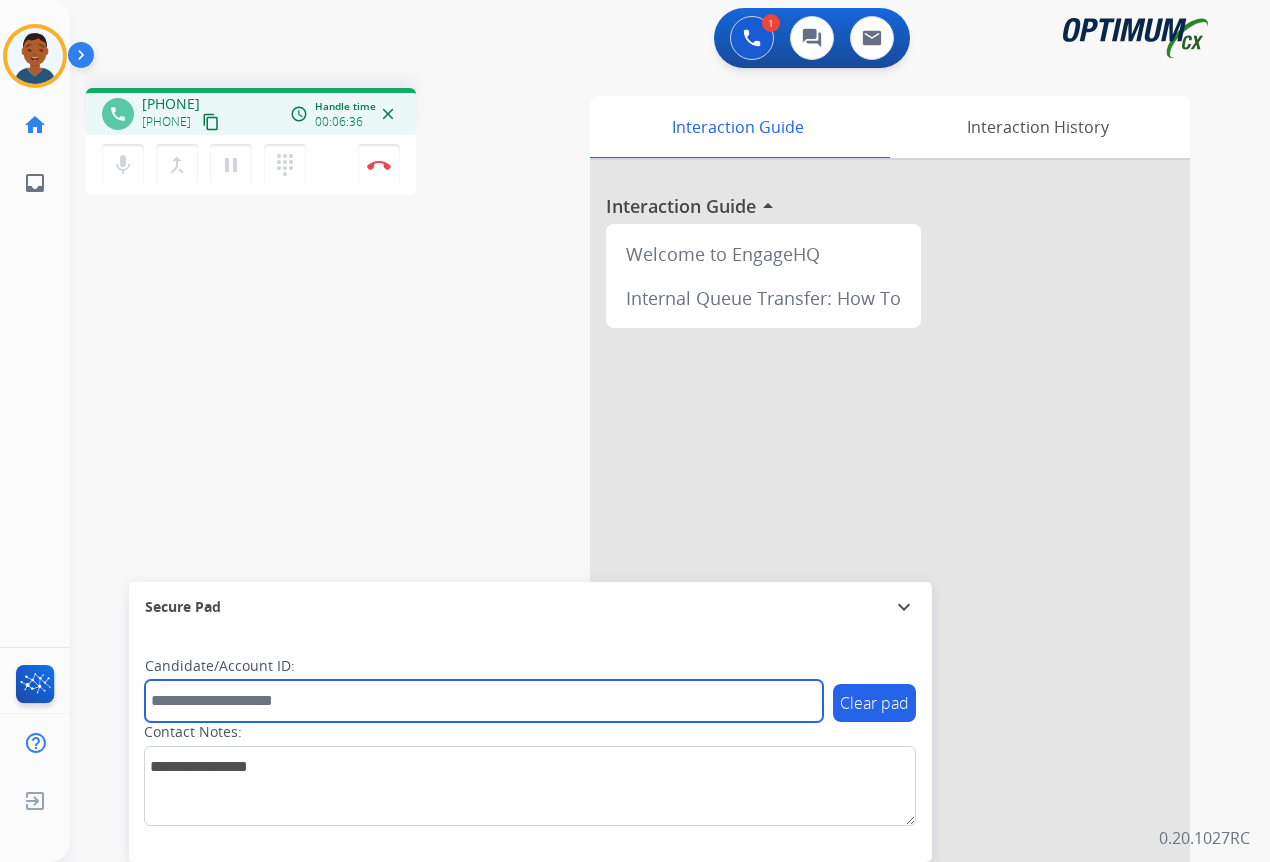 click at bounding box center [484, 701] 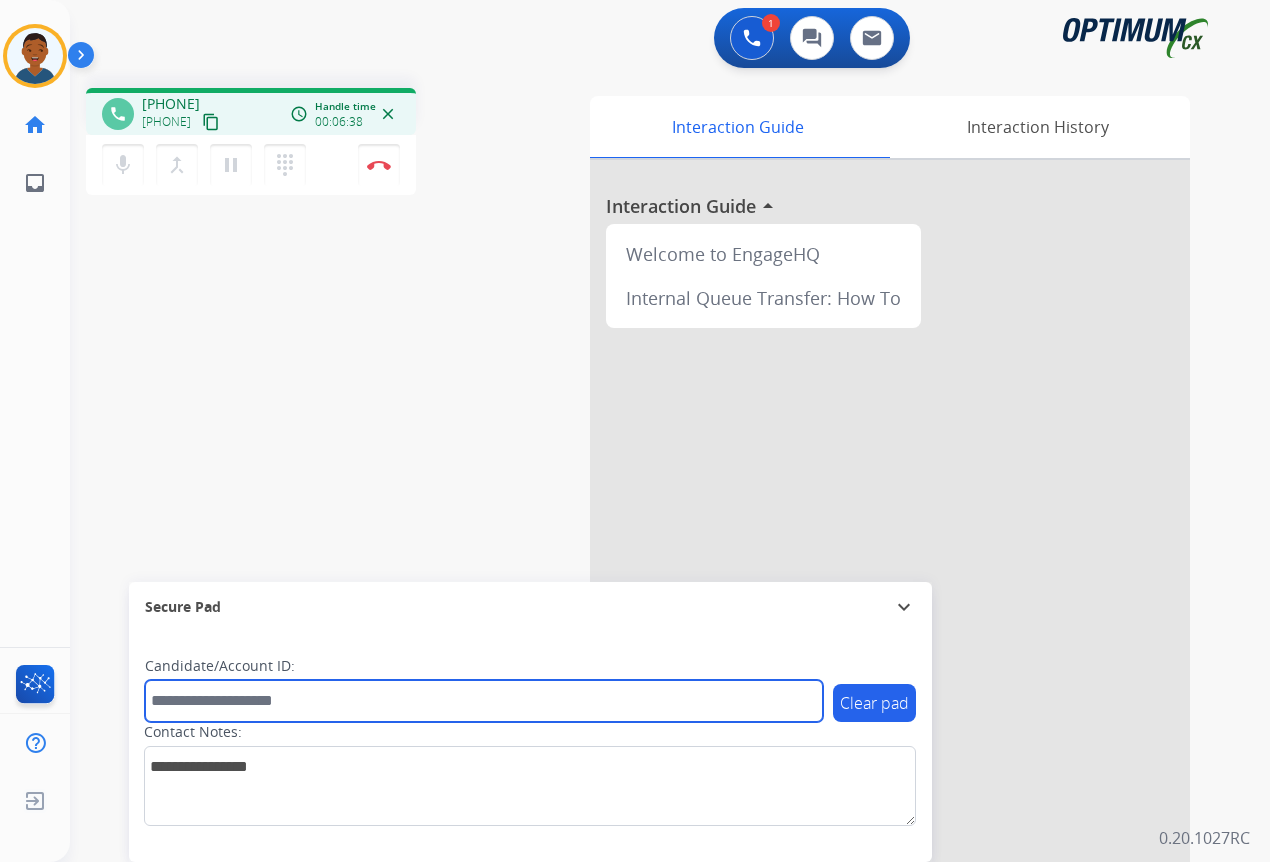 paste on "*******" 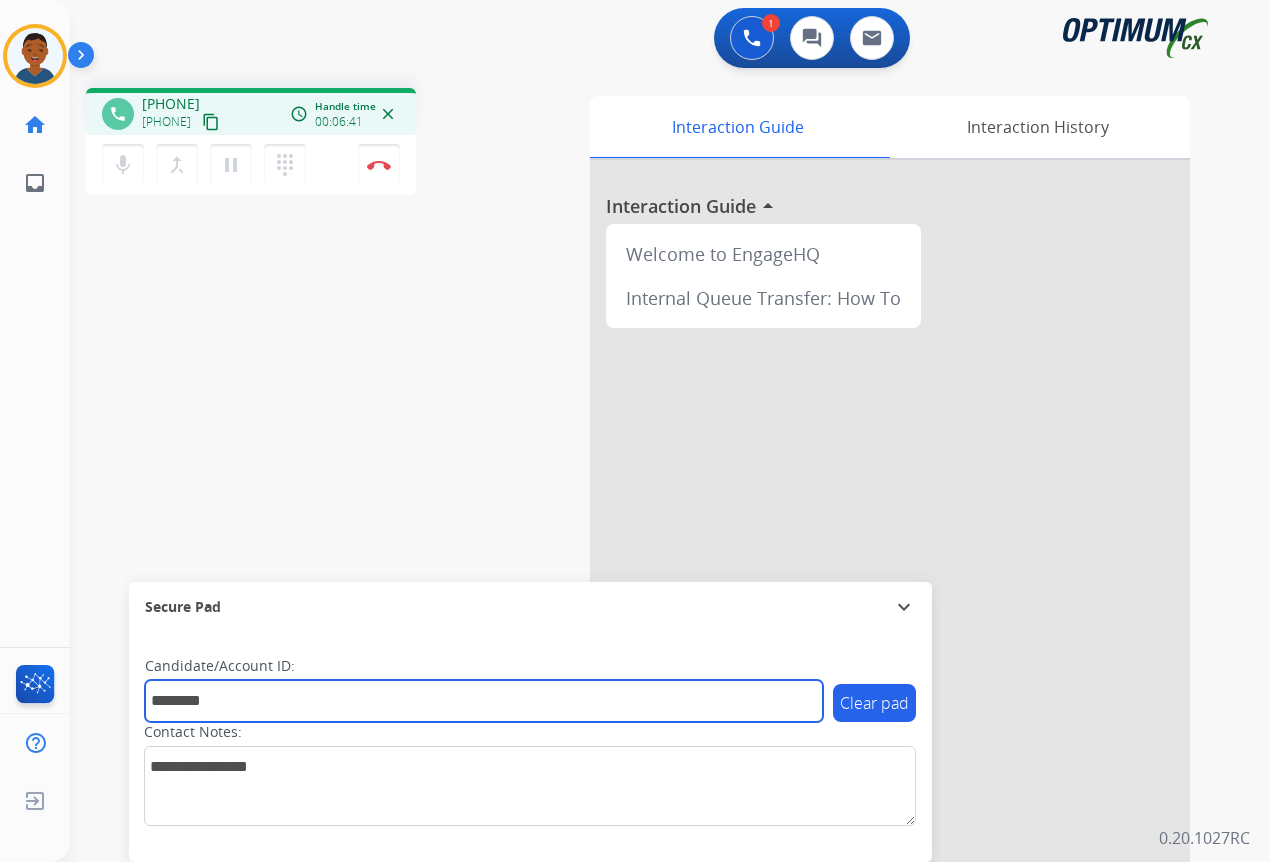 type on "*******" 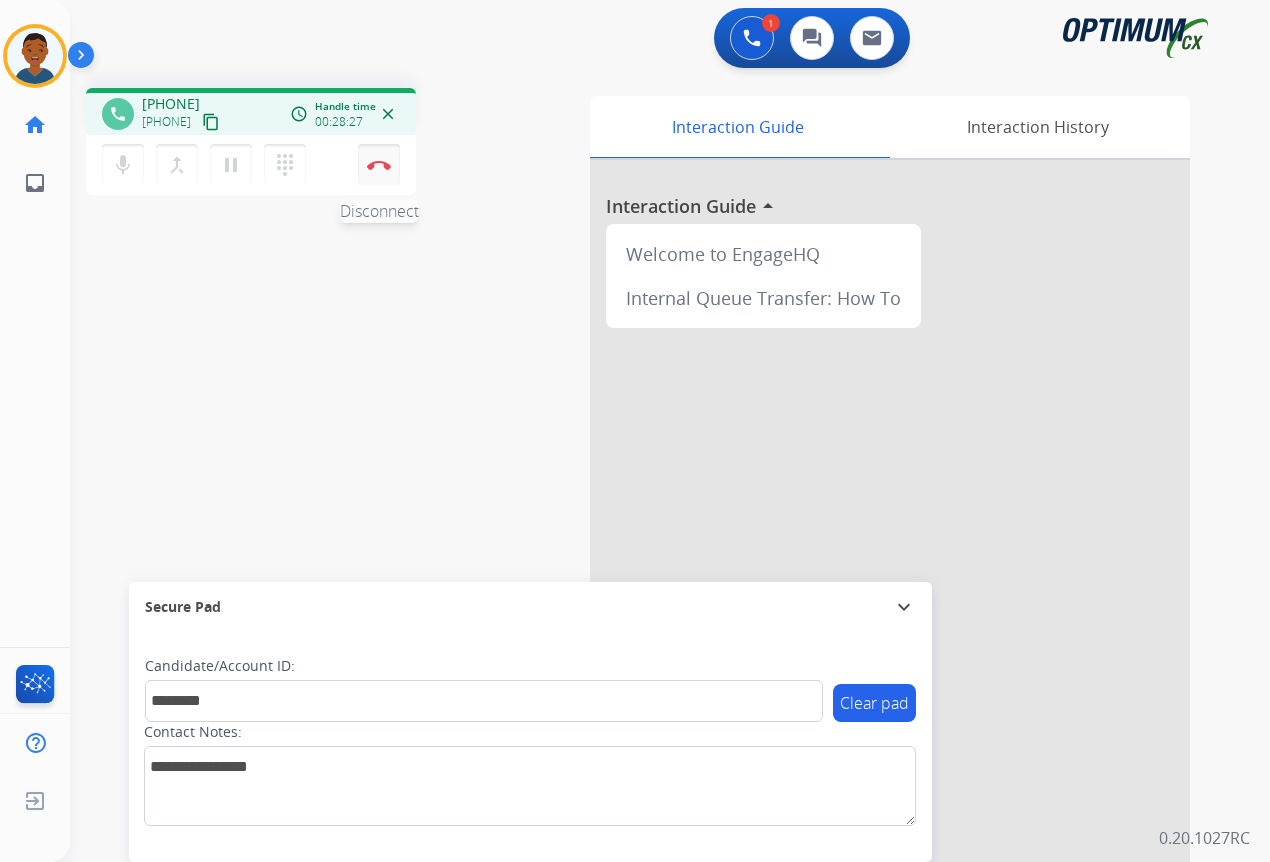 click at bounding box center (379, 165) 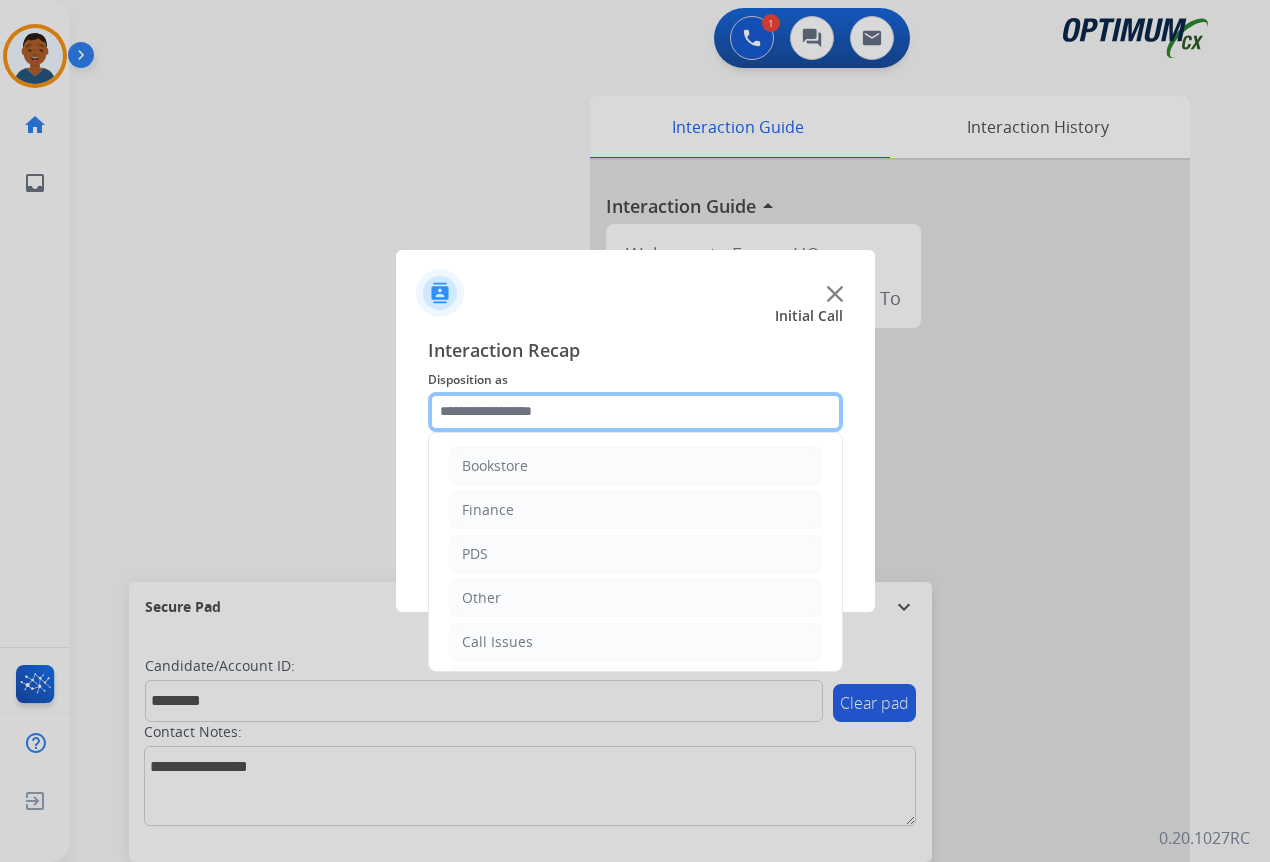 click 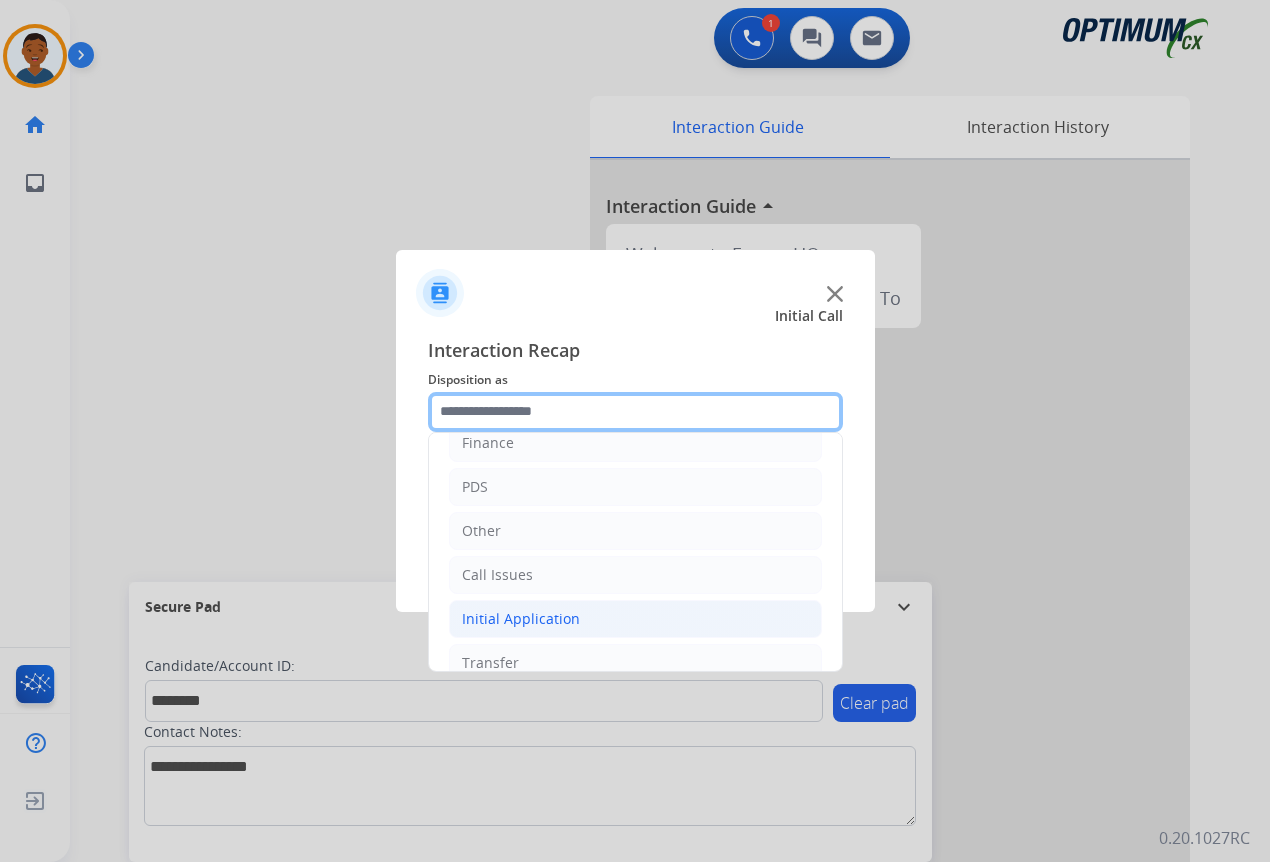 scroll, scrollTop: 136, scrollLeft: 0, axis: vertical 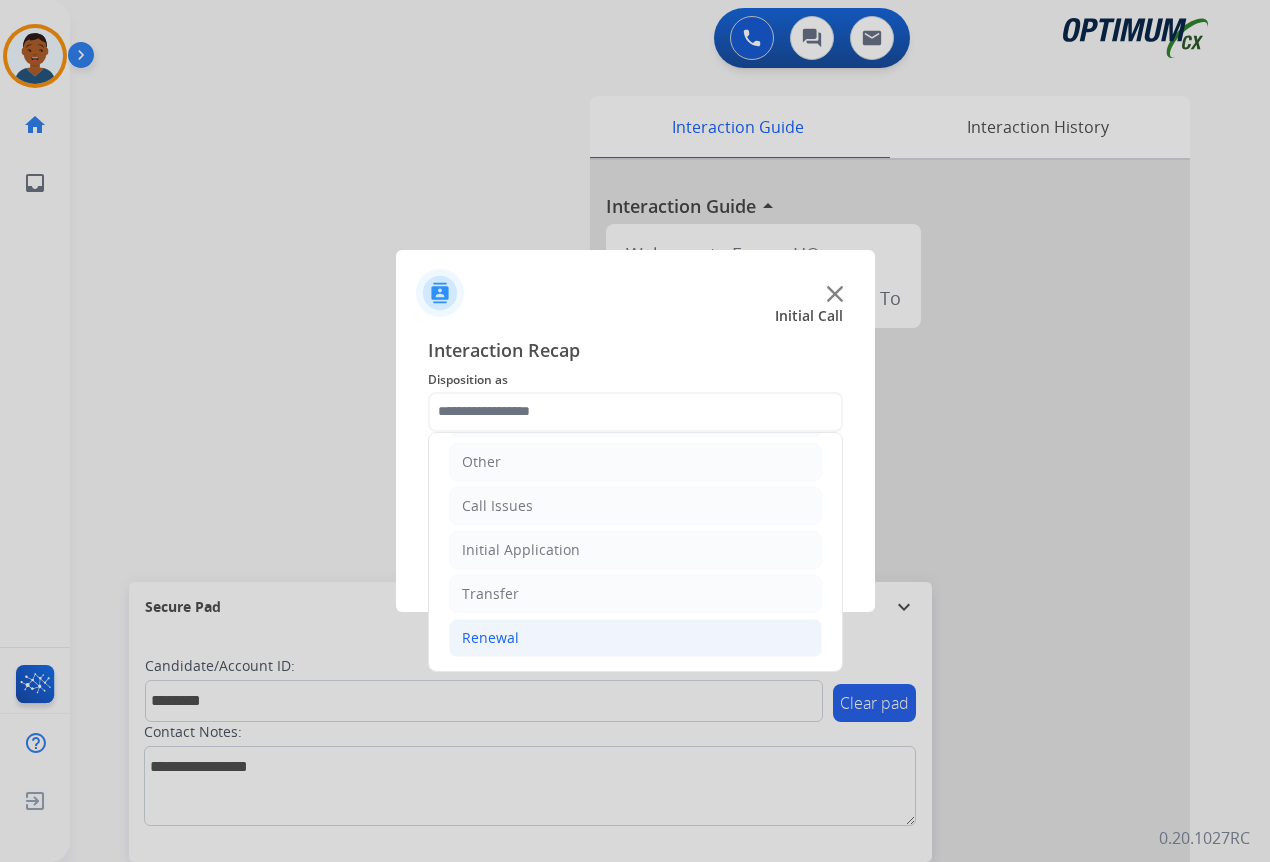 click on "Renewal" 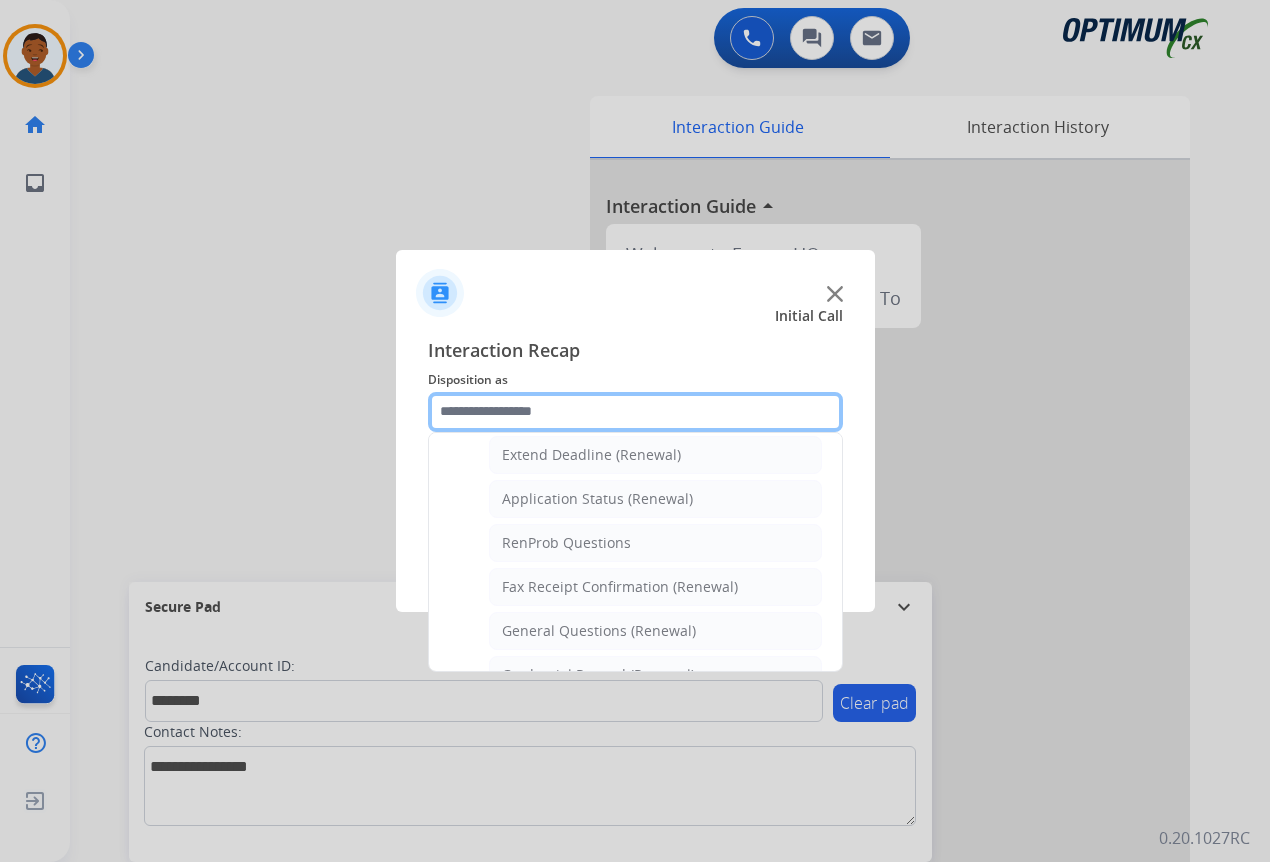 scroll, scrollTop: 436, scrollLeft: 0, axis: vertical 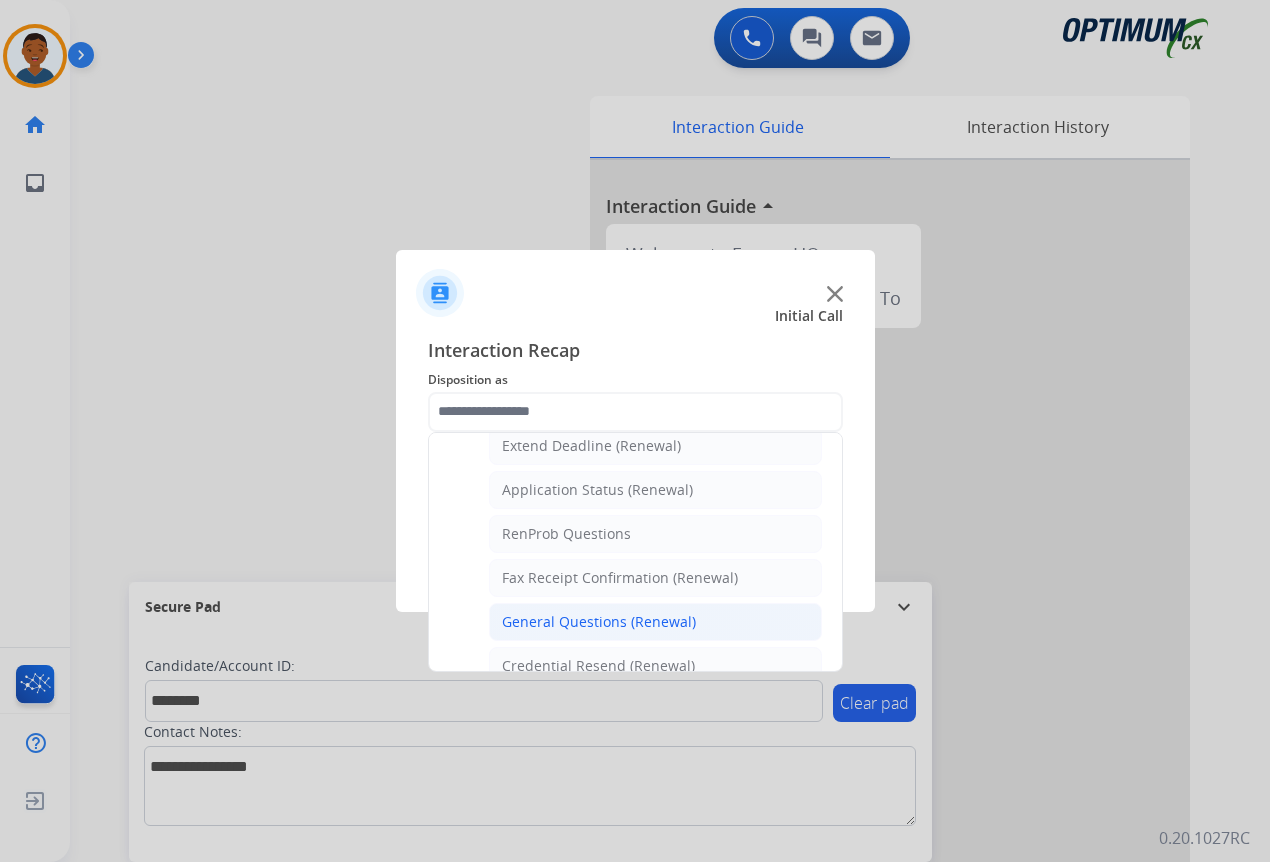 click on "General Questions (Renewal)" 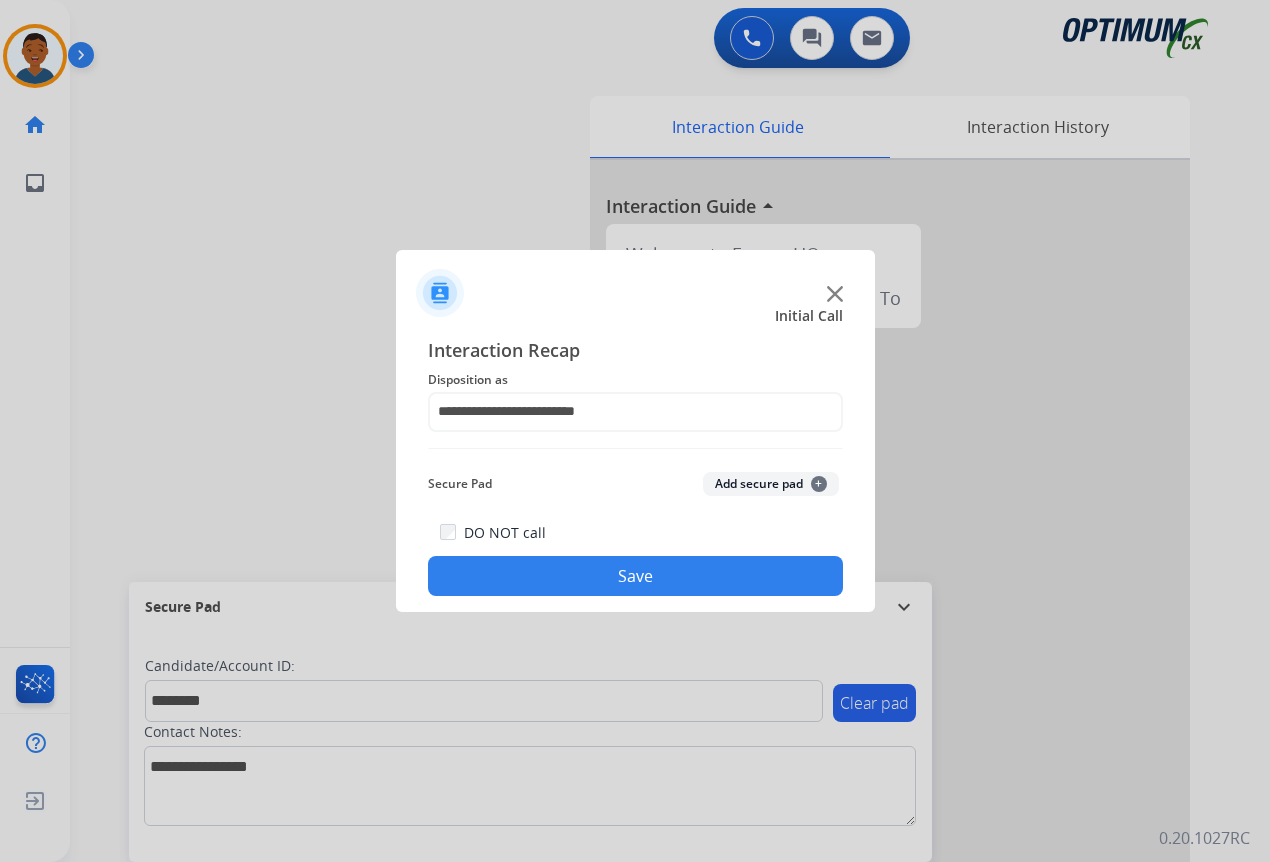 click on "Add secure pad  +" 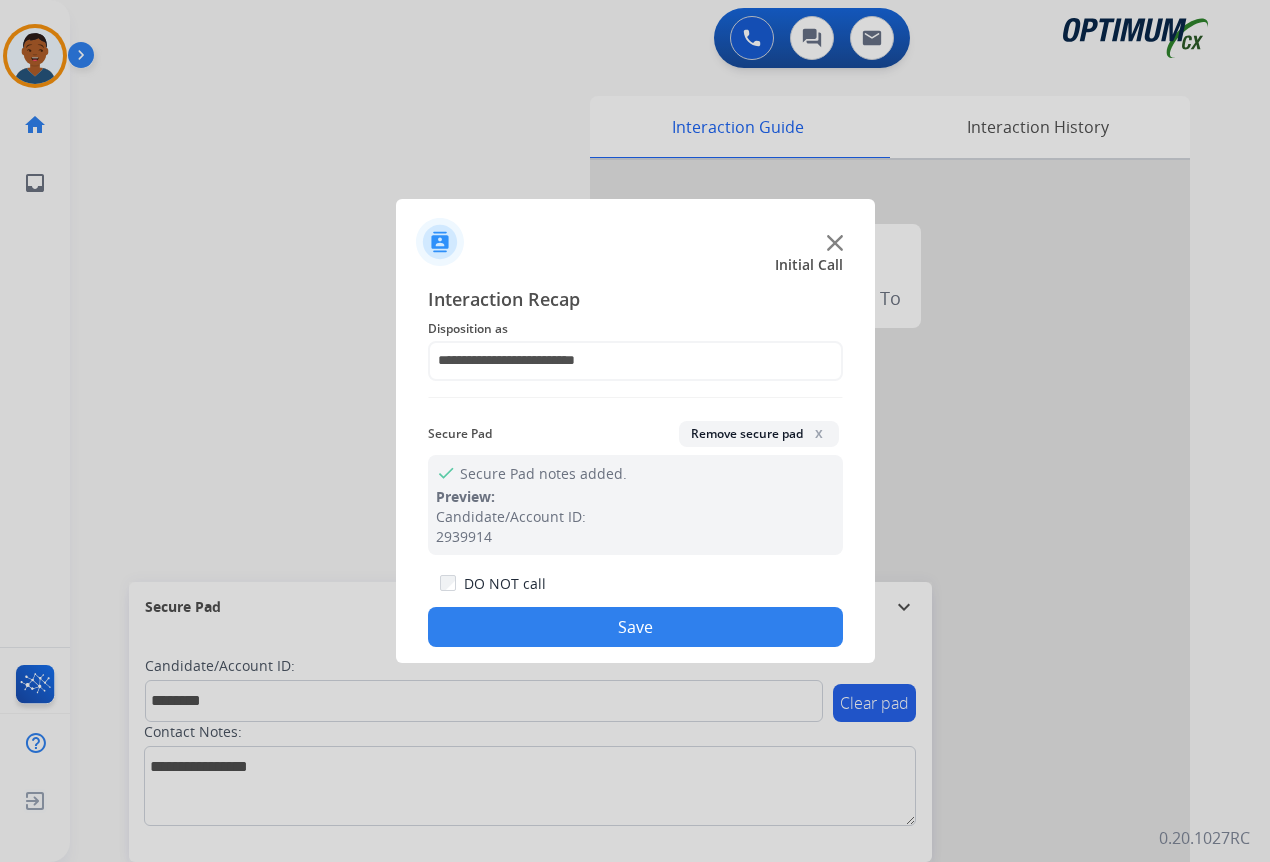 click on "Save" 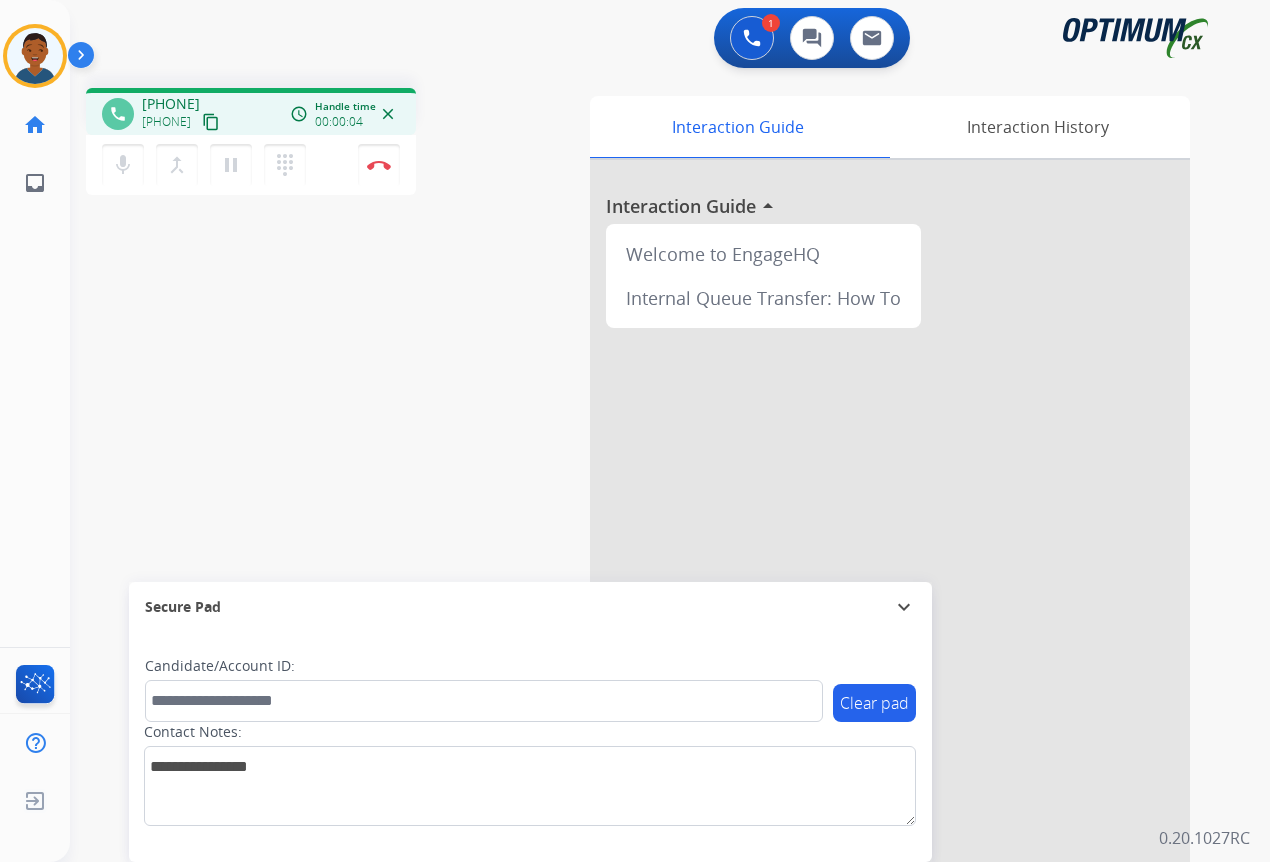 drag, startPoint x: 241, startPoint y: 124, endPoint x: 198, endPoint y: 142, distance: 46.615448 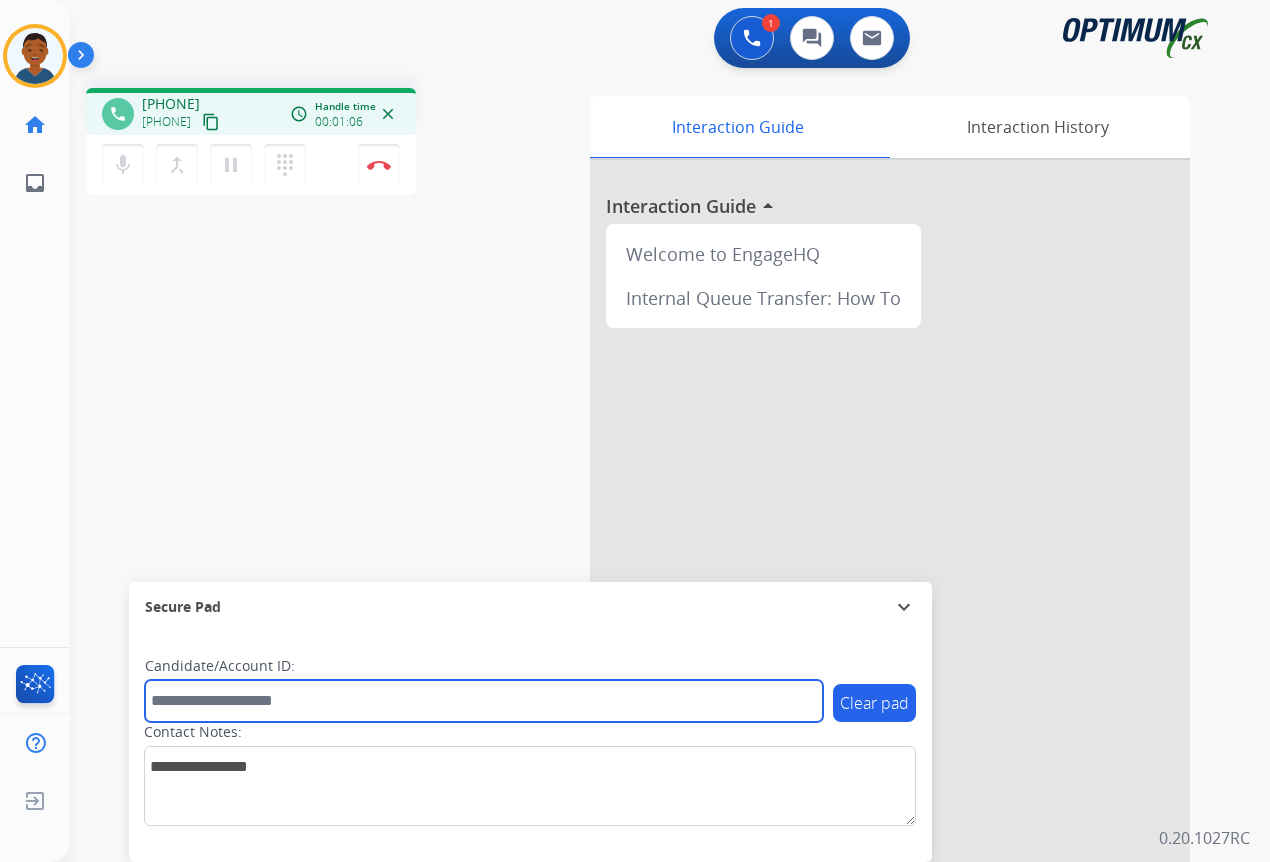 click at bounding box center [484, 701] 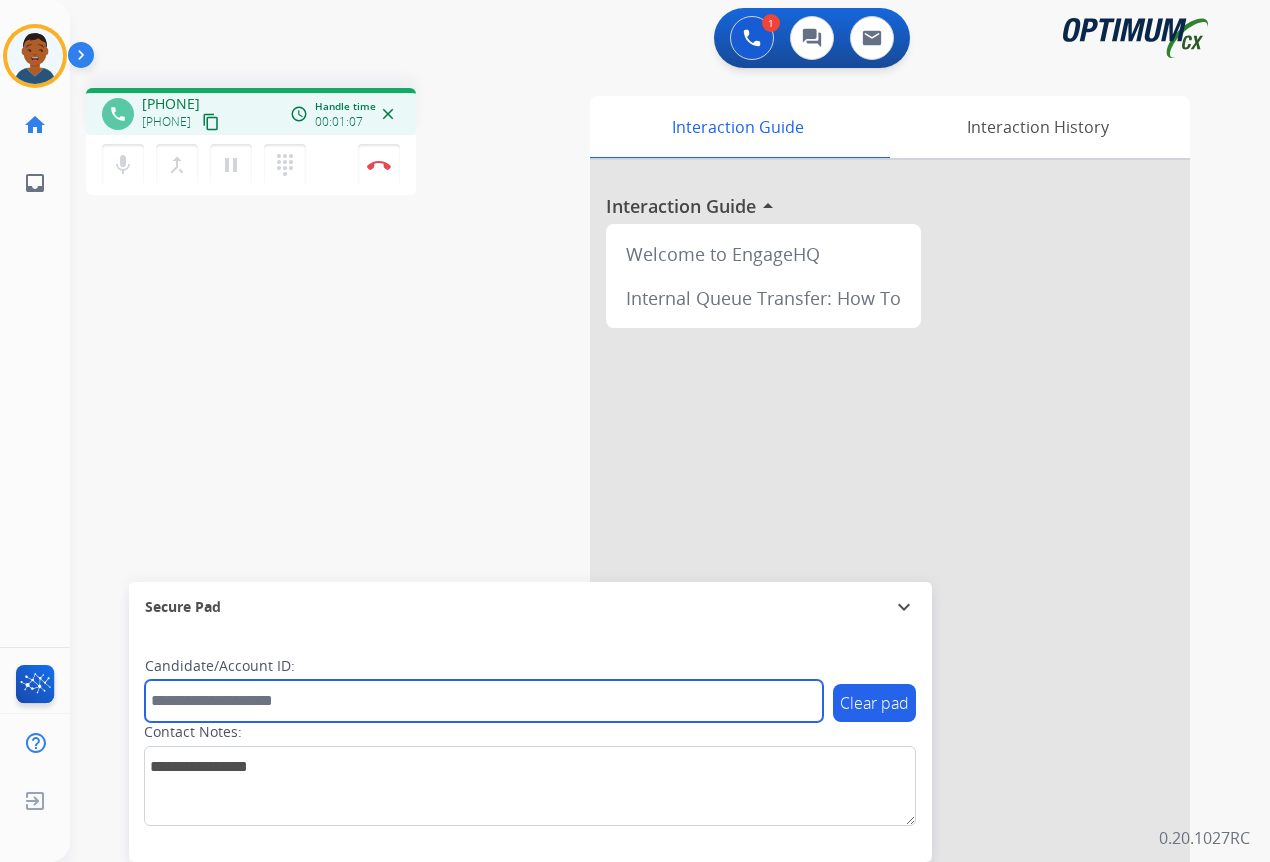 paste on "*******" 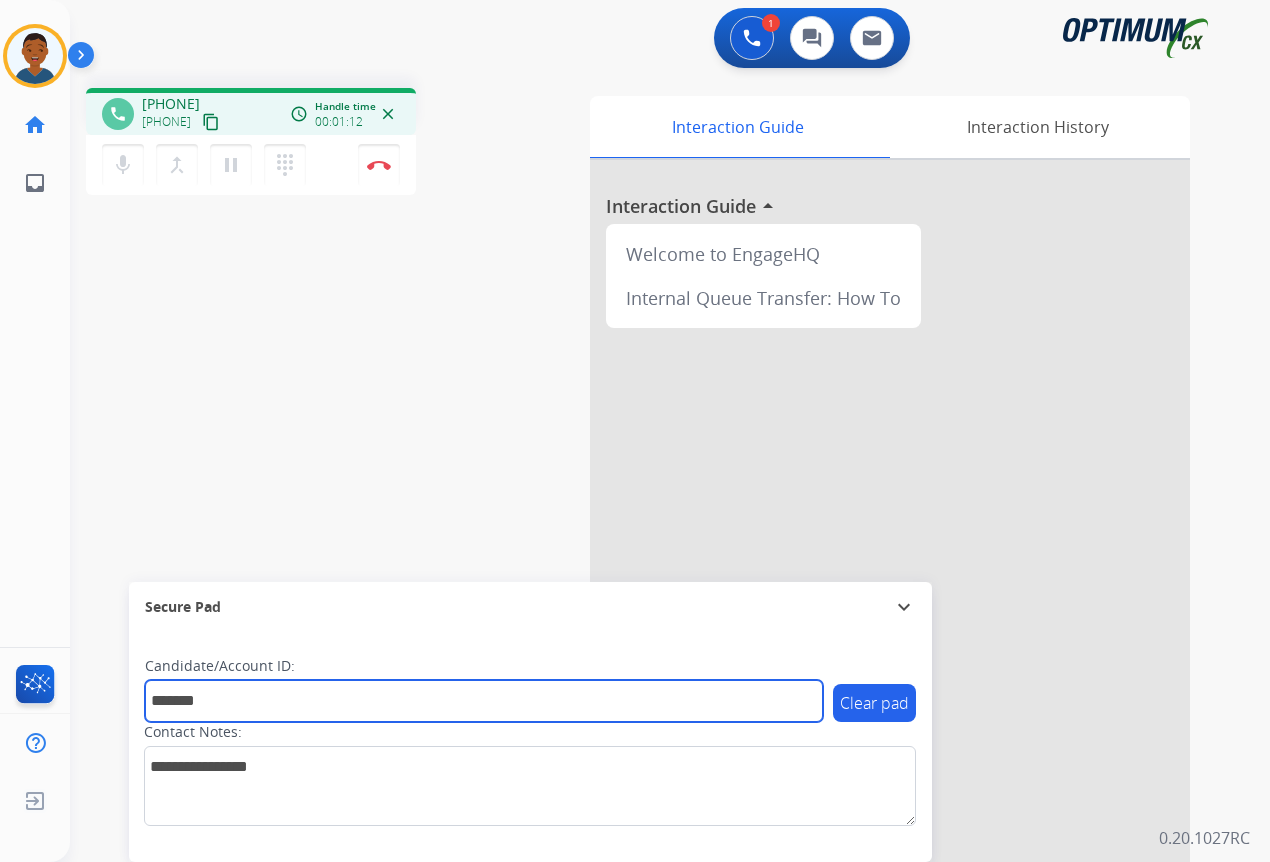 type on "*******" 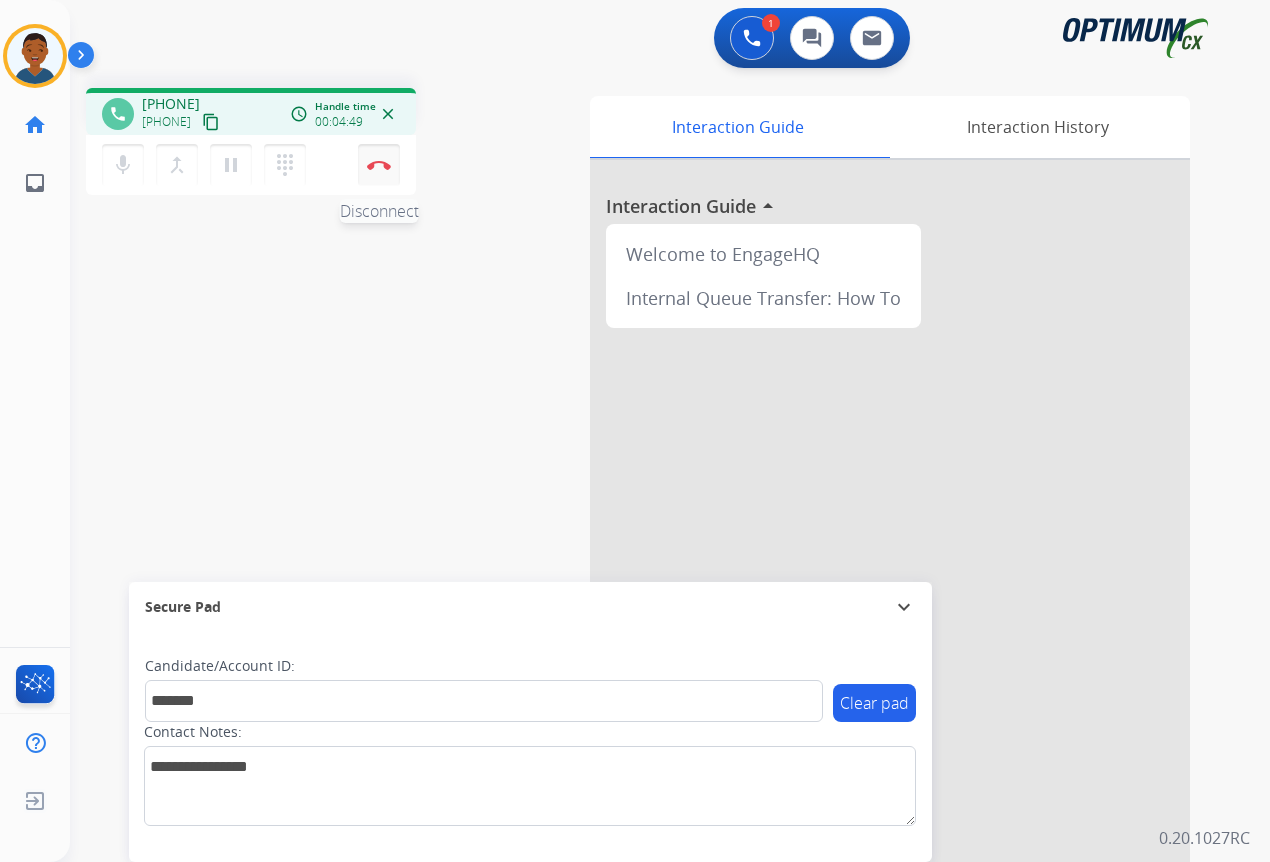 click at bounding box center [379, 165] 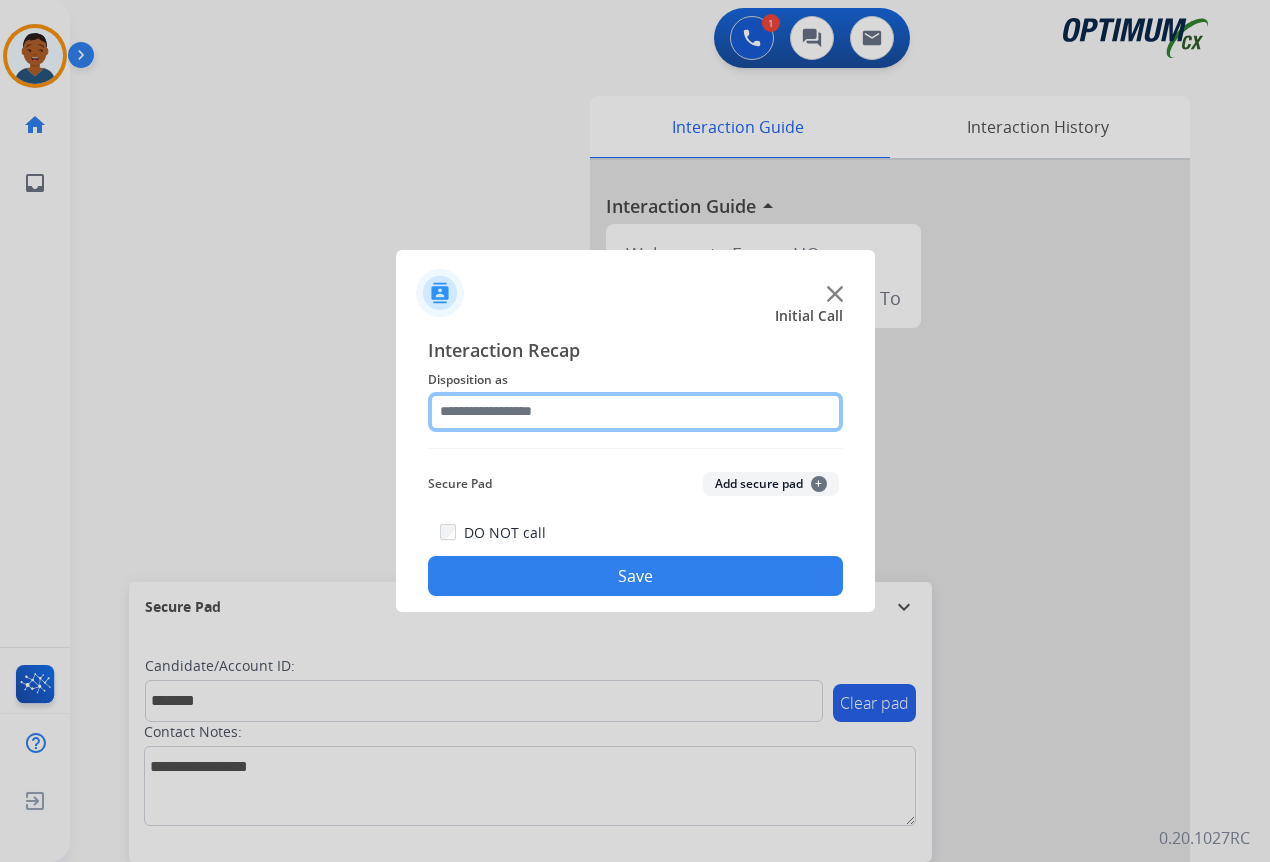 click 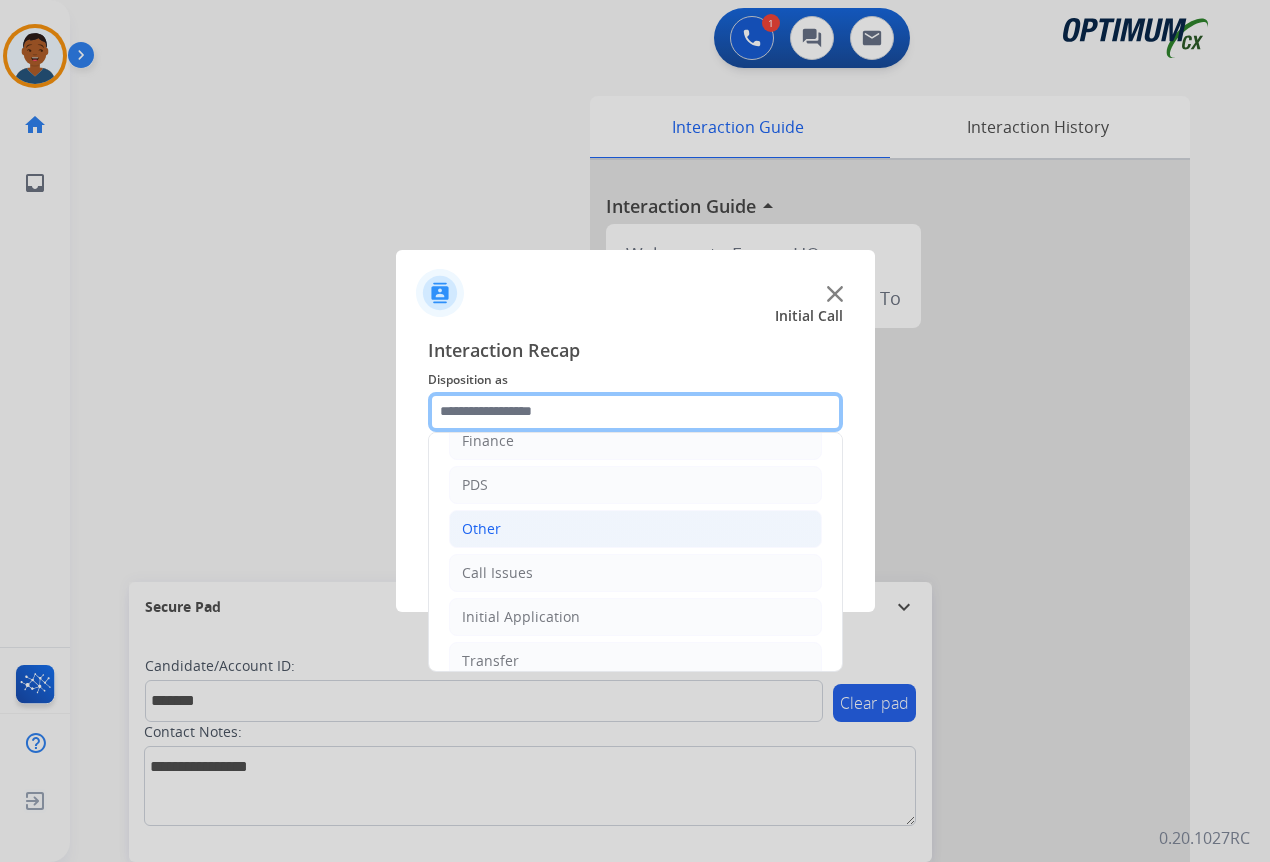 scroll, scrollTop: 100, scrollLeft: 0, axis: vertical 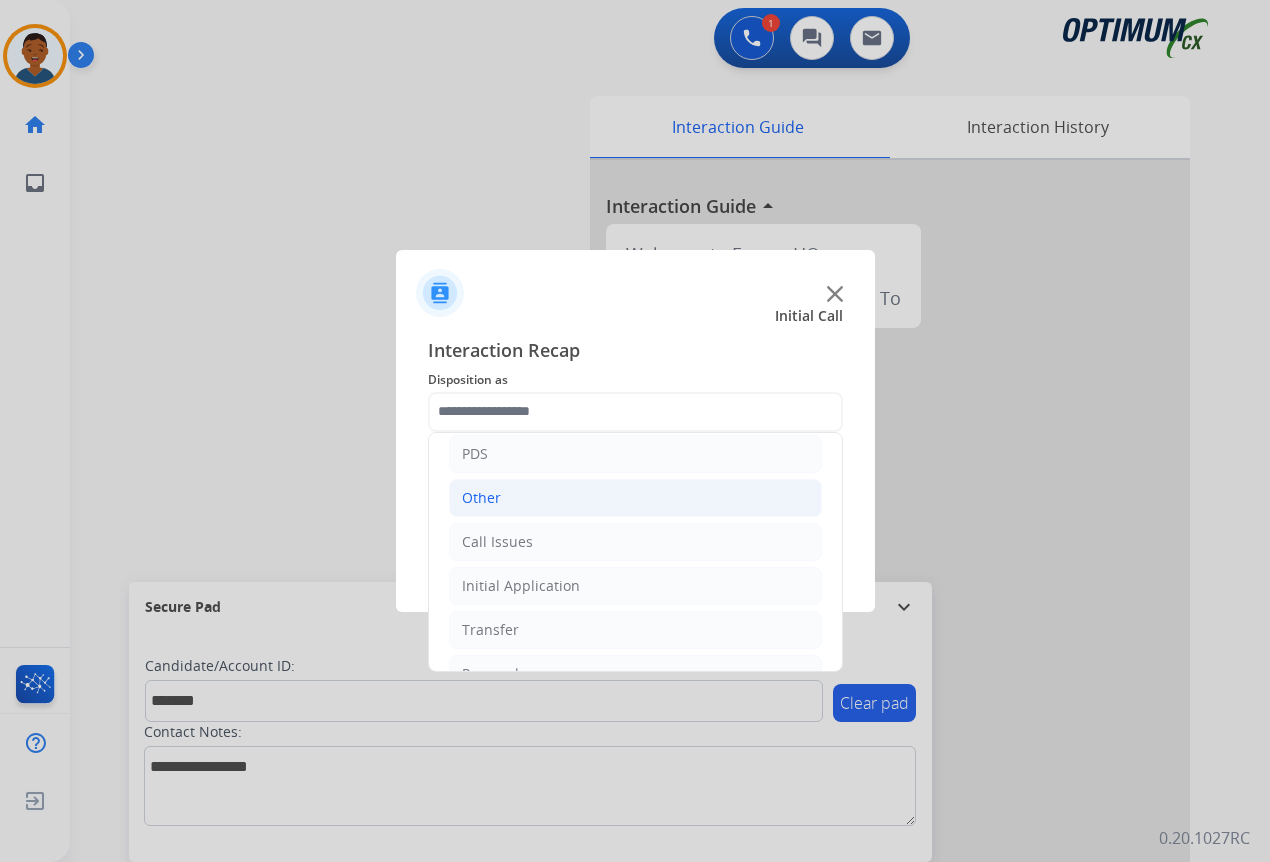 click on "Initial Application" 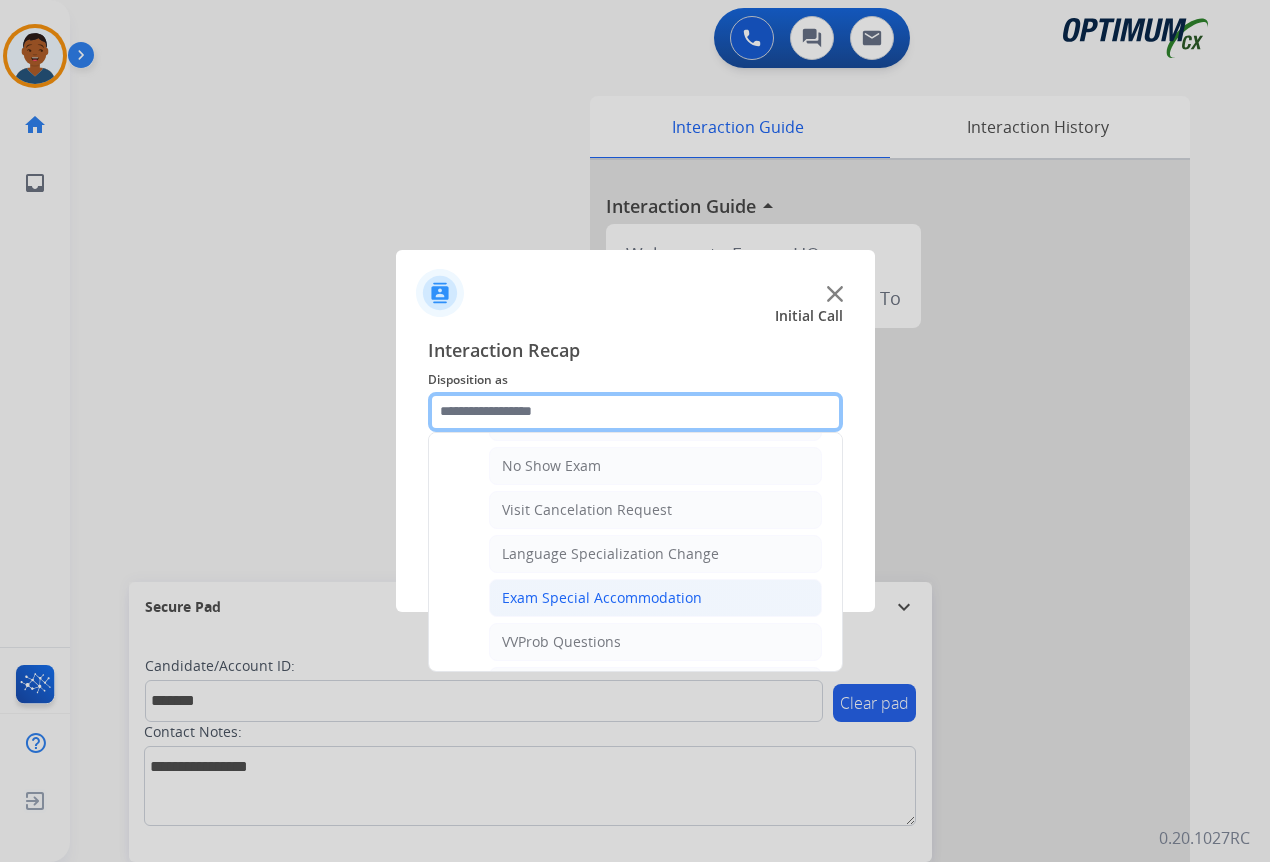 scroll, scrollTop: 1000, scrollLeft: 0, axis: vertical 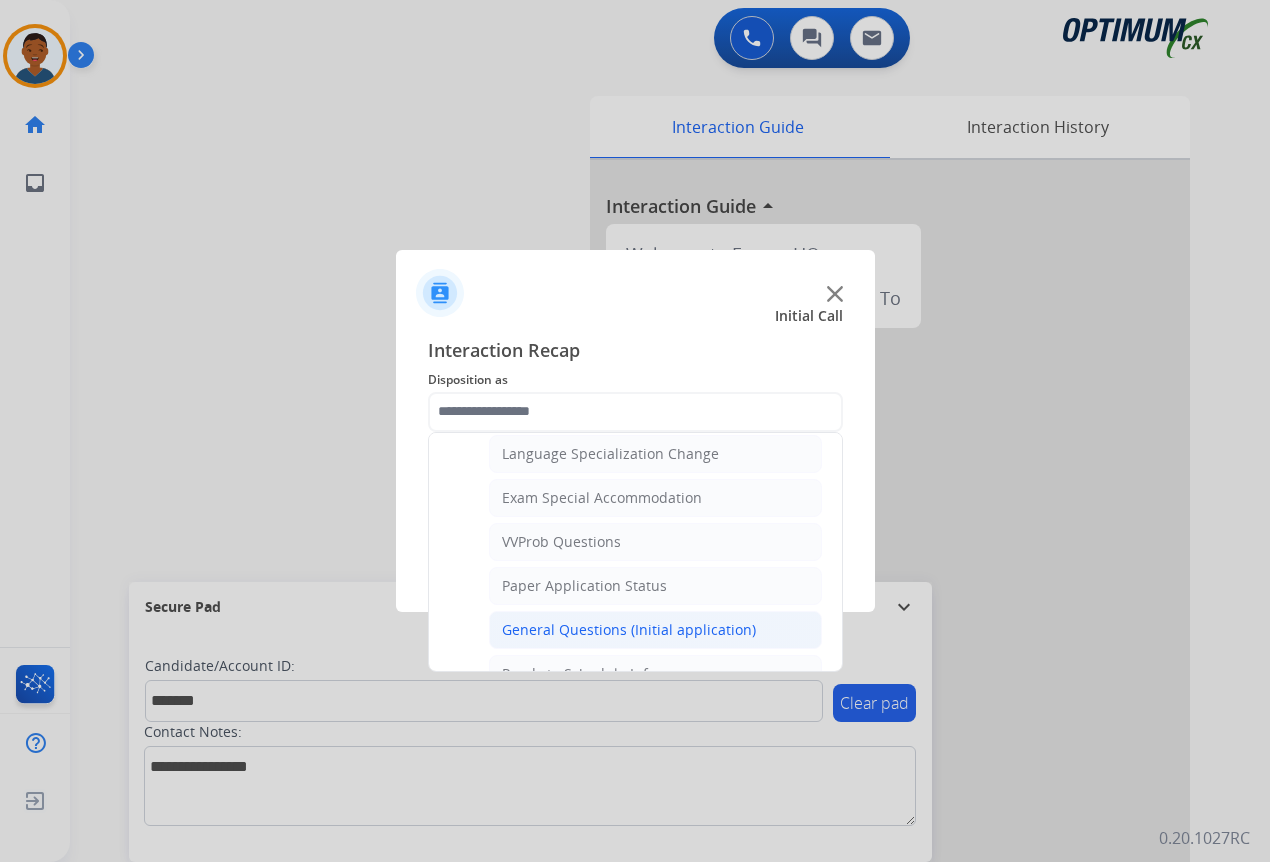 click on "General Questions (Initial application)" 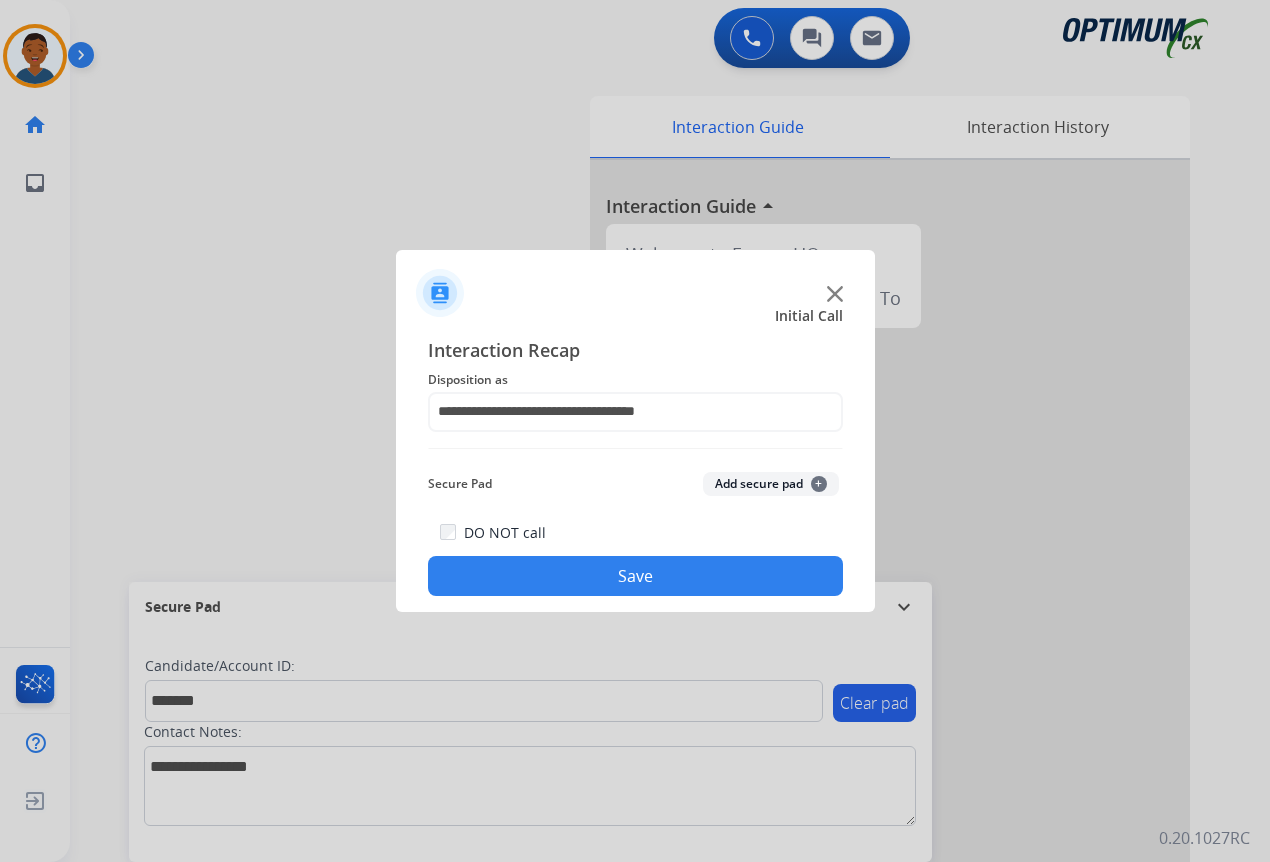 click on "Add secure pad  +" 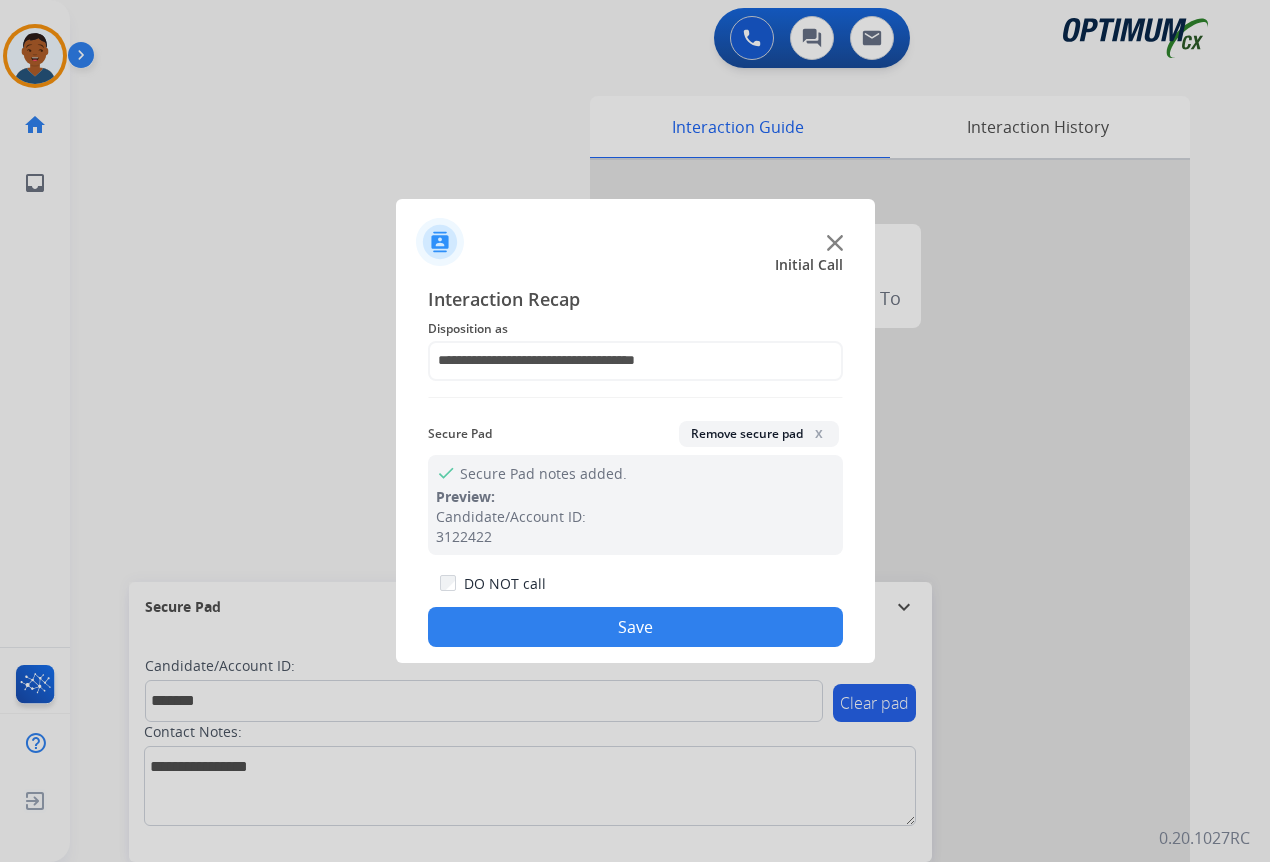 click on "Save" 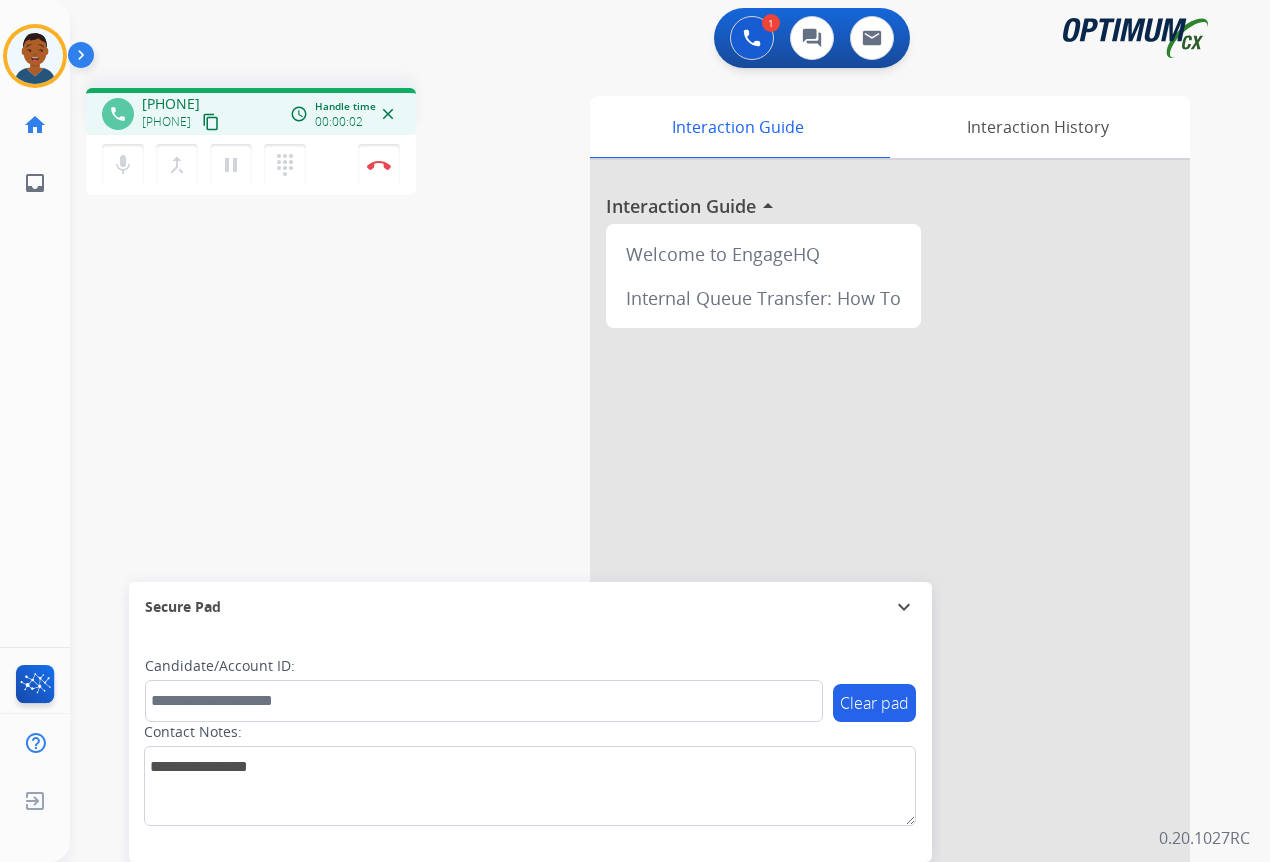 click on "content_copy" at bounding box center (211, 122) 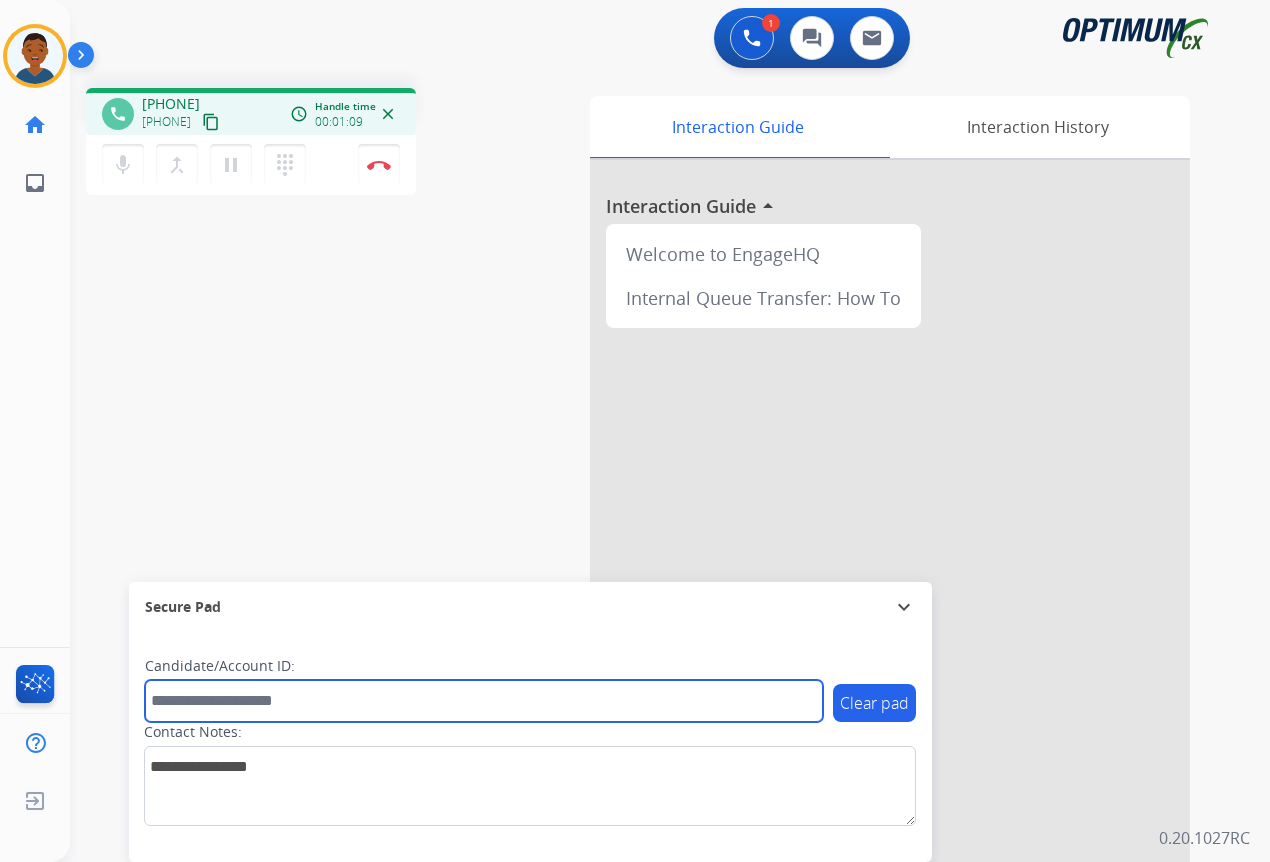 click at bounding box center [484, 701] 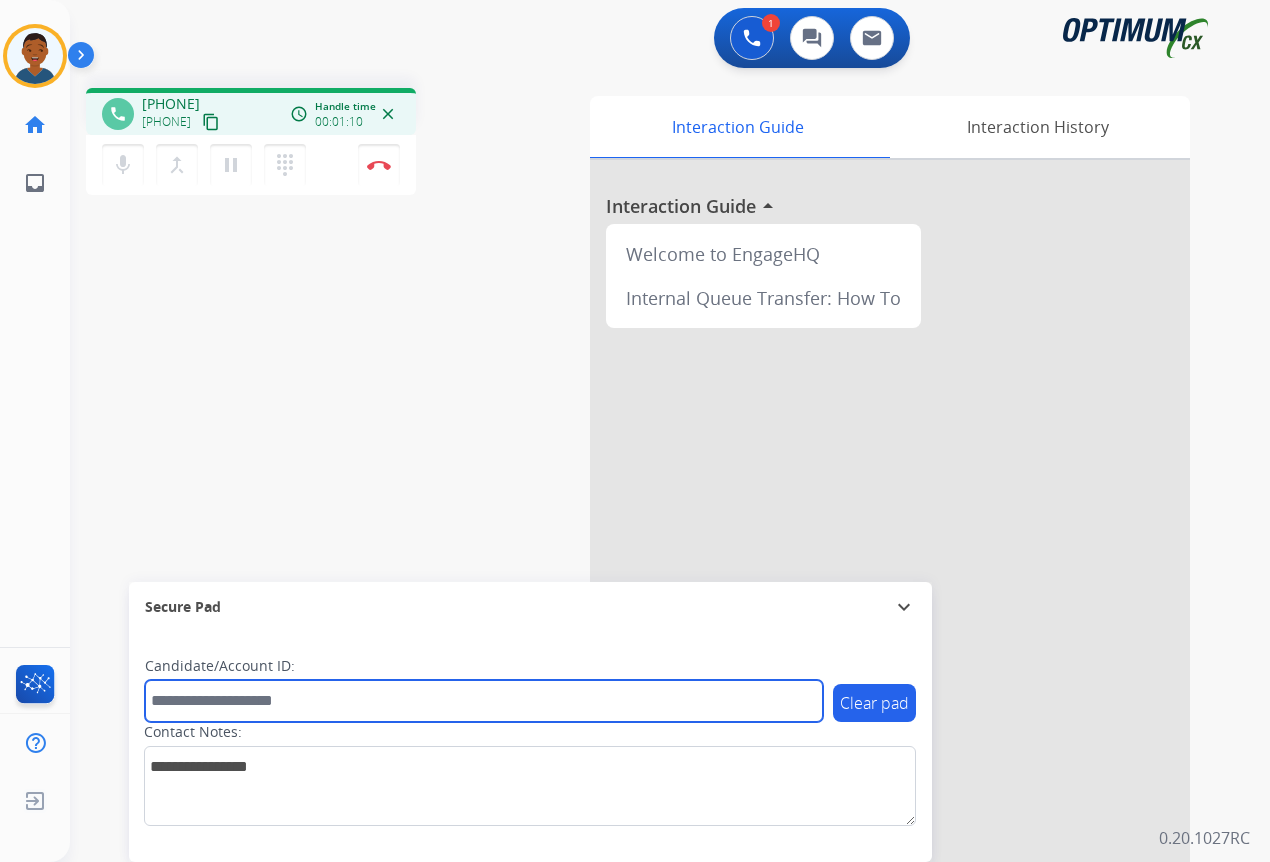 paste on "*******" 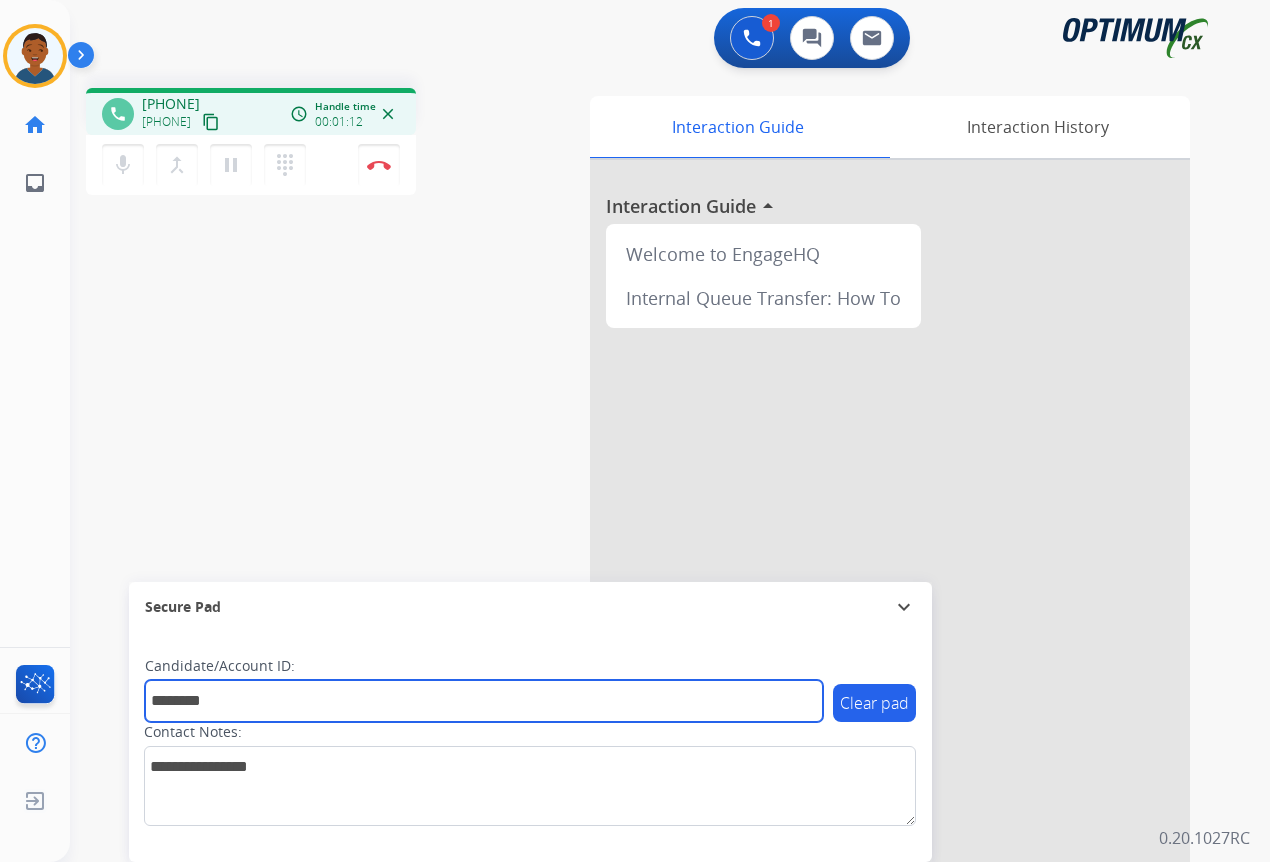 type on "*******" 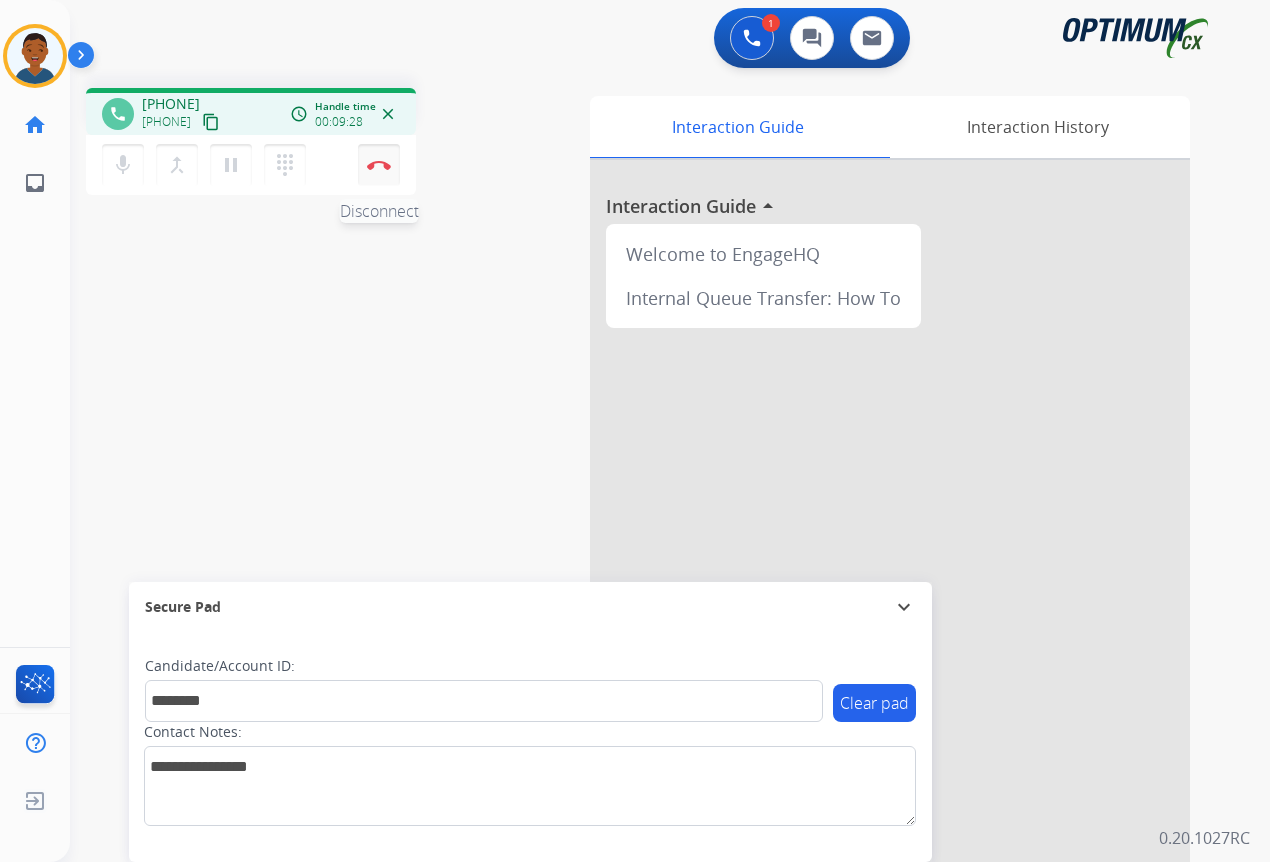click at bounding box center [379, 165] 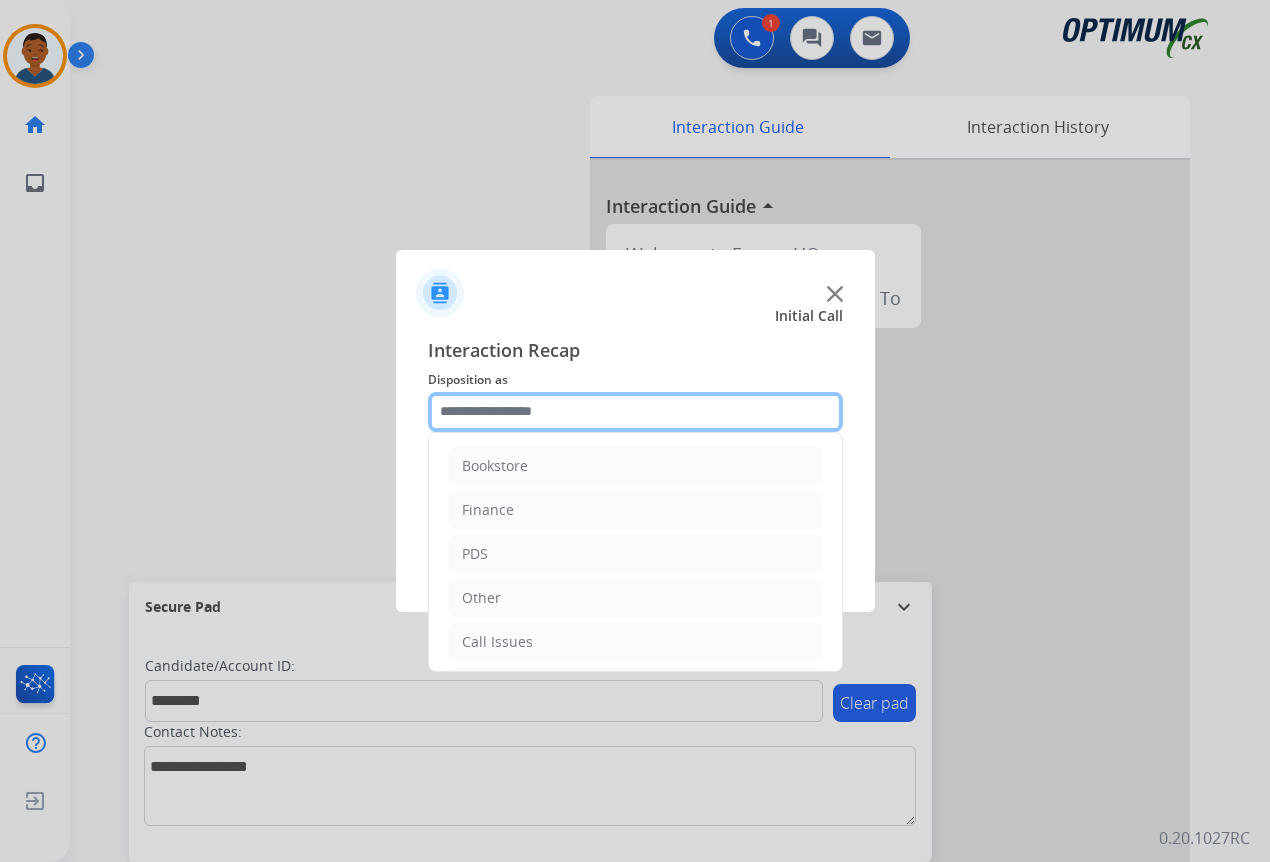 click 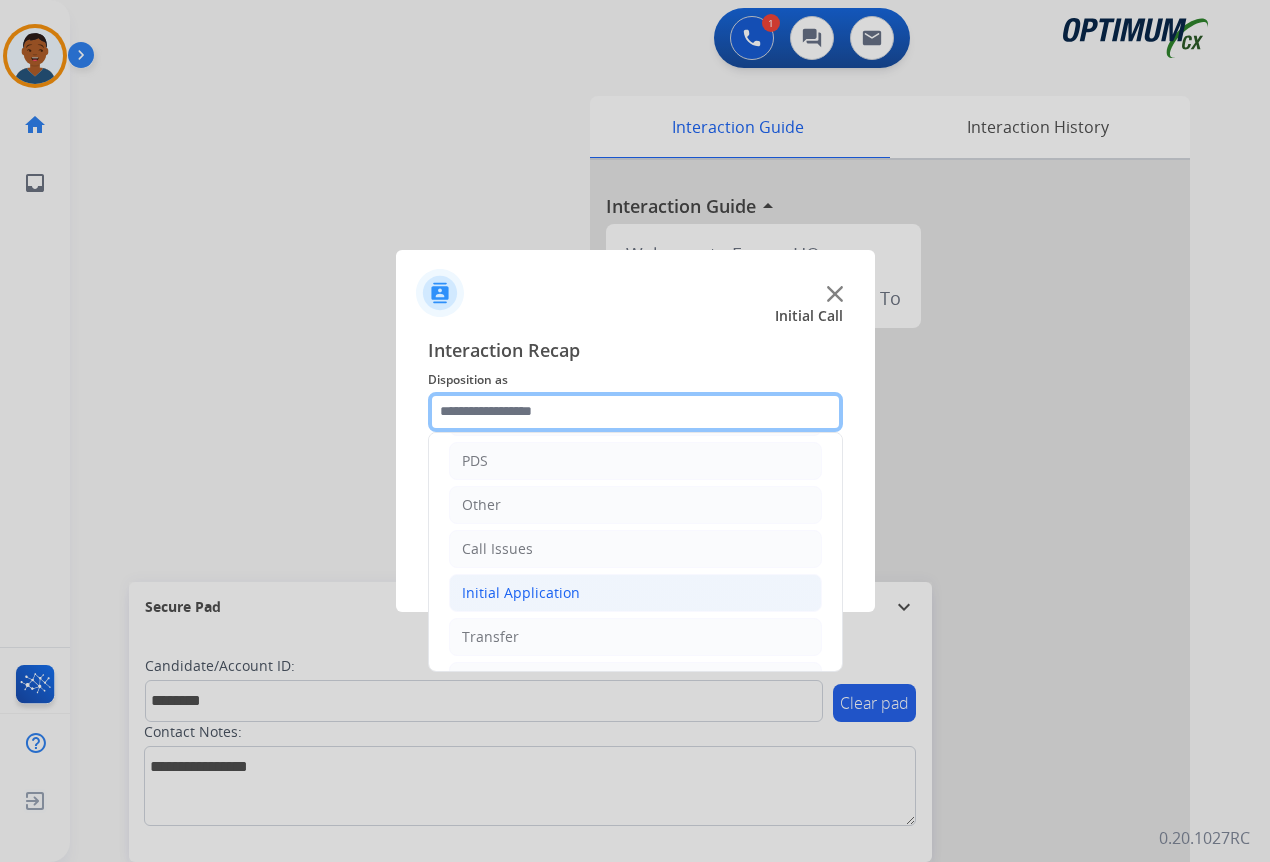 scroll, scrollTop: 136, scrollLeft: 0, axis: vertical 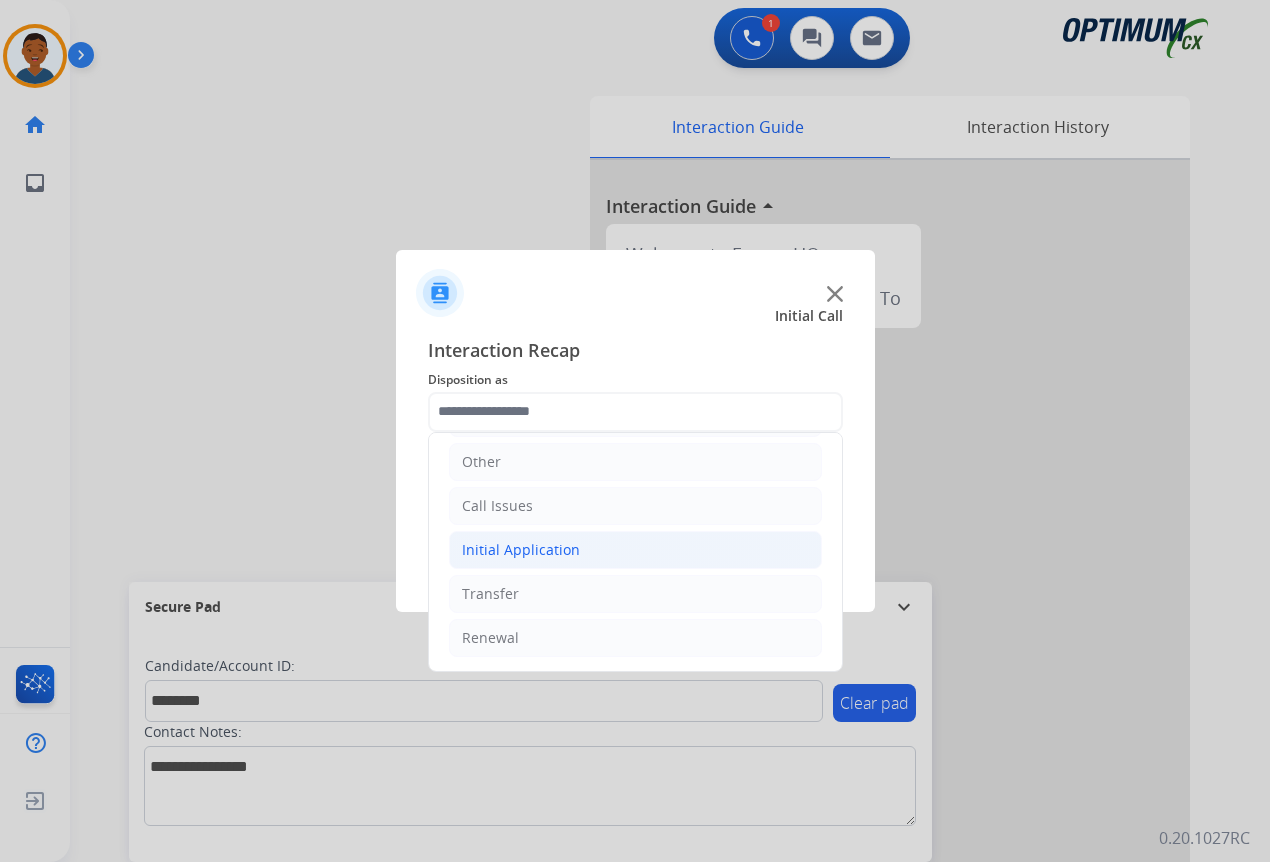 click on "Initial Application" 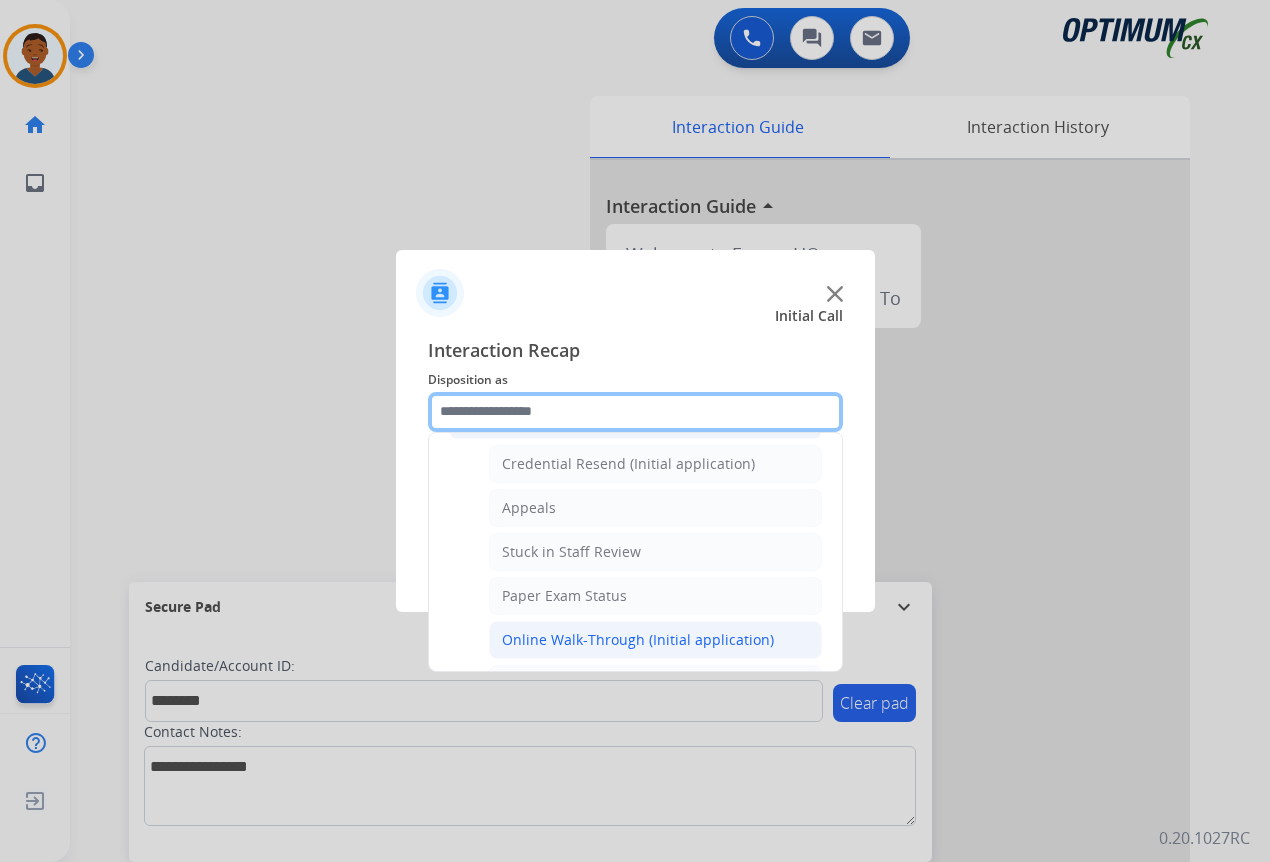 scroll, scrollTop: 236, scrollLeft: 0, axis: vertical 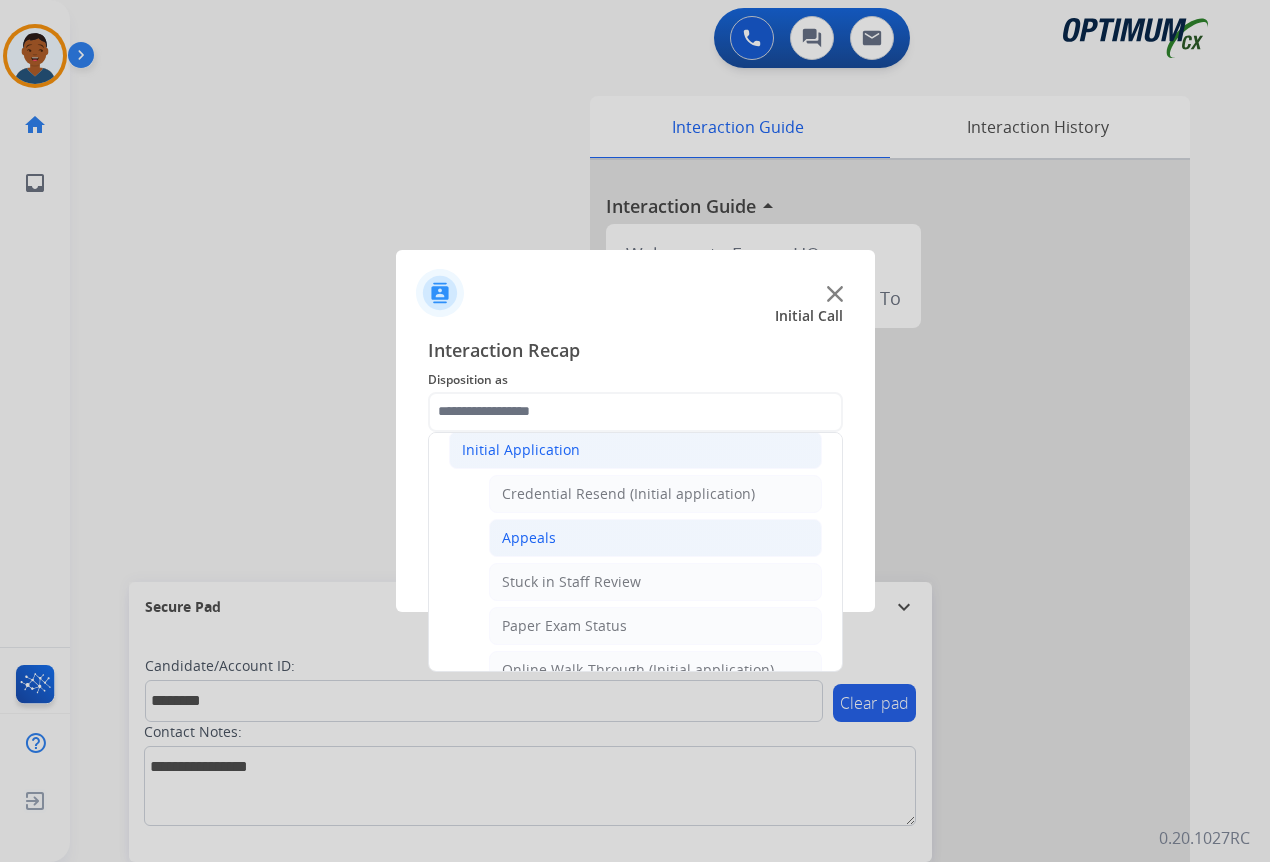 click on "Appeals" 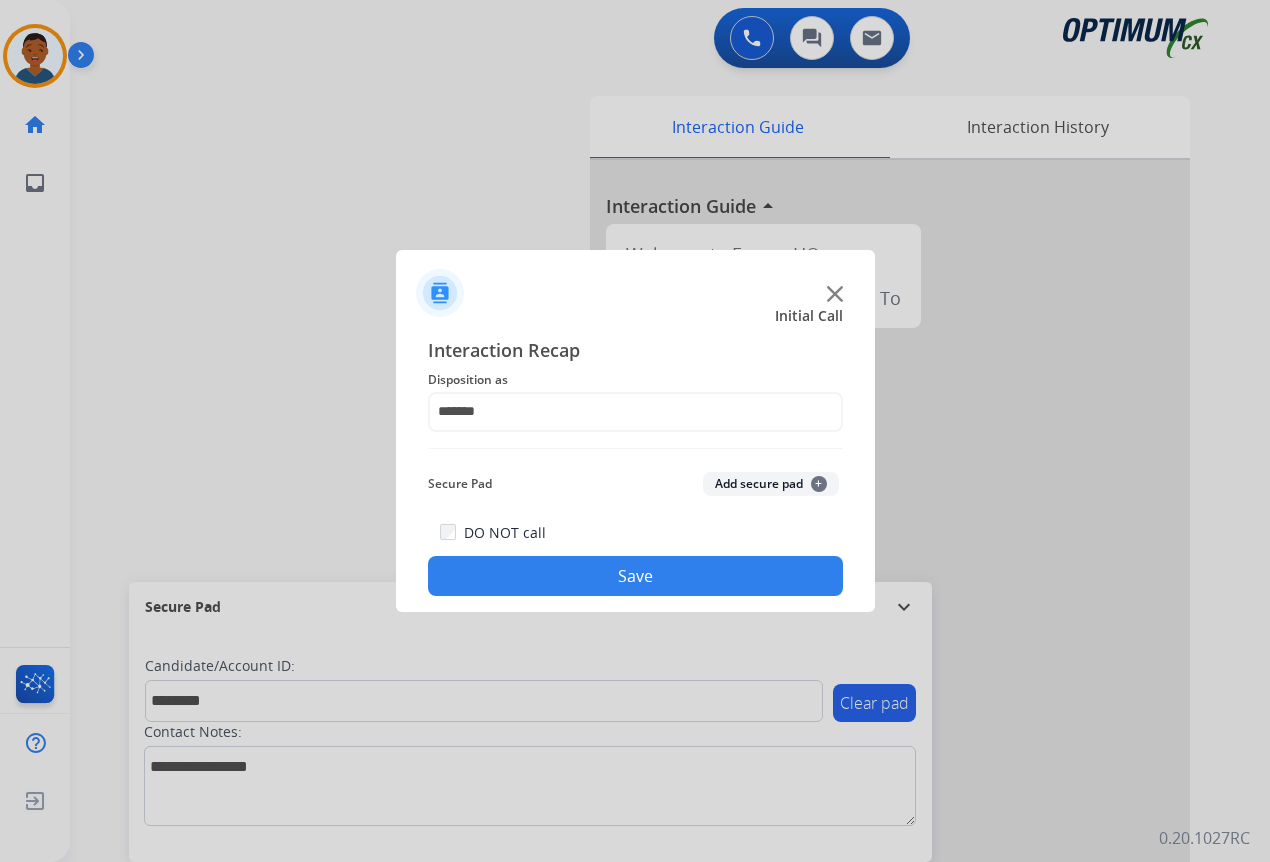 click on "Add secure pad  +" 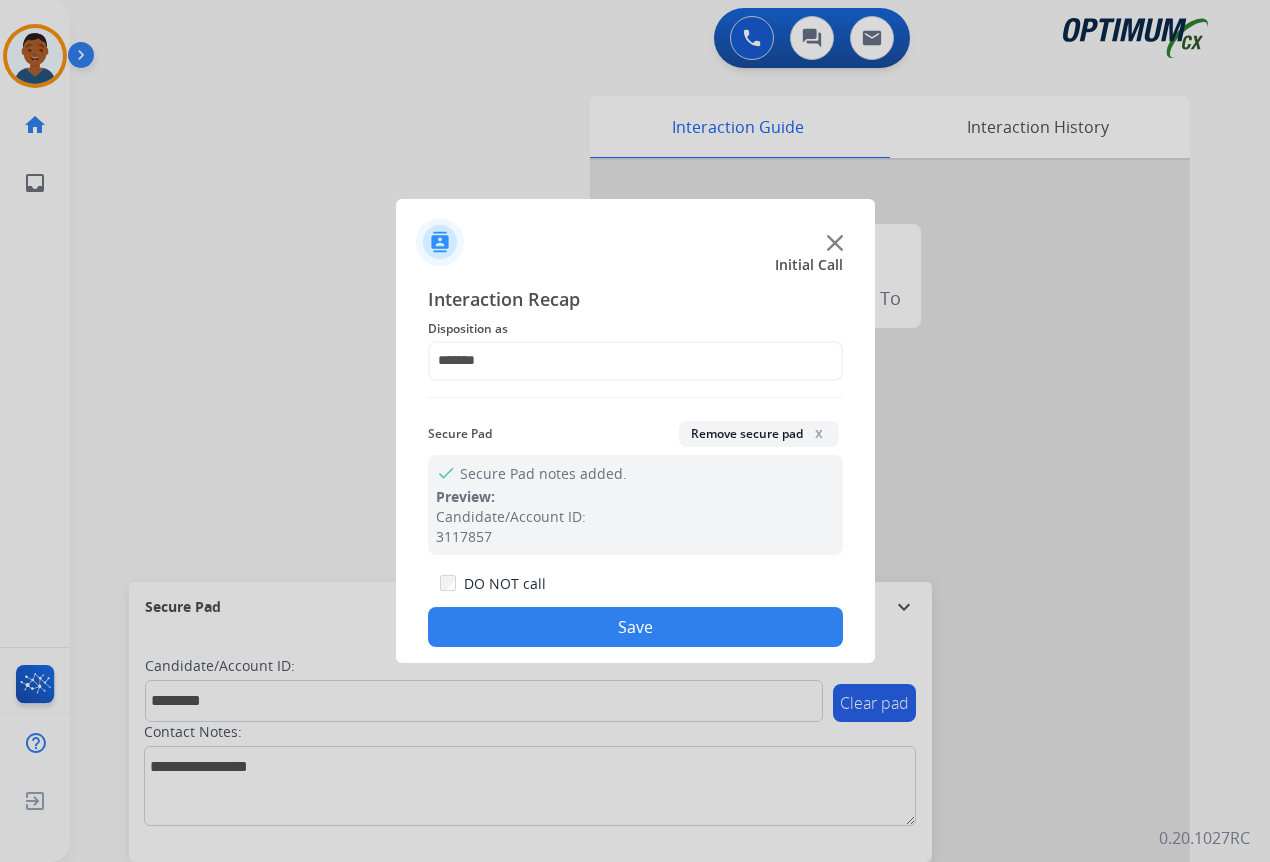 click on "Save" 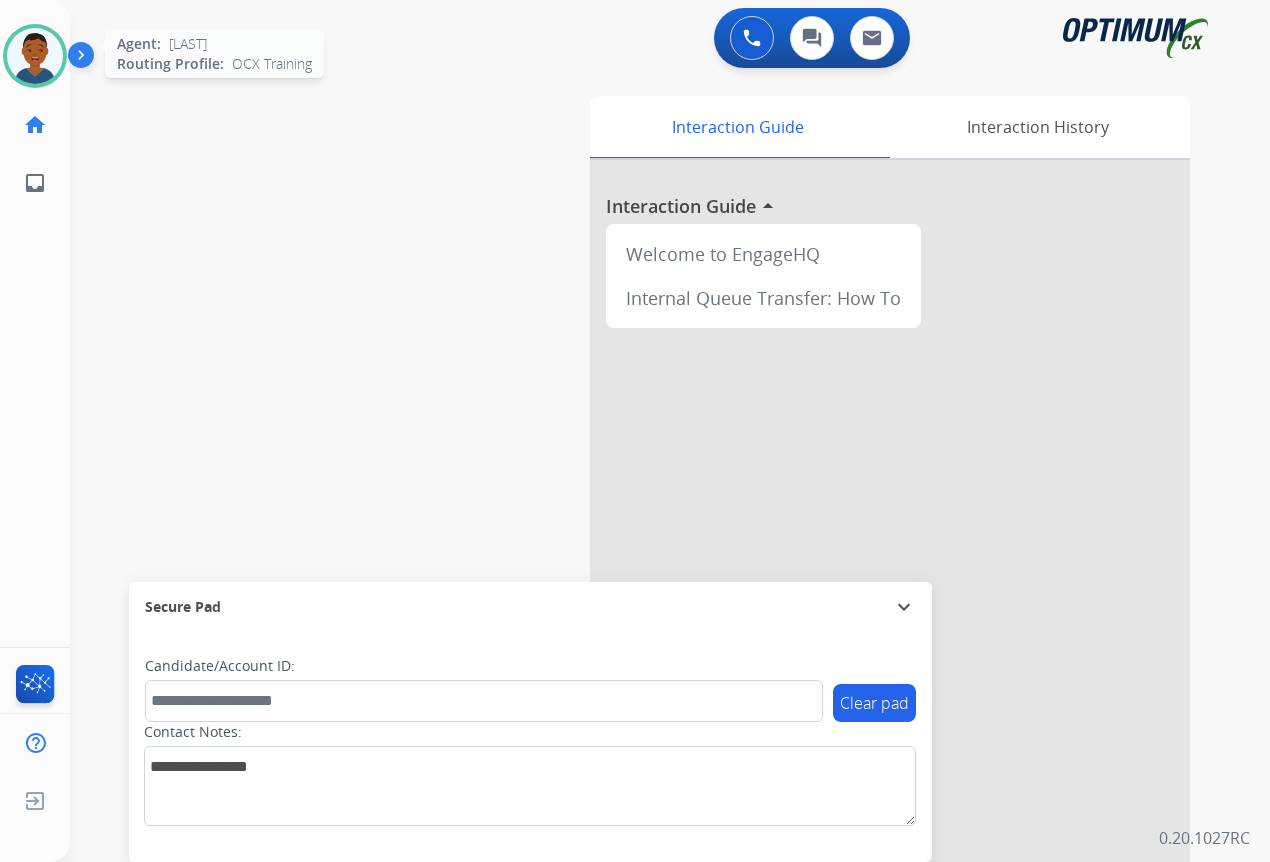 click at bounding box center [35, 56] 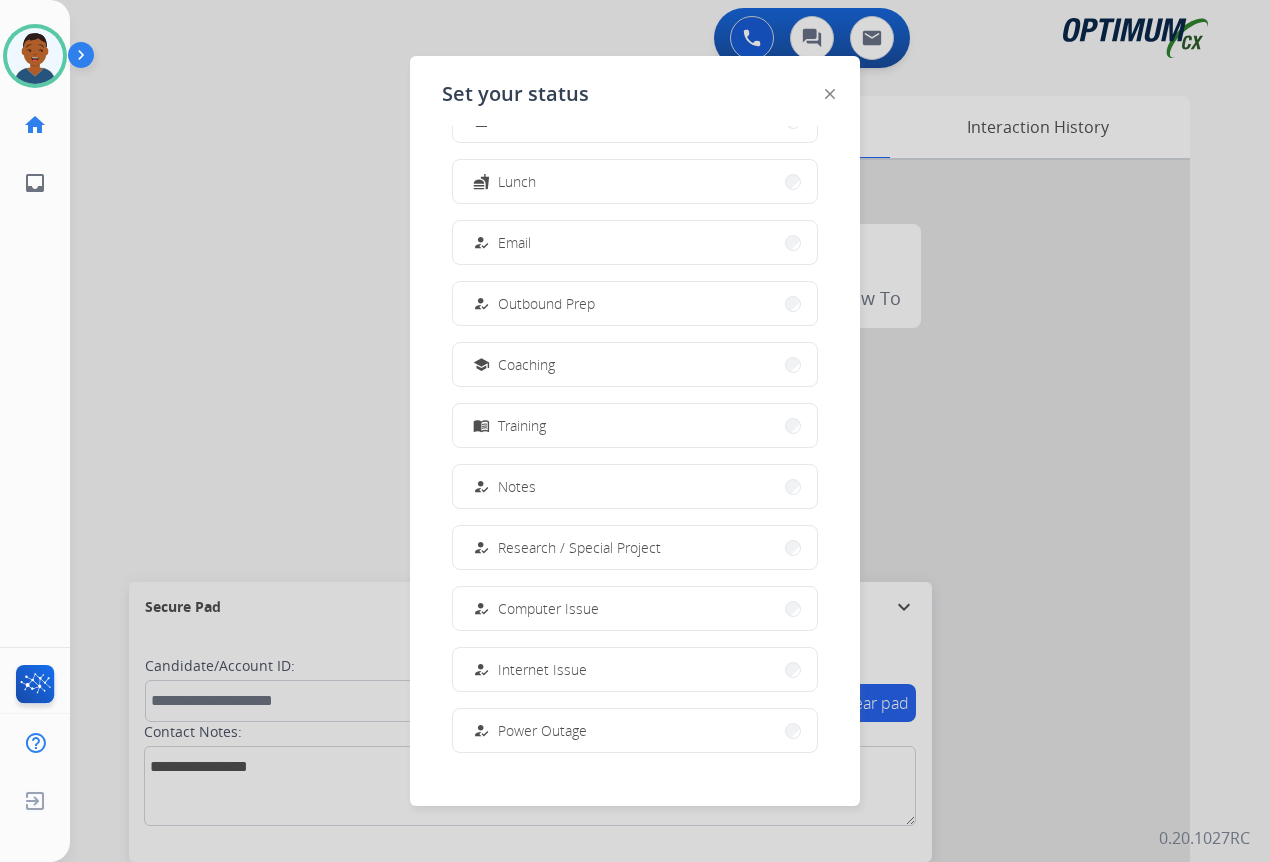 scroll, scrollTop: 189, scrollLeft: 0, axis: vertical 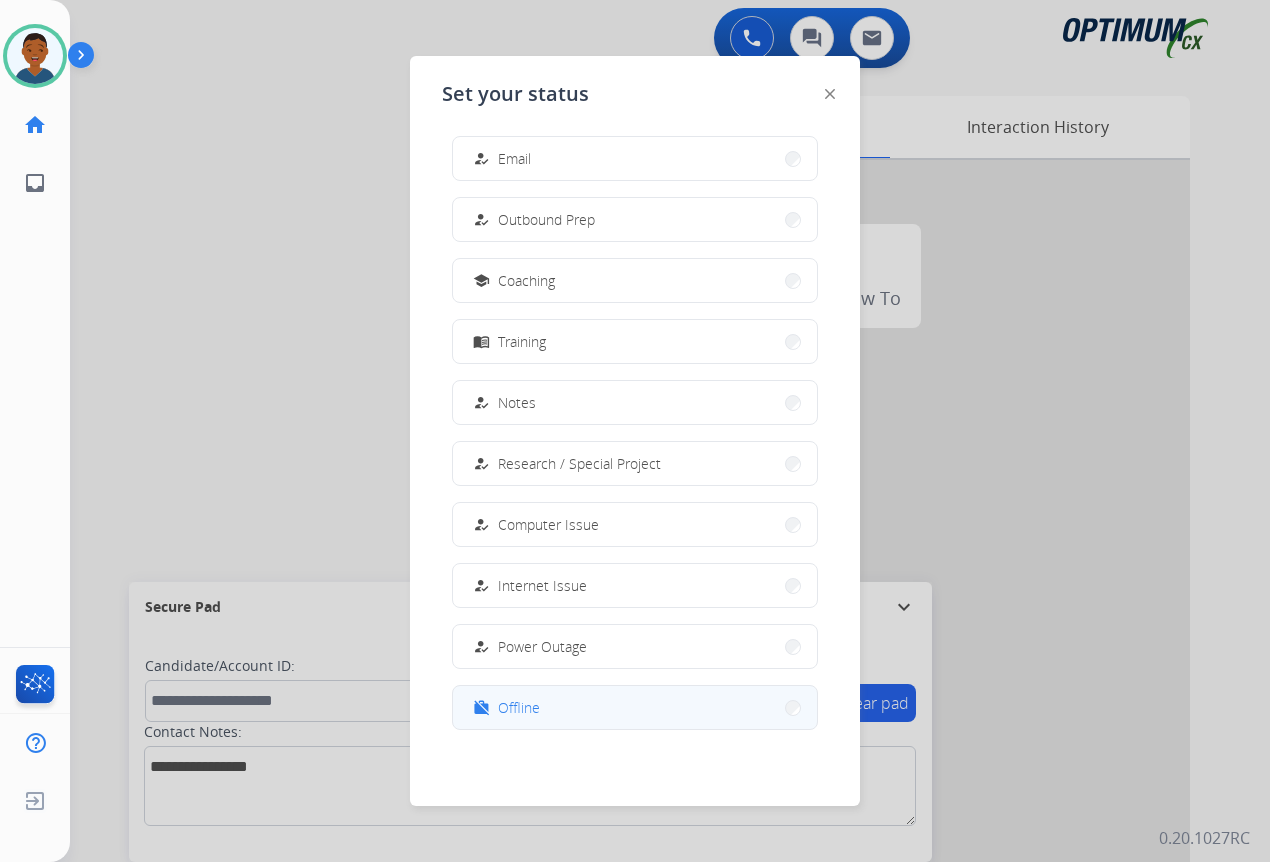 click on "work_off" at bounding box center (483, 708) 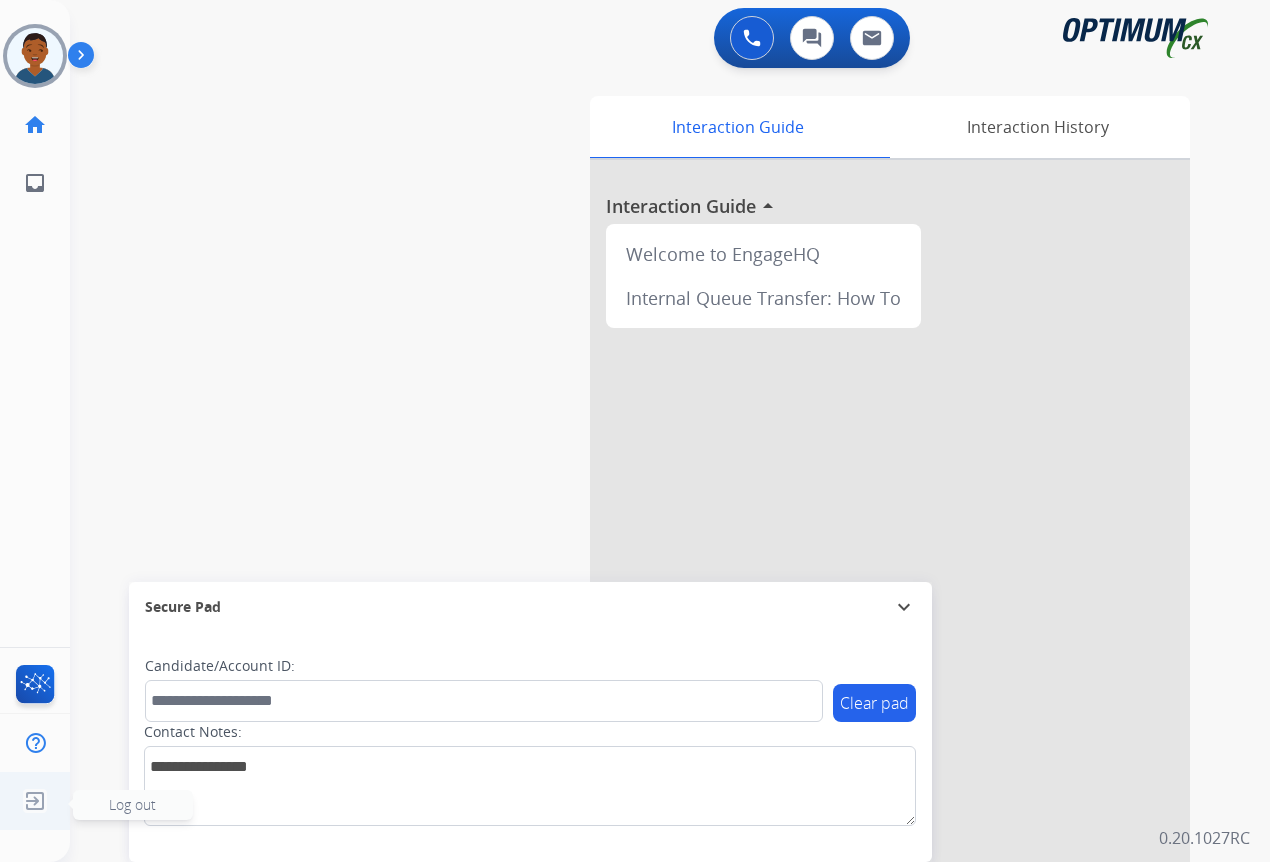 click on "Log out" 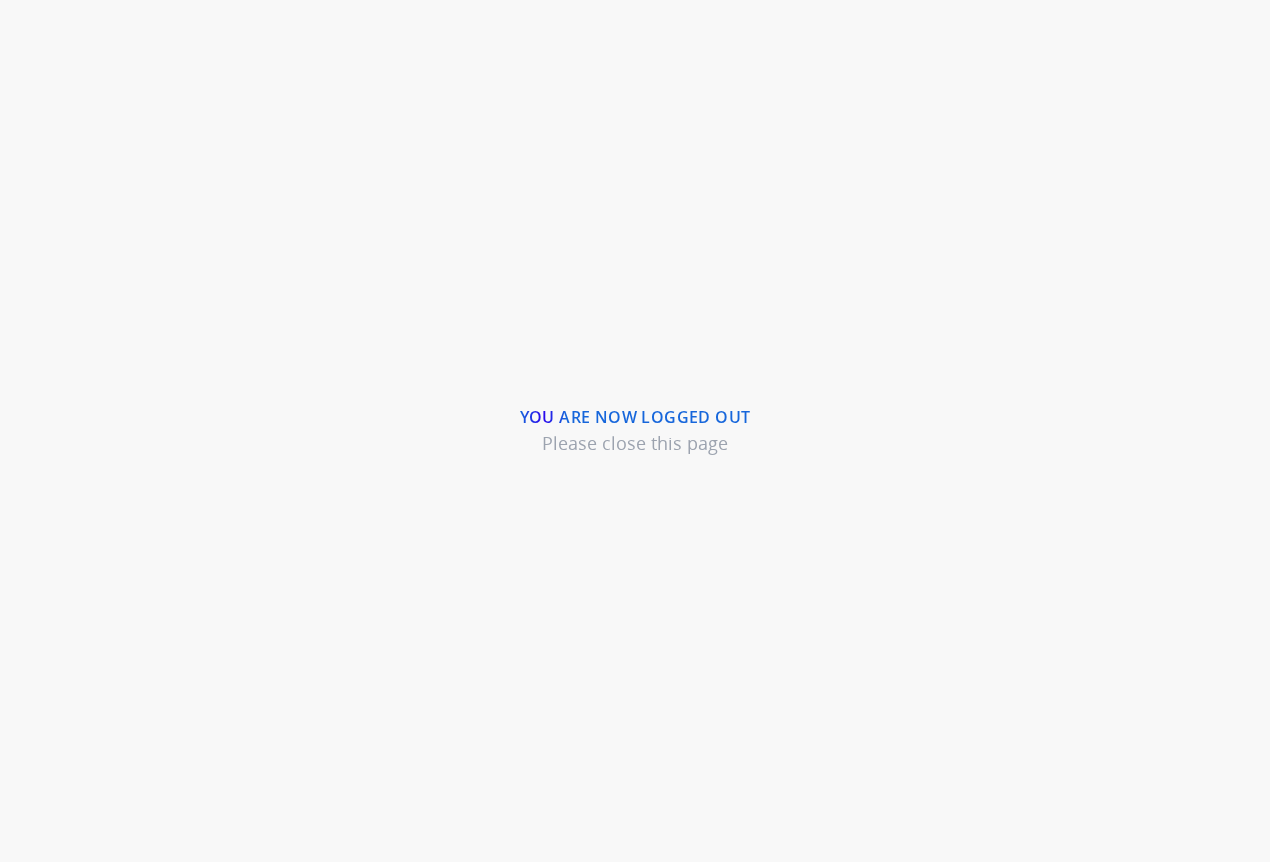 scroll, scrollTop: 0, scrollLeft: 0, axis: both 